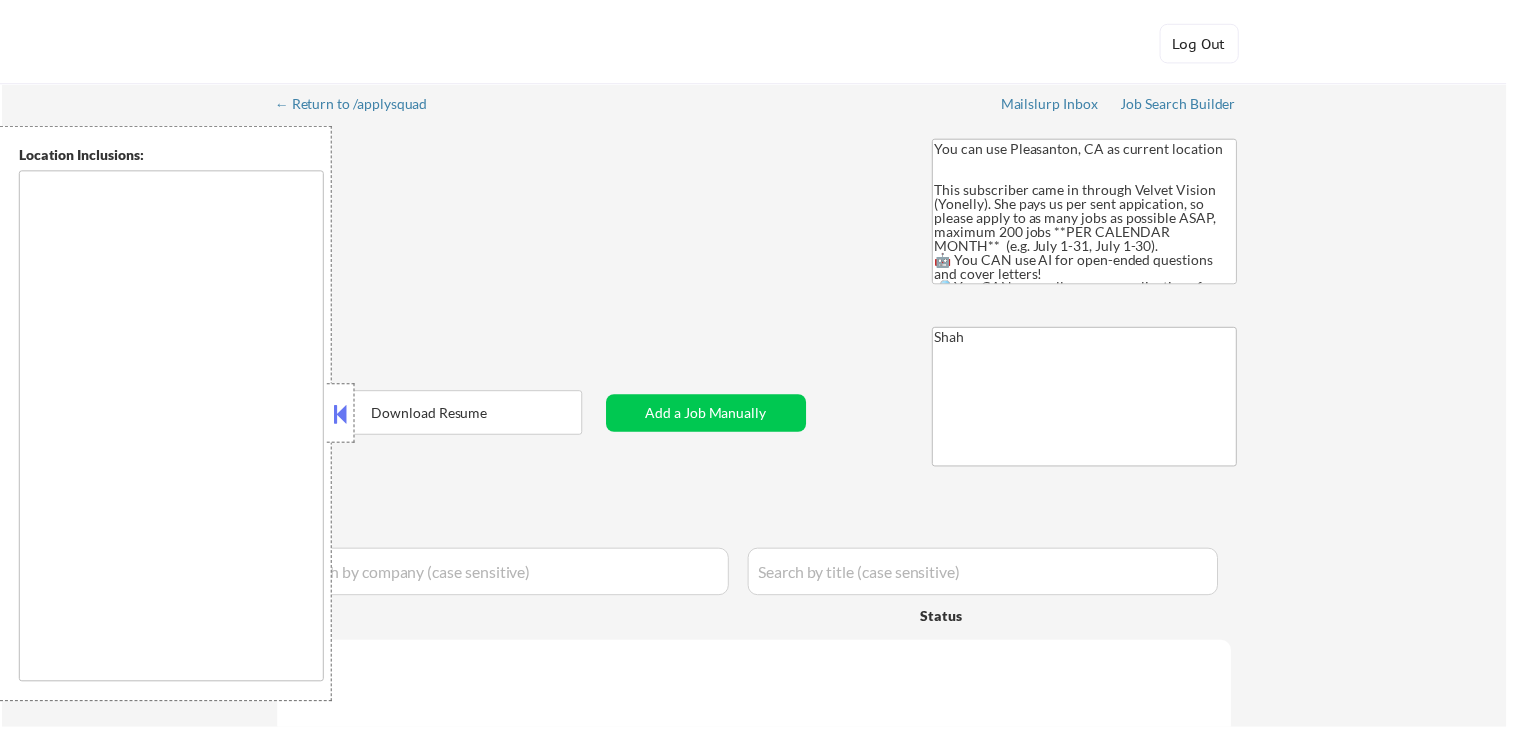 scroll, scrollTop: 0, scrollLeft: 0, axis: both 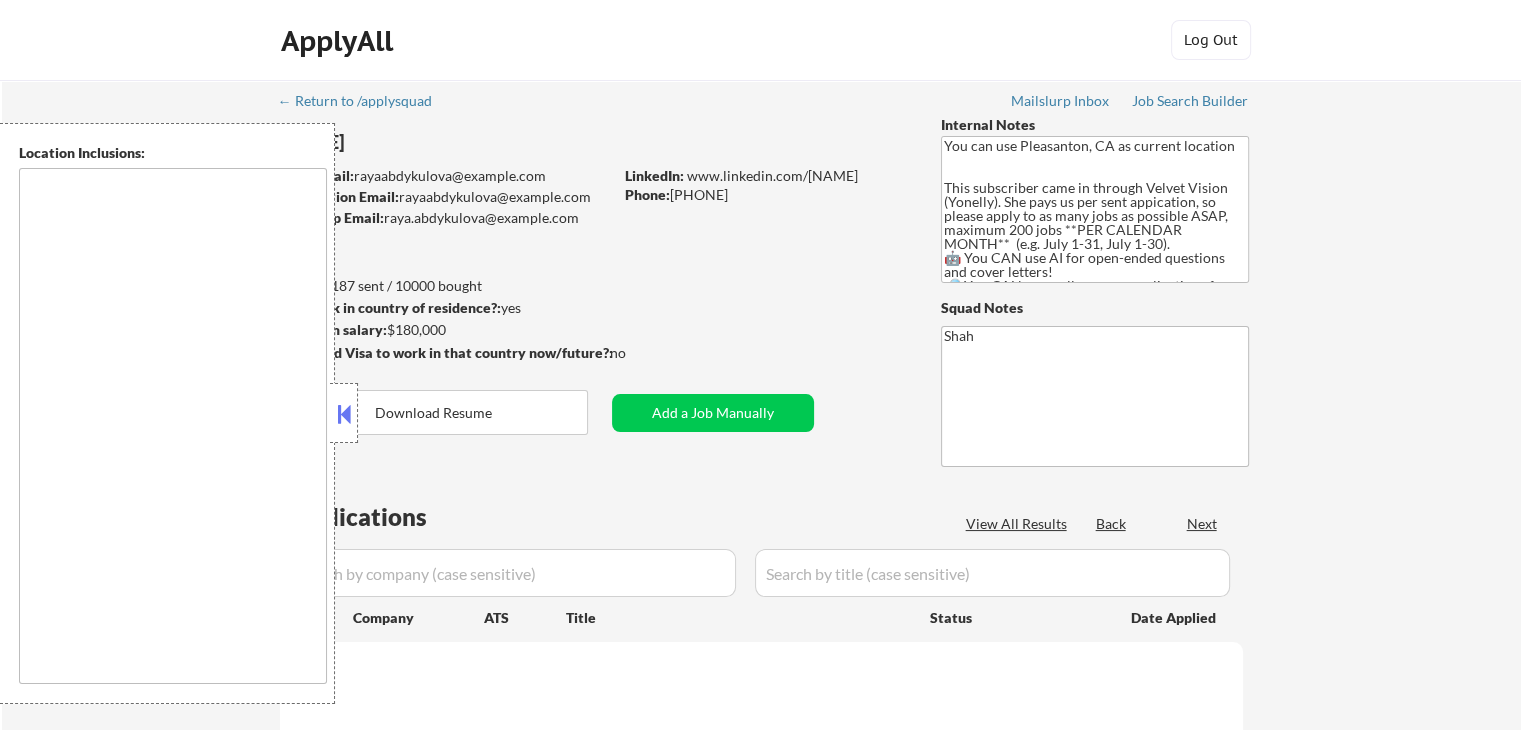 type on "San Francisco, CA Daly City, CA South San Francisco, CA Brisbane, CA Colma, CA Pacifica, CA San Bruno, CA Millbrae, CA Burlingame, CA San Mateo, CA Foster City, CA Belmont, CA San Carlos, CA Redwood City, CA Hillsborough, CA Half Moon Bay, CA San Rafael, CA Larkspur, CA Corte Madera, CA Tiburon, CA Sausalito, CA Mill Valley, CA Richmond, CA El Cerrito, CA Albany, CA Berkeley, CA Emeryville, CA Oakland, CA Piedmont, CA Alameda, CA San Leandro, CA Hayward, CA Union City, CA Fremont, CA San Jose, CA   Santa Clara, CA   Campbell, CA   Milpitas, CA   Cupertino, CA   Sunnyvale, CA   Los Gatos, CA   Saratoga, CA   Mountain View, CA   Palo Alto, CA   Los Altos, CA   Fremont, CA   Newark, CA   Union City, CA   Redwood City, CA   Menlo Park, CA   East Palo Alto, CA   Atherton, CA   San Carlos, CA   Belmont, CA   Milbrae, CA   Burlingame, CA   San Mateo, CA   Foster City, CA   Hayward, CA   Dublin, CA   Pleasanton, CA   Livermore, CA   San Ramon, CA   Danville, CA Danville, CA   Castro Valley, CA   Walnut Creek, CA  ..." 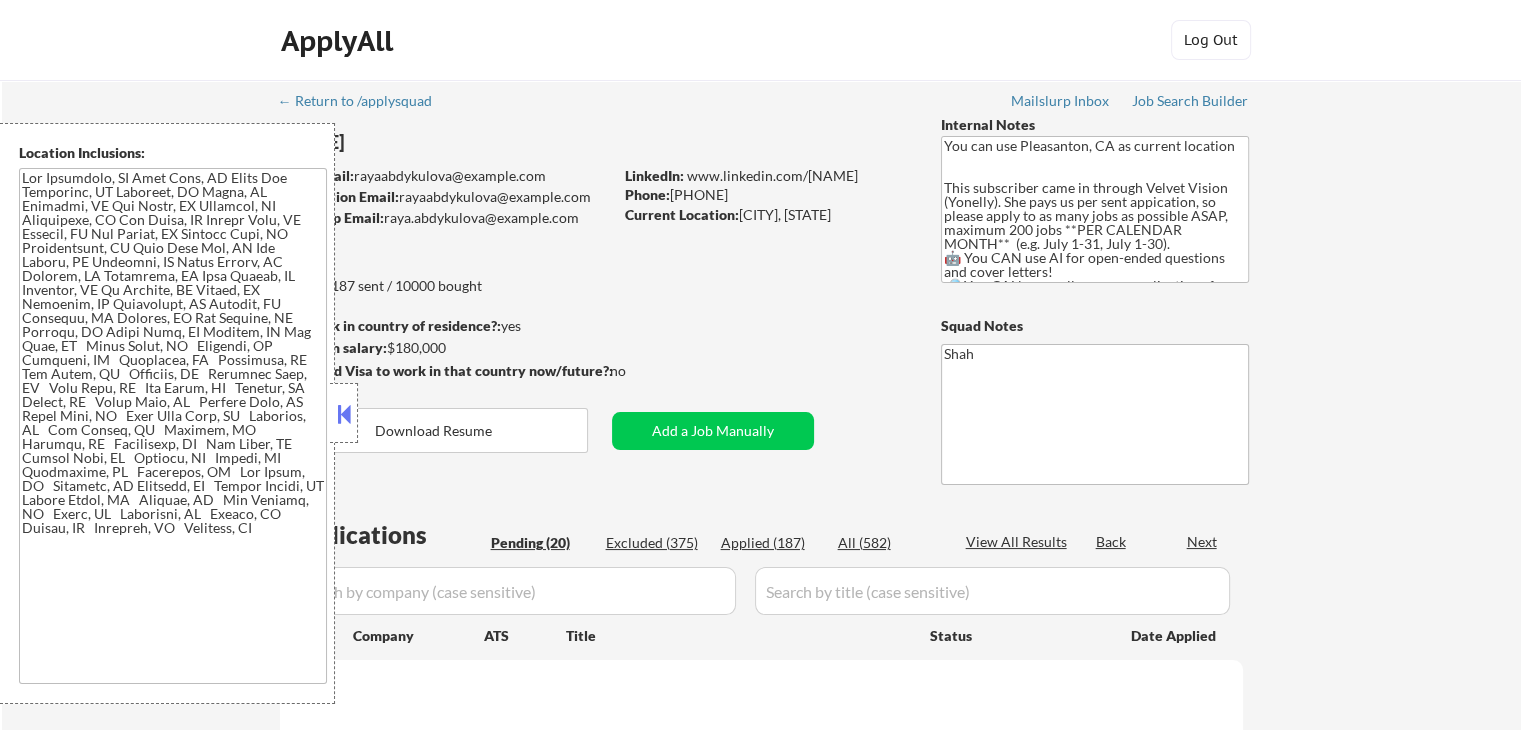 select on ""pending"" 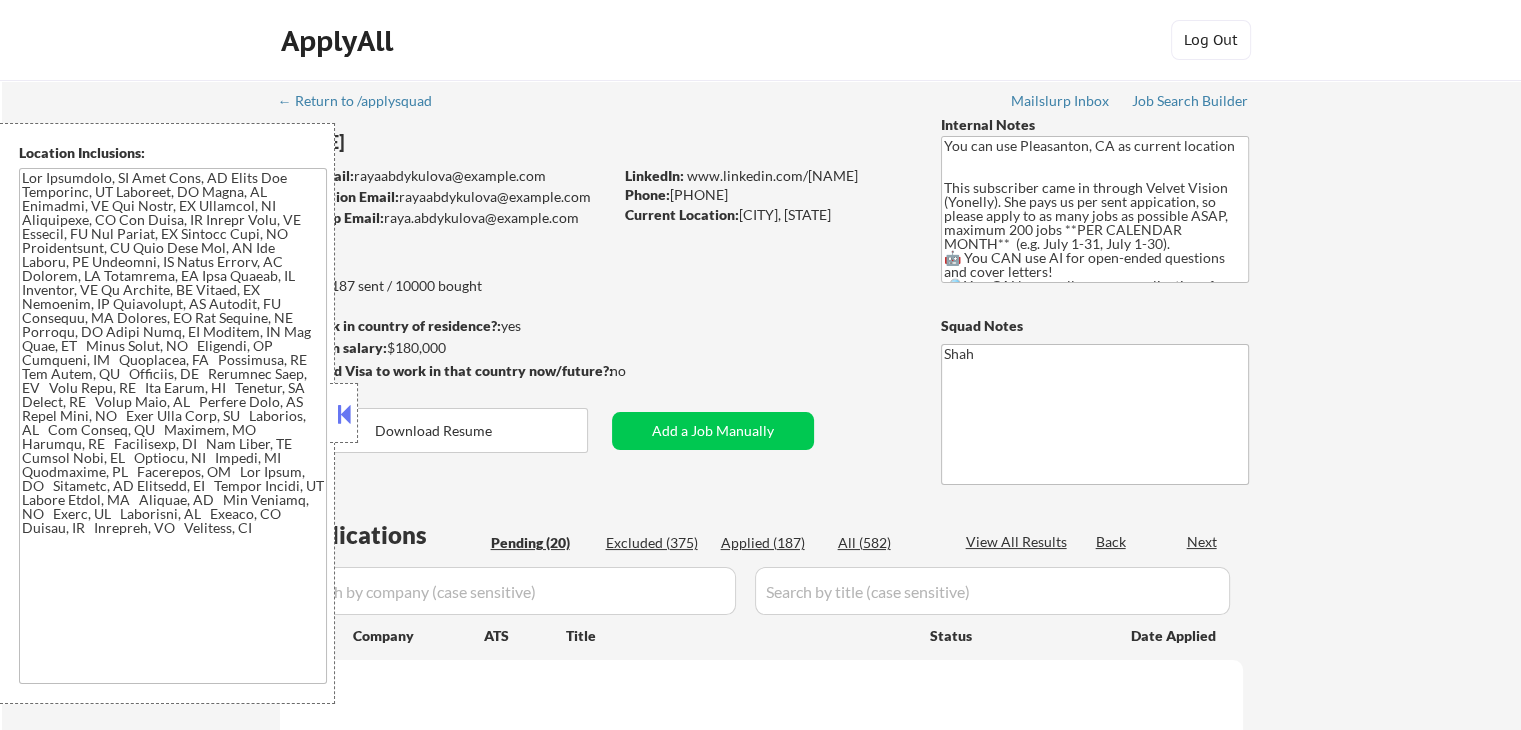select on ""pending"" 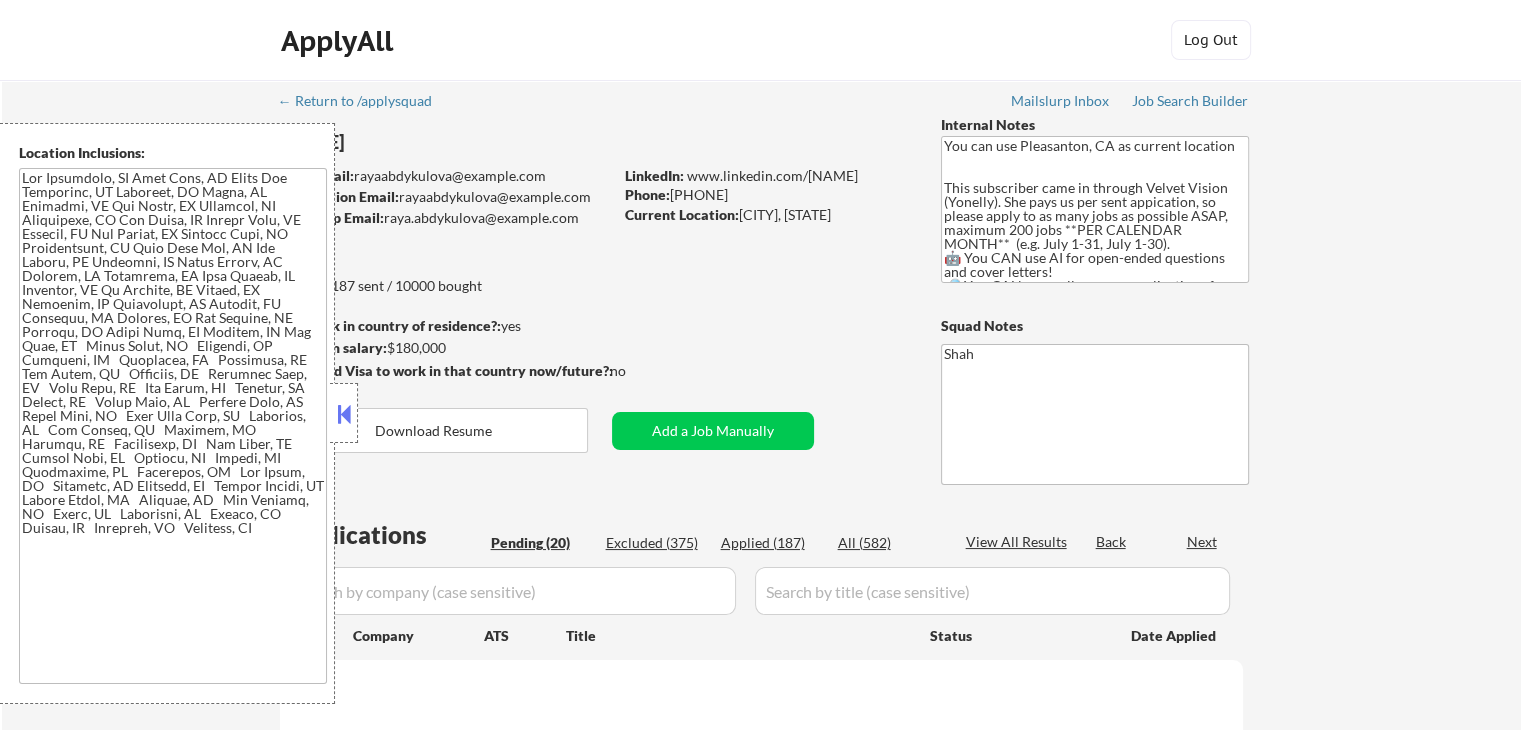 select on ""pending"" 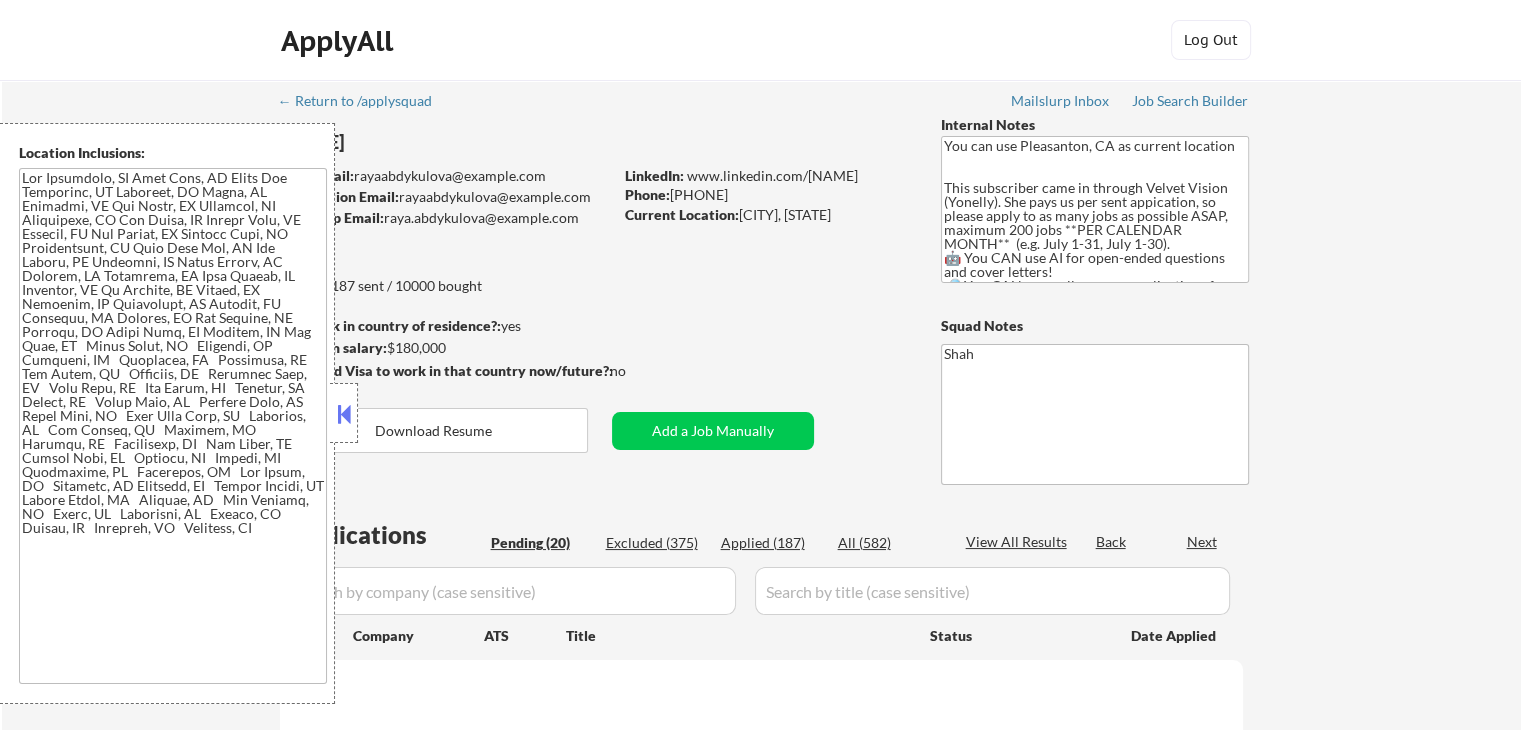 select on ""pending"" 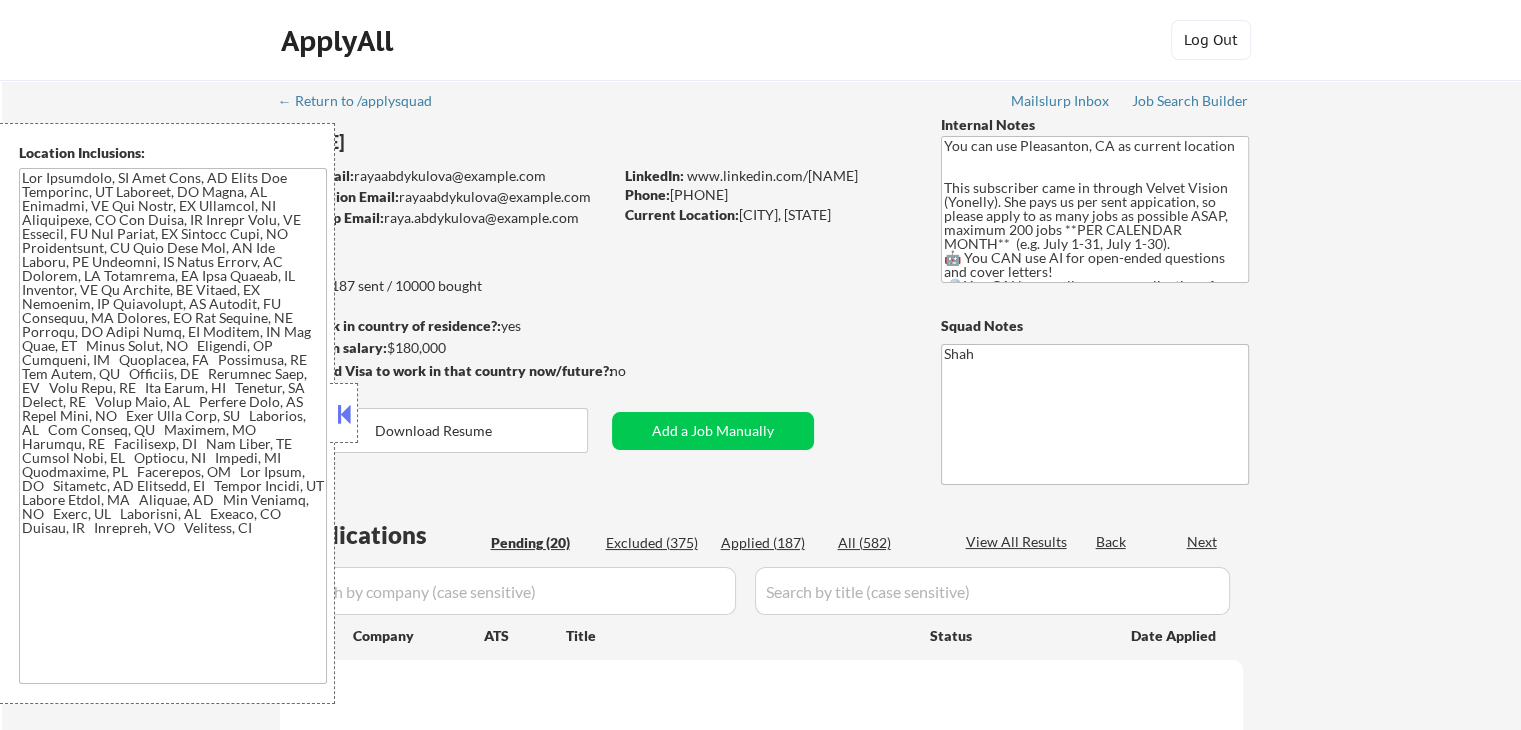 select on ""pending"" 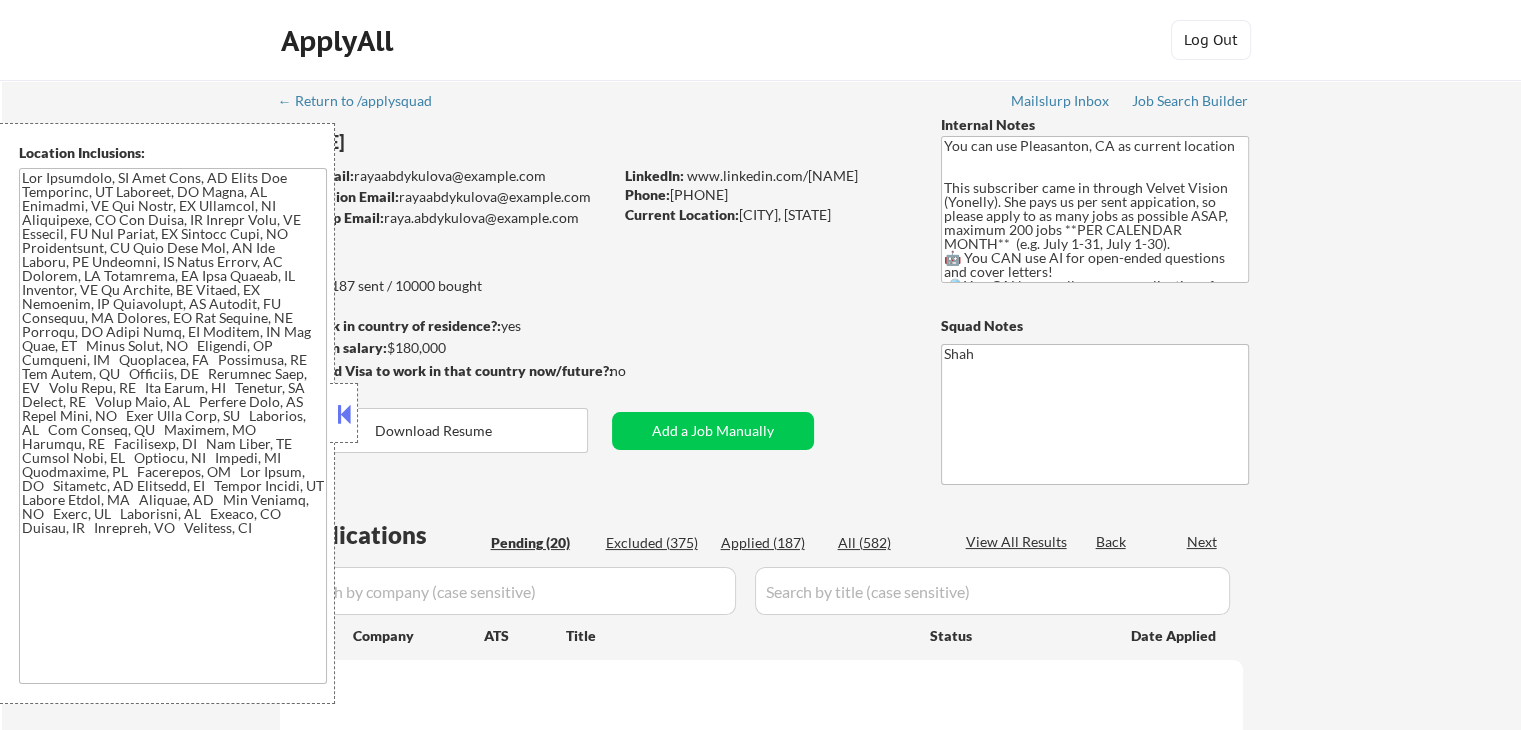 select on ""pending"" 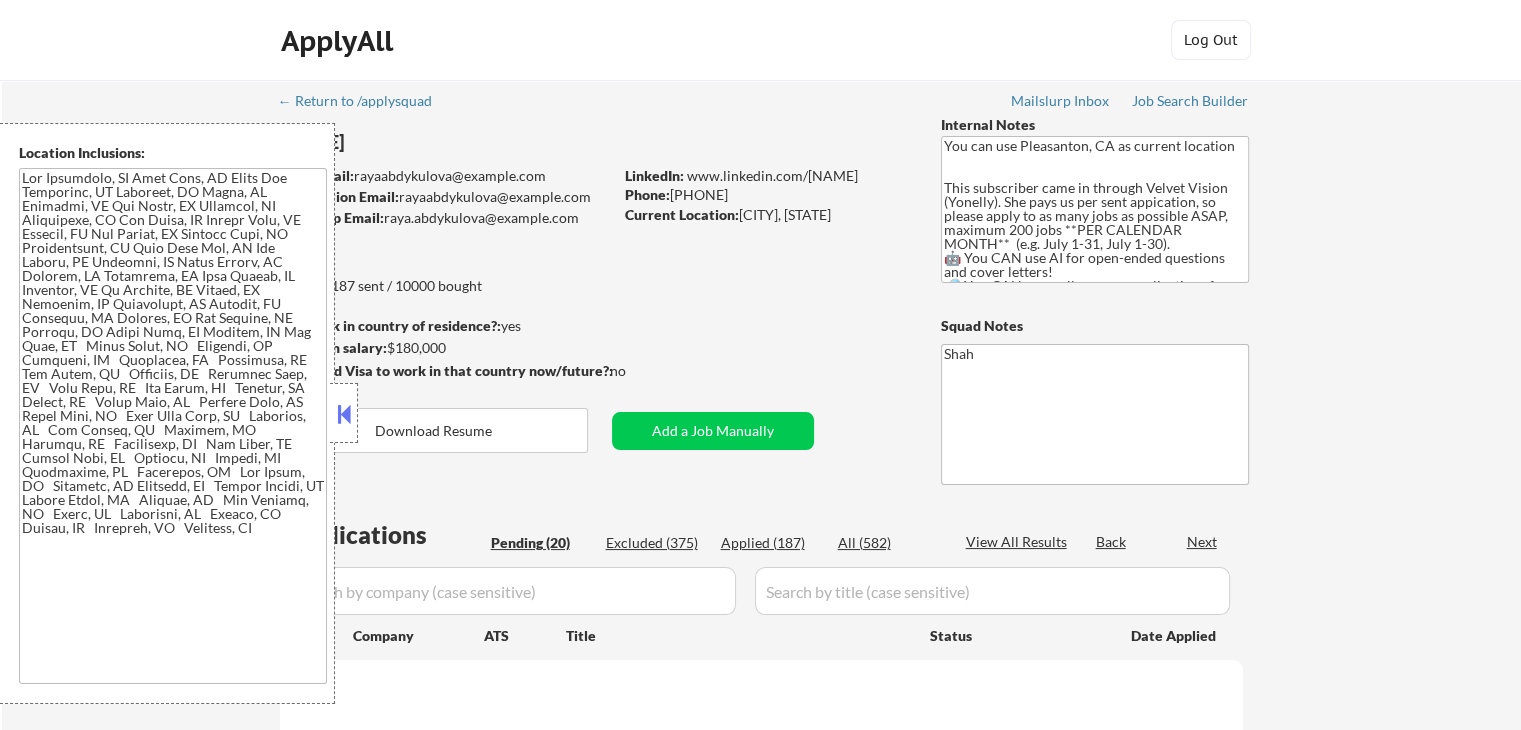 select on ""pending"" 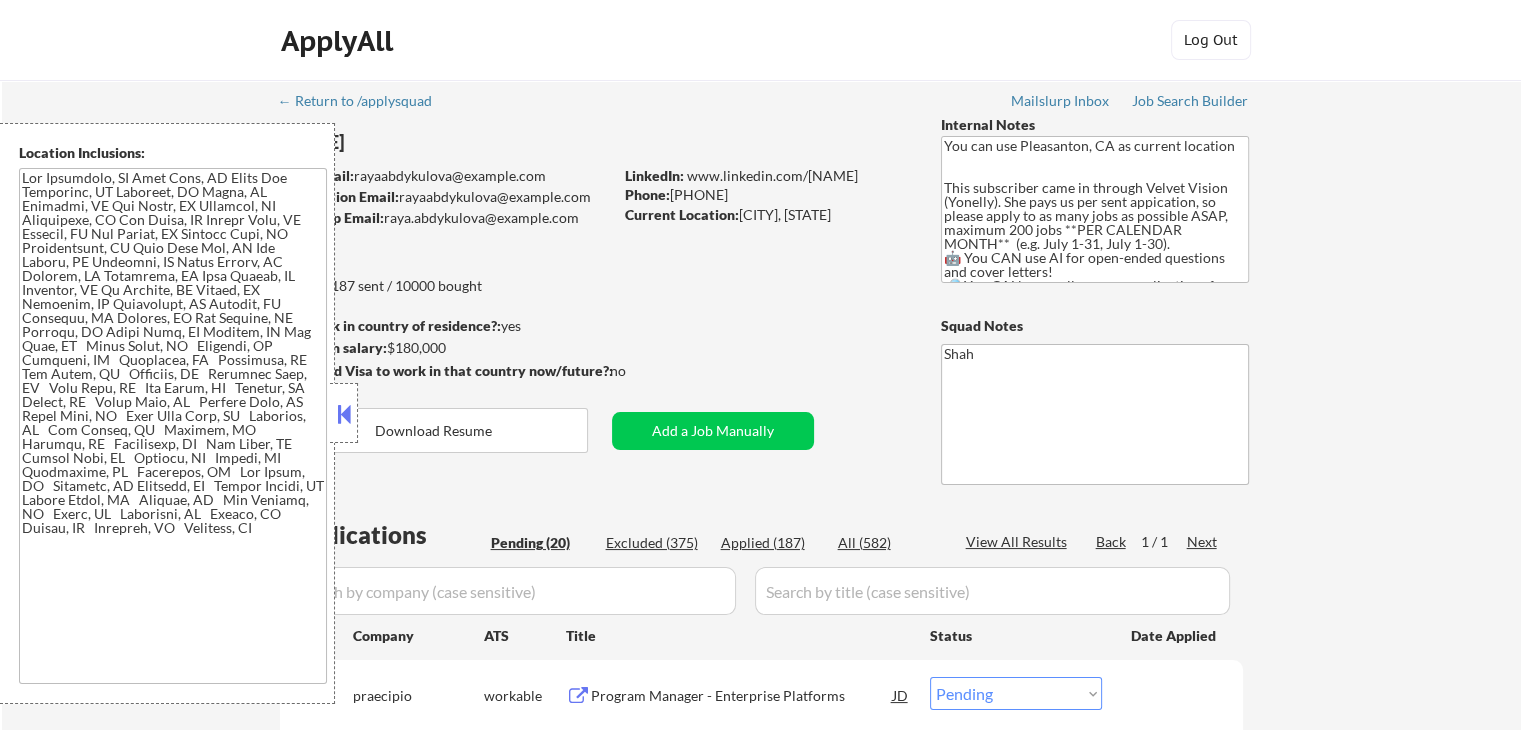click at bounding box center [344, 414] 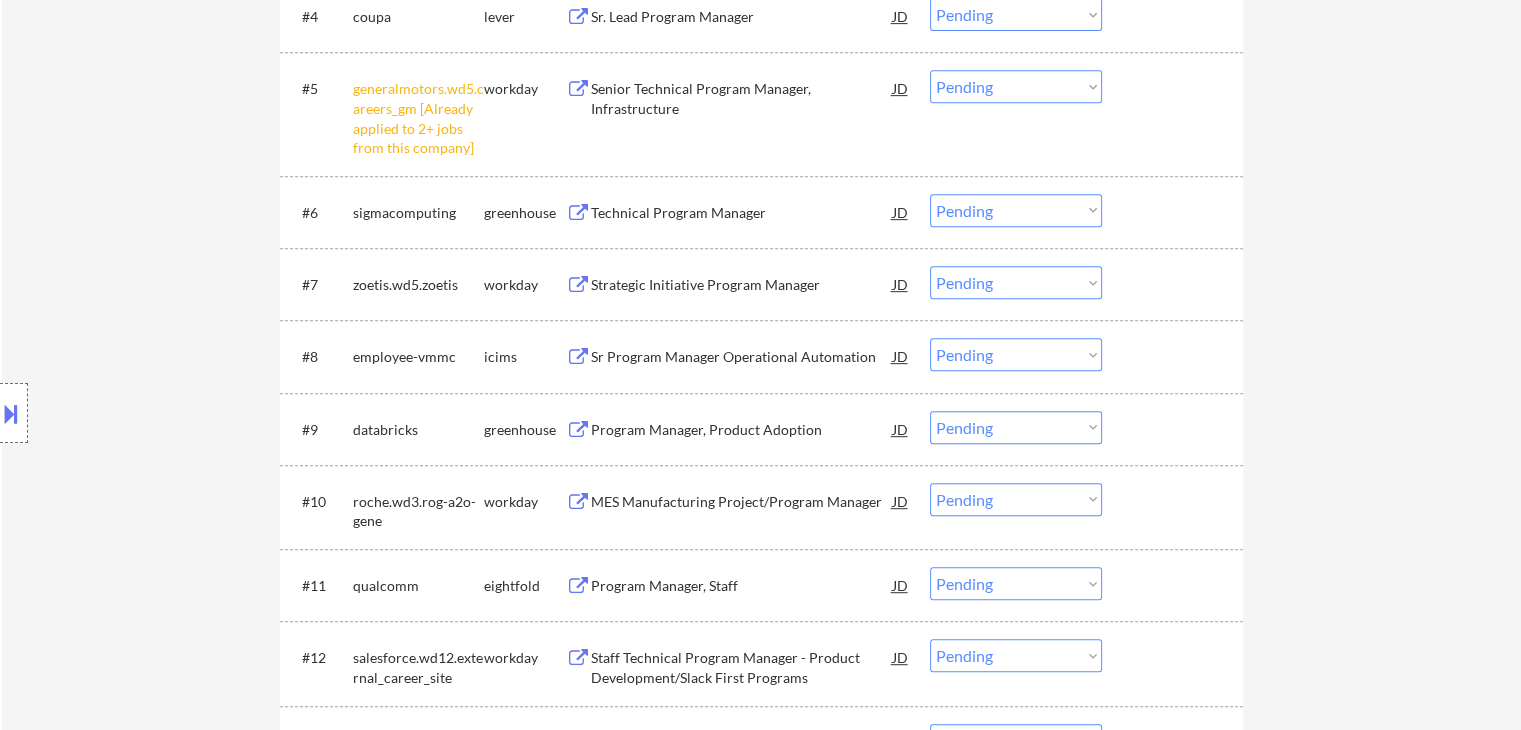 scroll, scrollTop: 800, scrollLeft: 0, axis: vertical 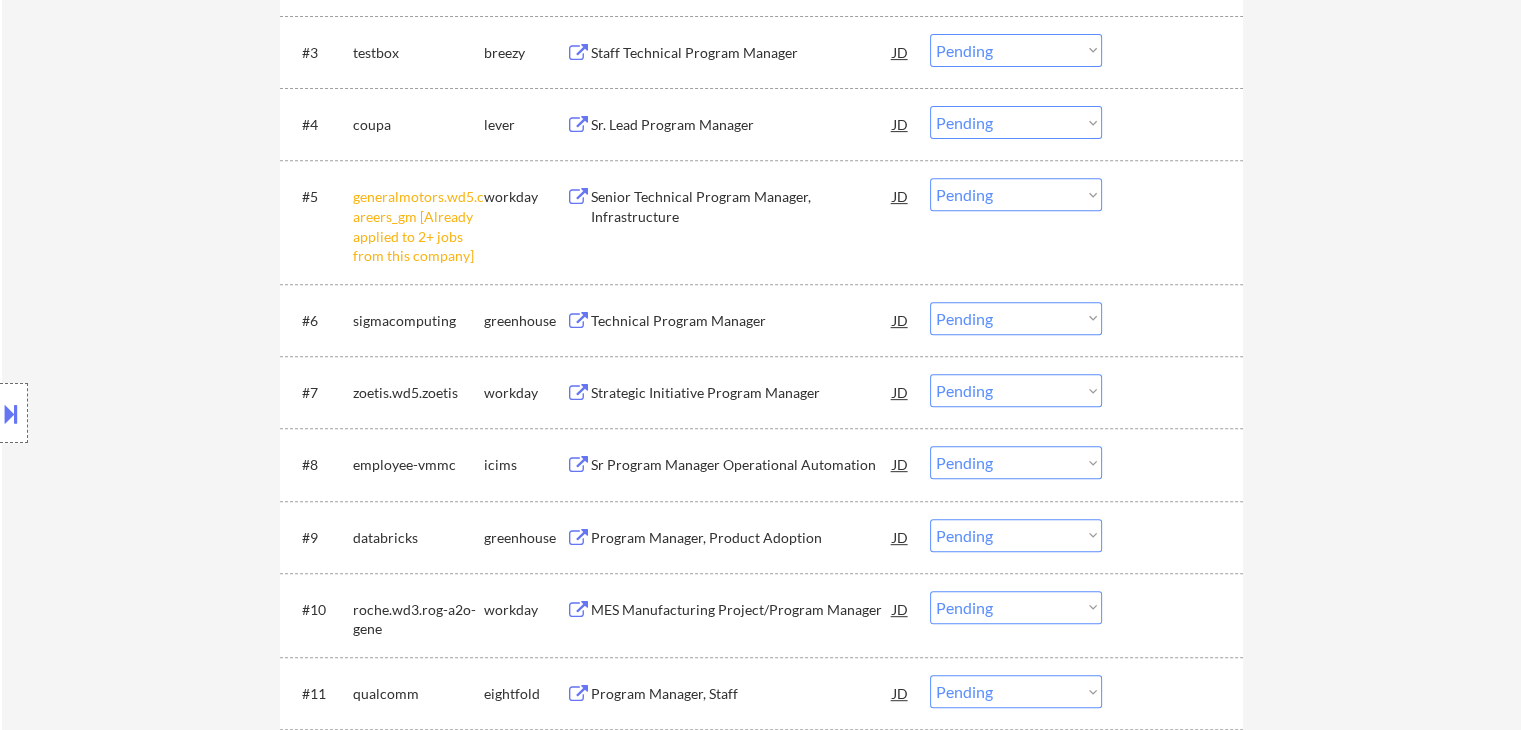 click on "Choose an option... Pending Applied Excluded (Questions) Excluded (Expired) Excluded (Location) Excluded (Bad Match) Excluded (Blocklist) Excluded (Salary) Excluded (Other)" at bounding box center (1016, 194) 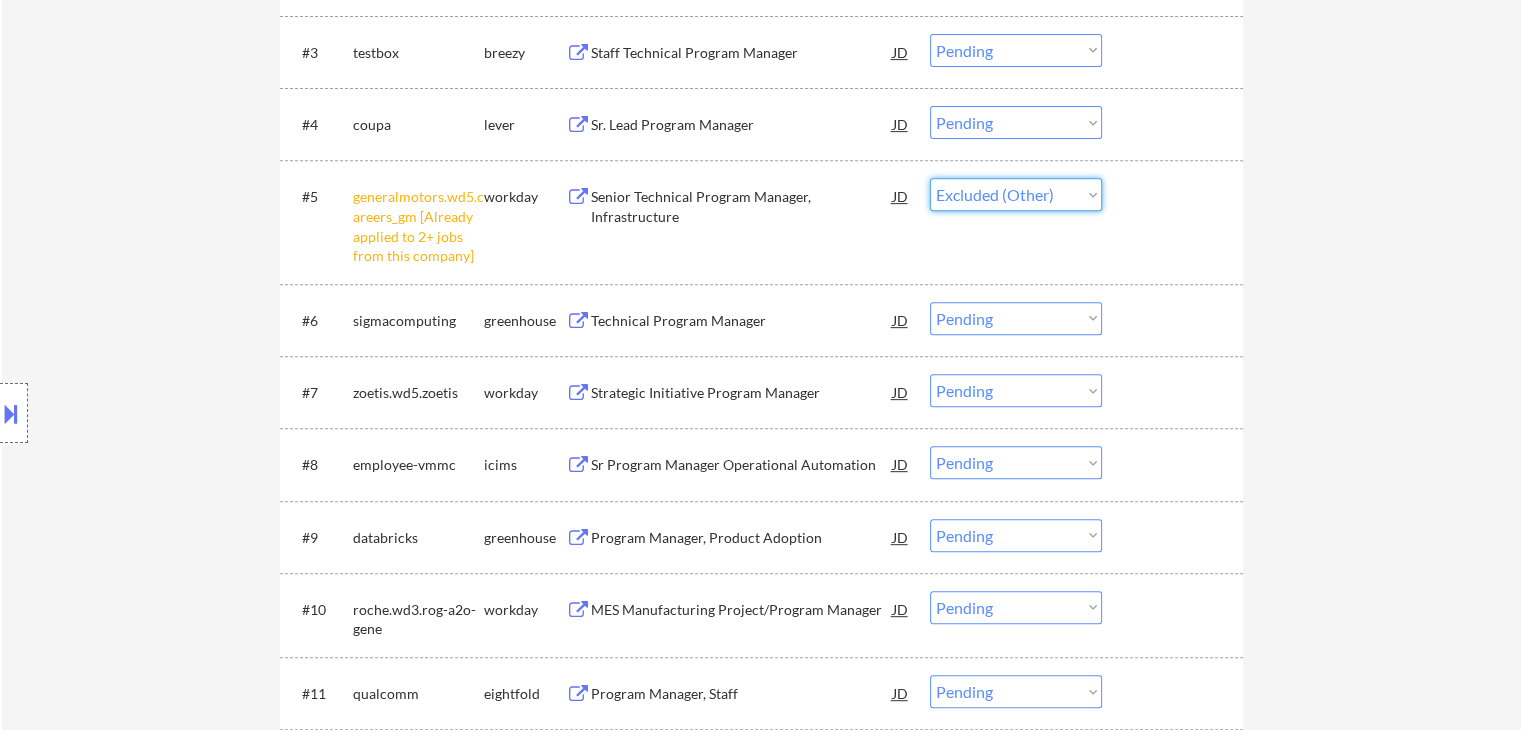 click on "Choose an option... Pending Applied Excluded (Questions) Excluded (Expired) Excluded (Location) Excluded (Bad Match) Excluded (Blocklist) Excluded (Salary) Excluded (Other)" at bounding box center (1016, 194) 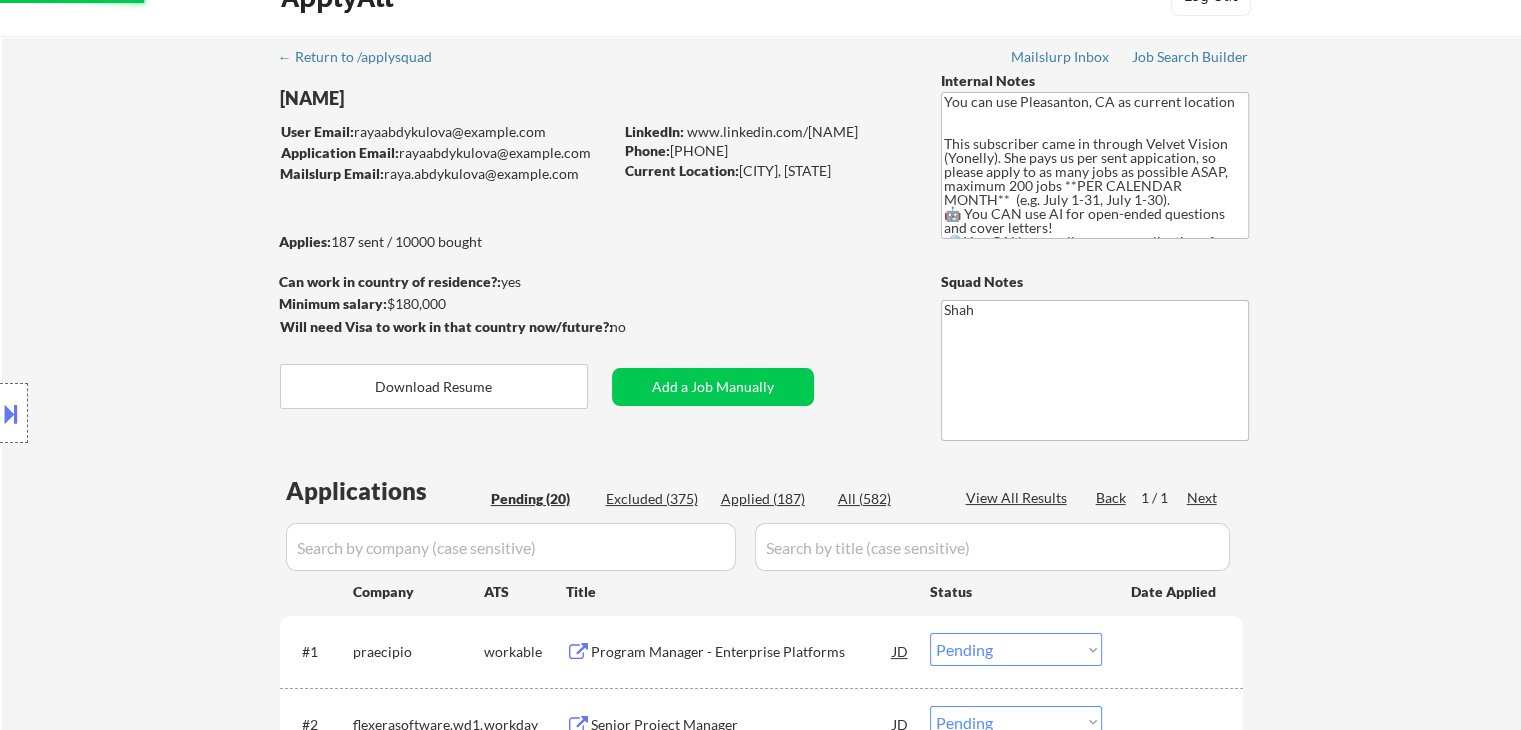 scroll, scrollTop: 0, scrollLeft: 0, axis: both 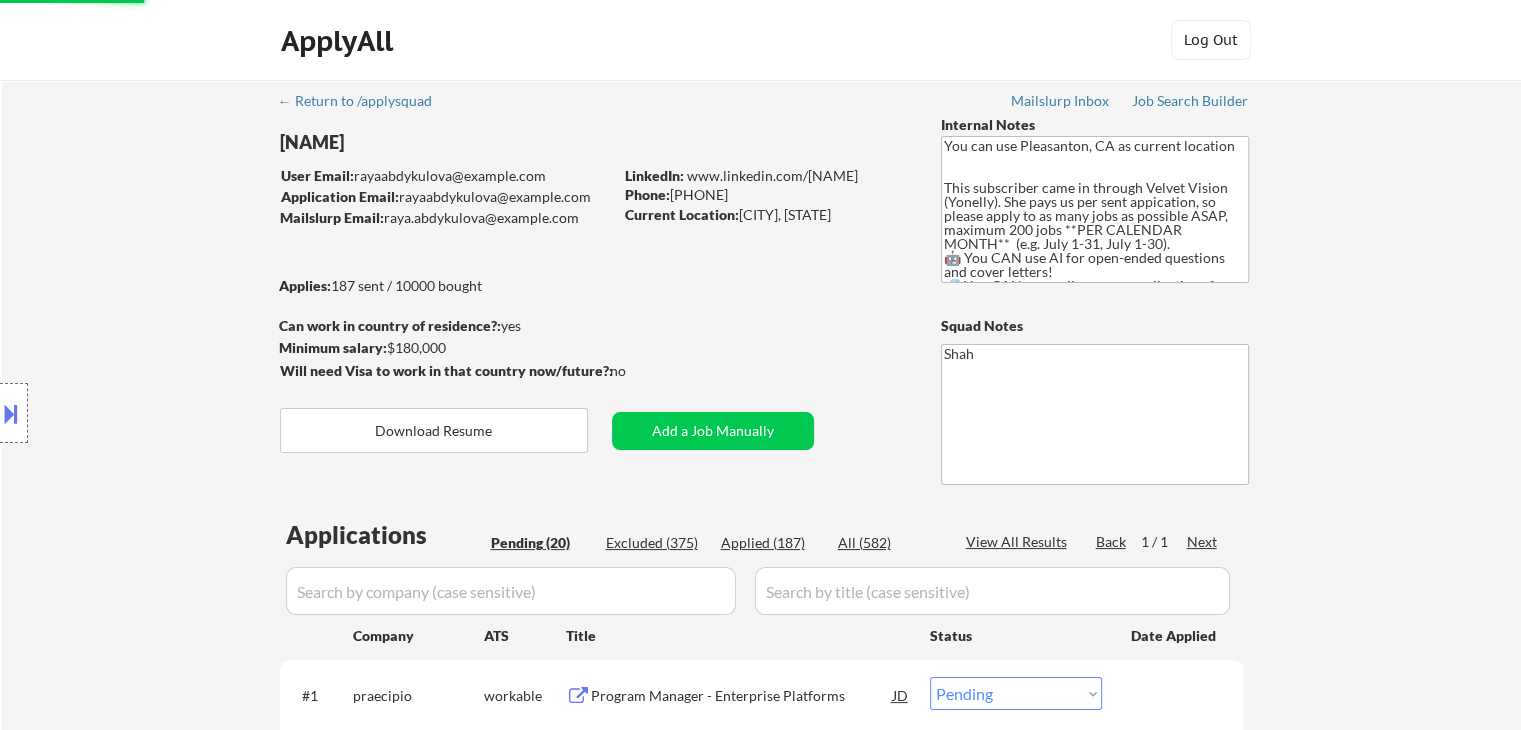 select on ""pending"" 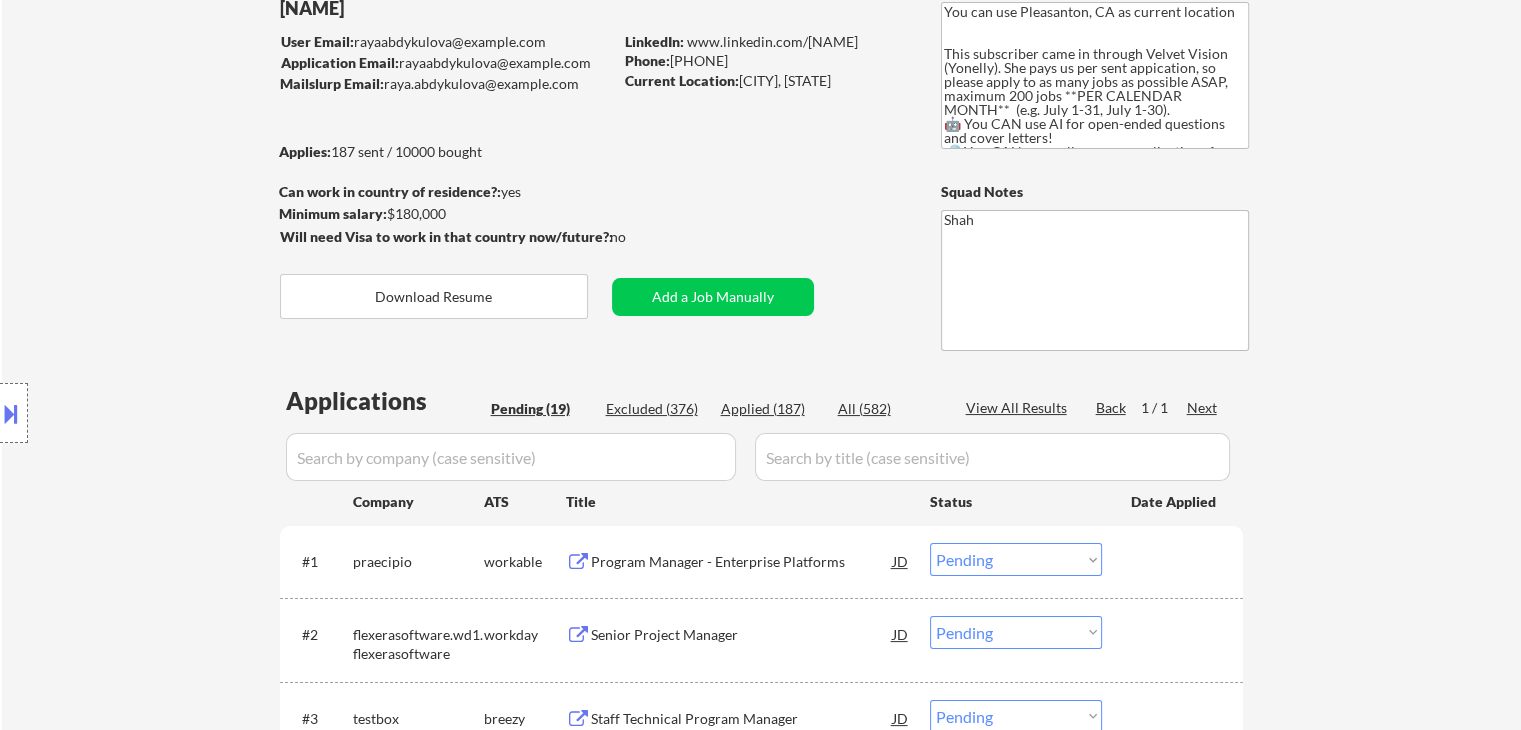 scroll, scrollTop: 300, scrollLeft: 0, axis: vertical 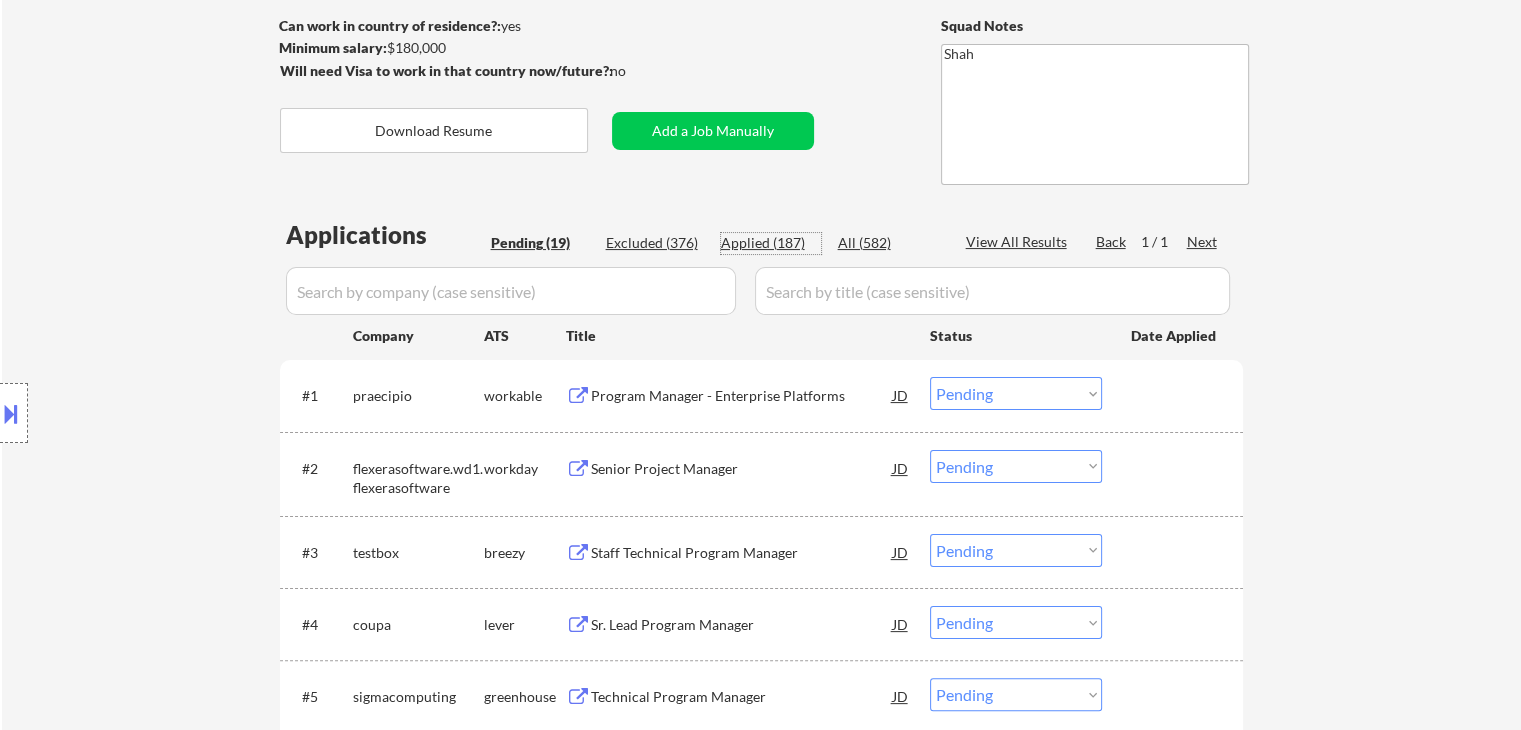 click on "Applied (187)" at bounding box center [771, 243] 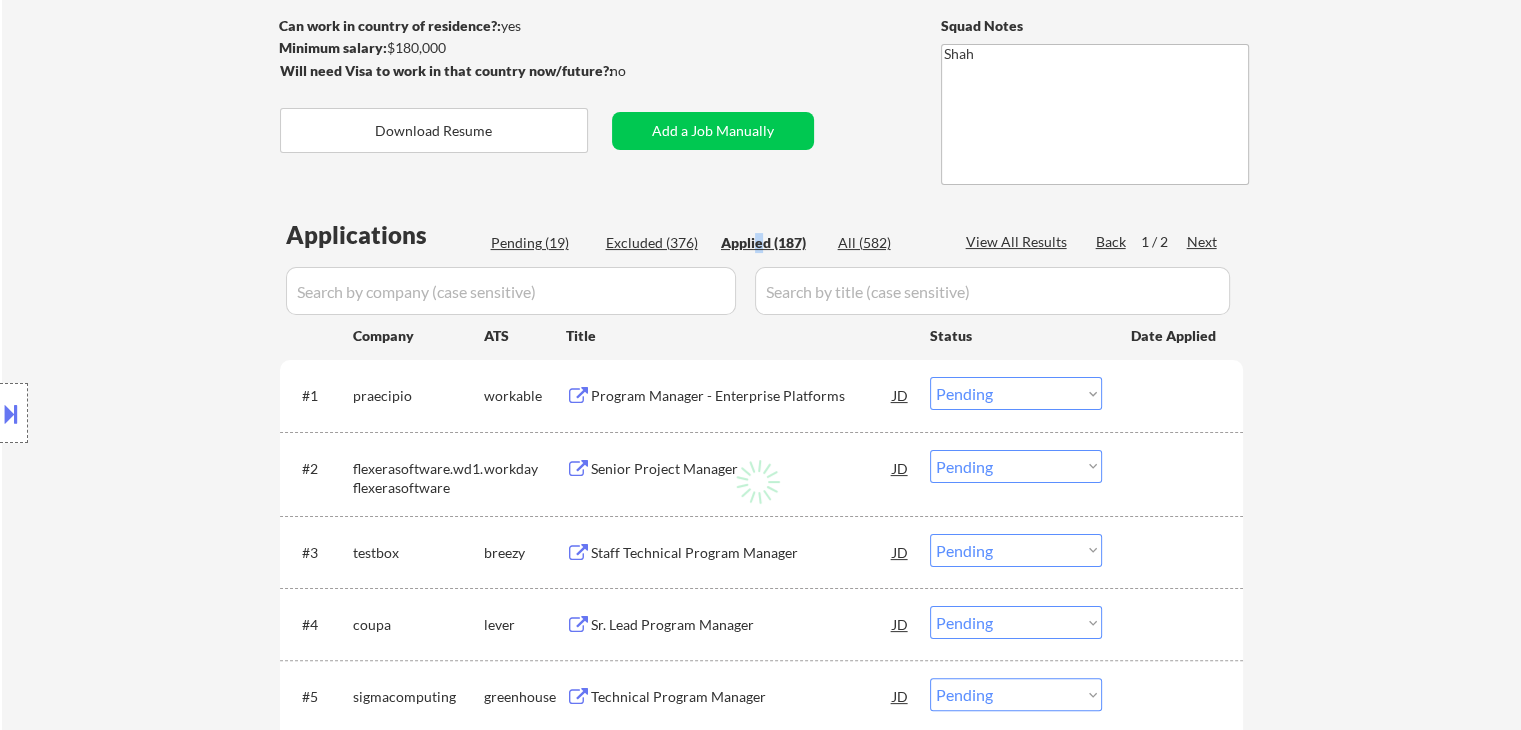 select on ""applied"" 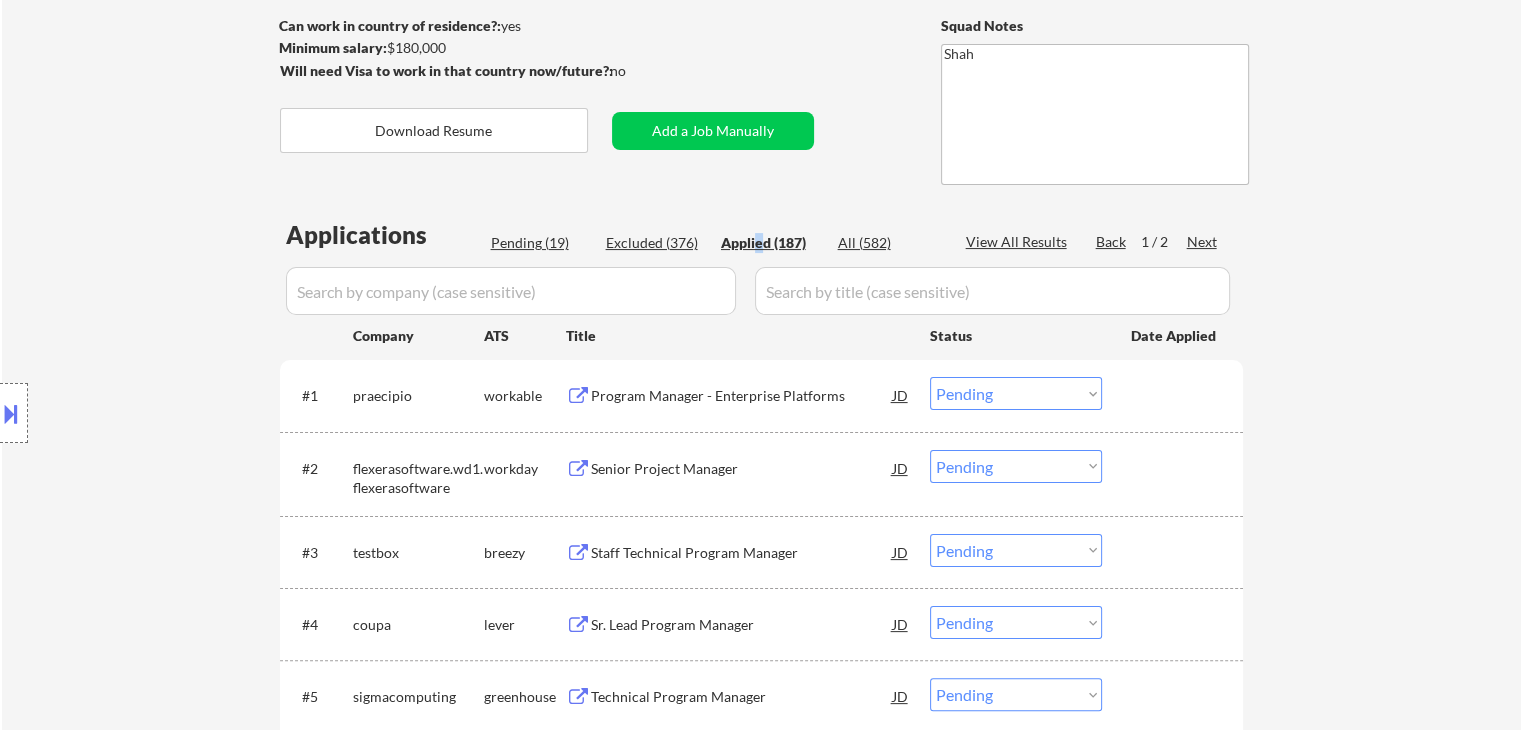 select on ""applied"" 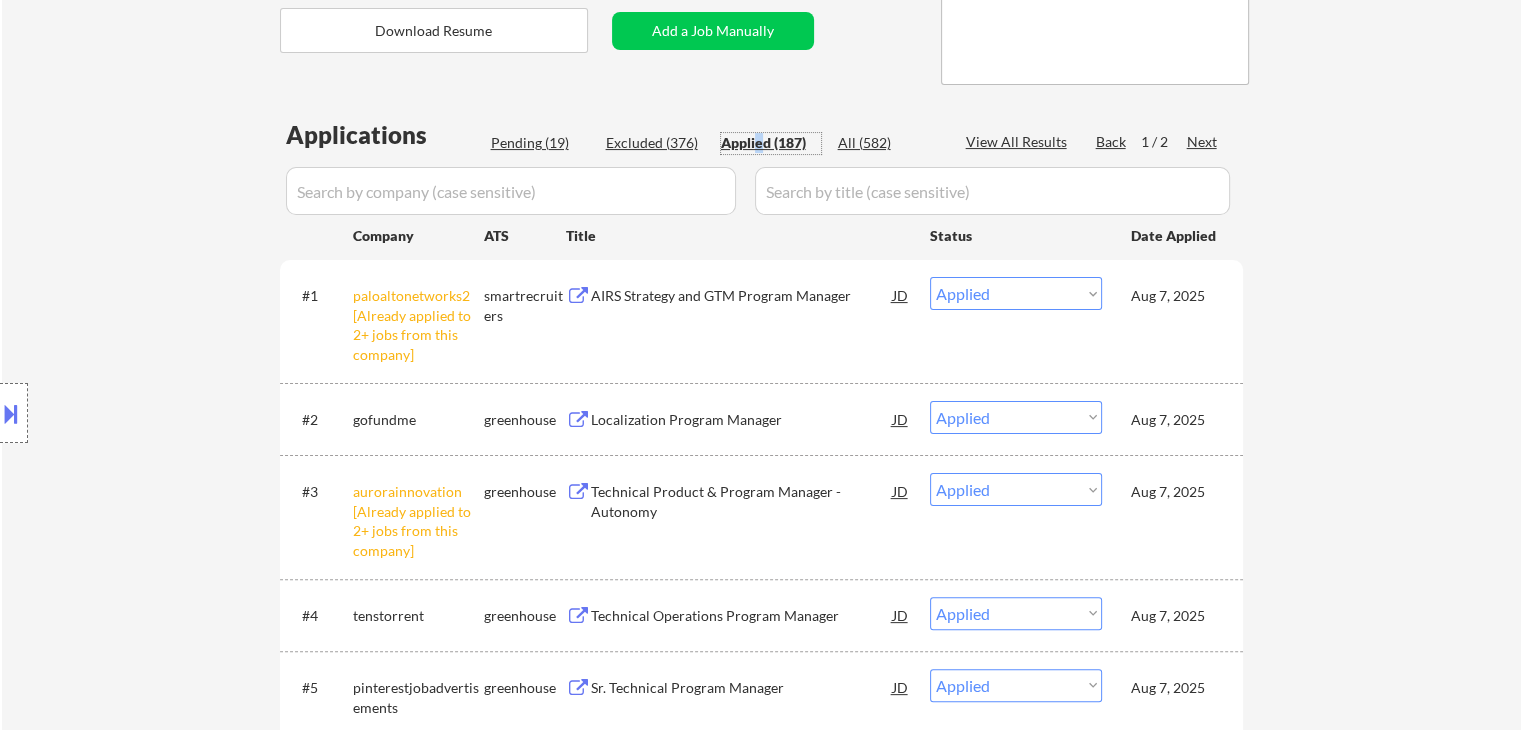 scroll, scrollTop: 100, scrollLeft: 0, axis: vertical 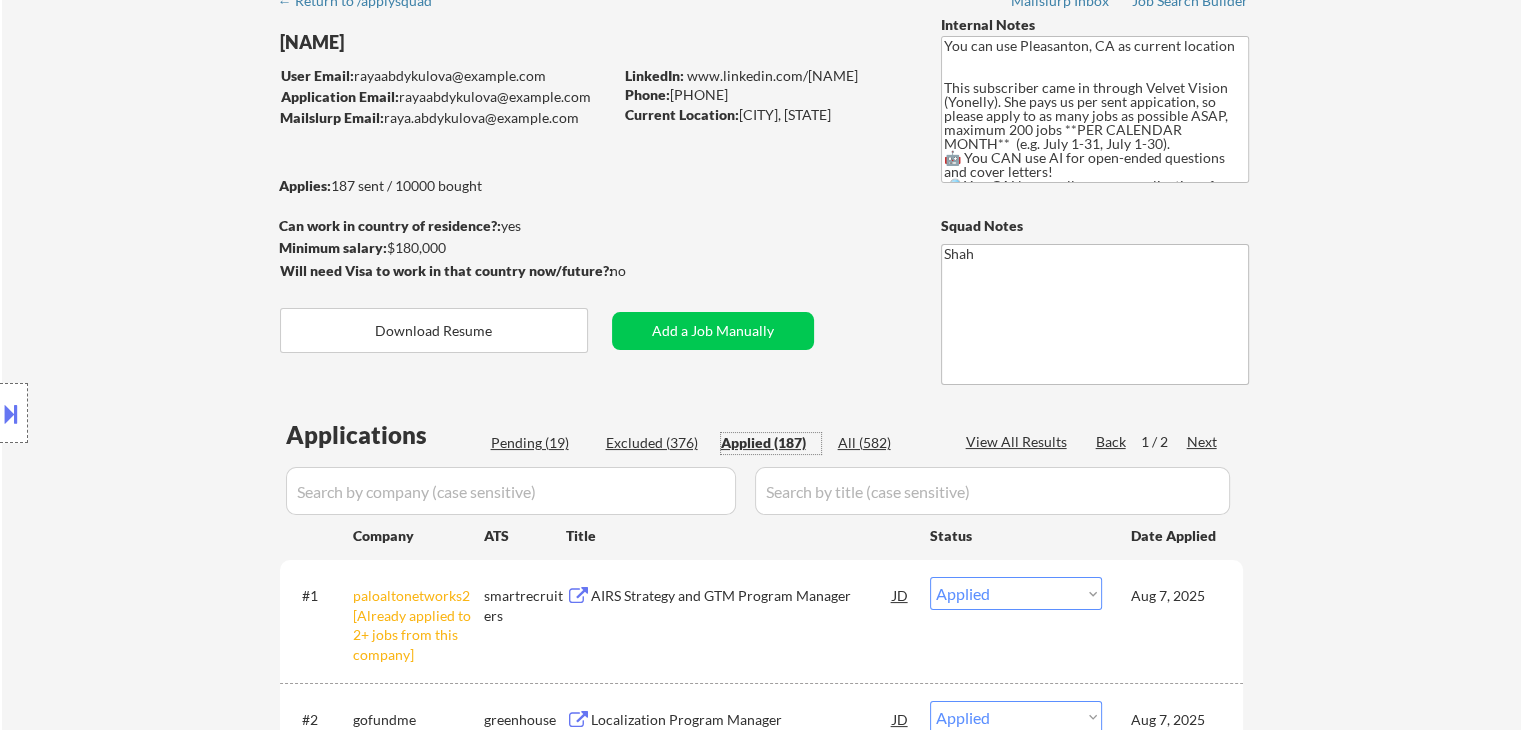 click on "Pending (19)" at bounding box center (541, 443) 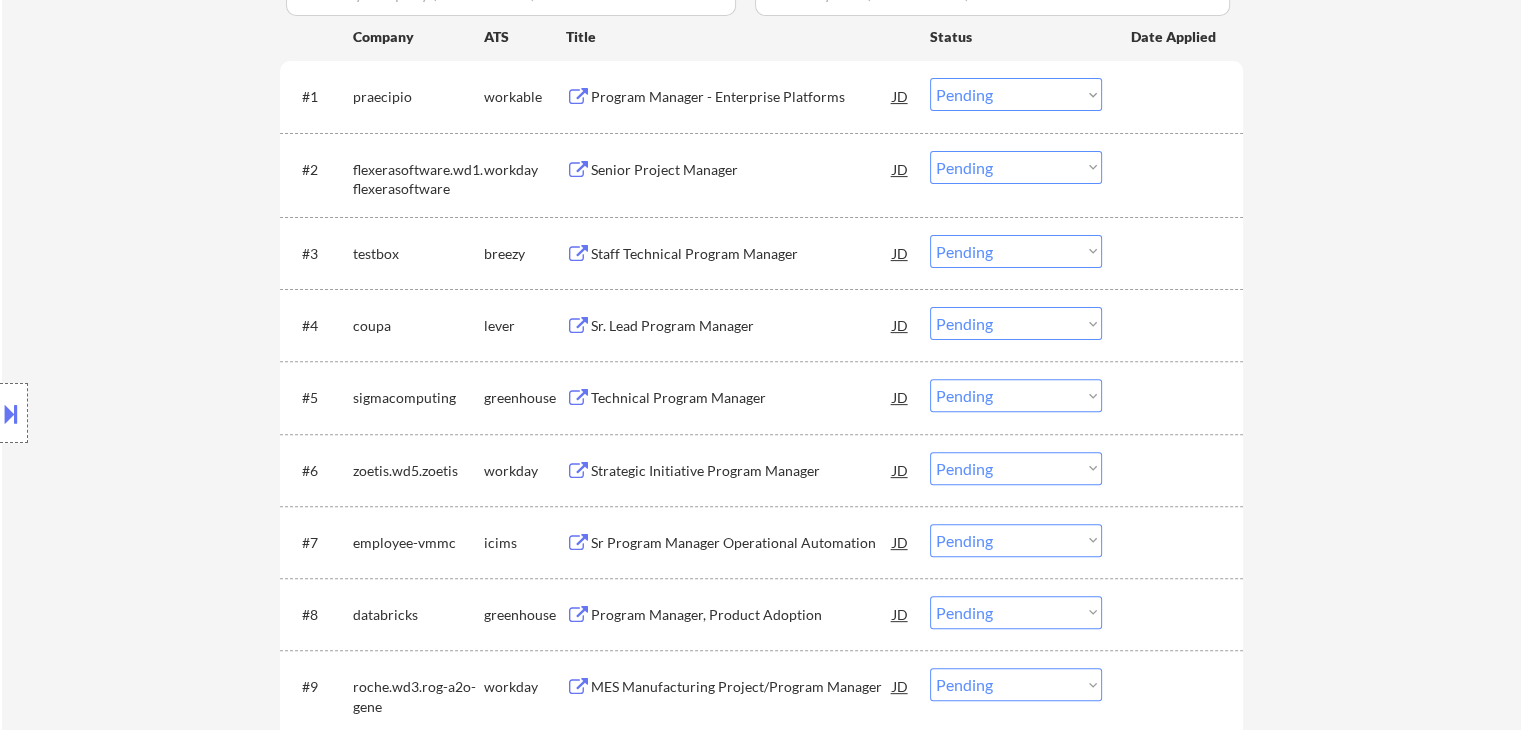 scroll, scrollTop: 600, scrollLeft: 0, axis: vertical 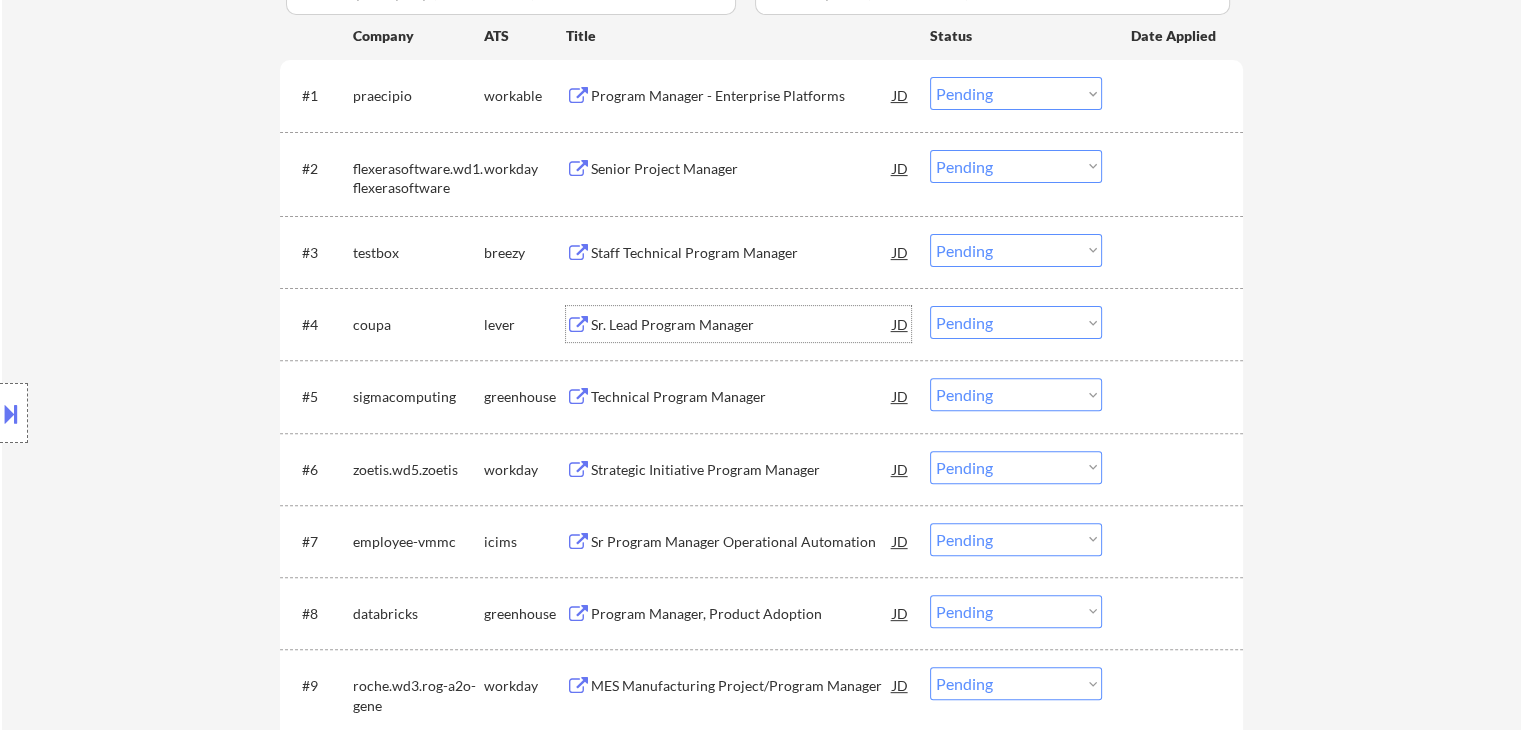 click on "Sr. Lead Program Manager" at bounding box center [742, 325] 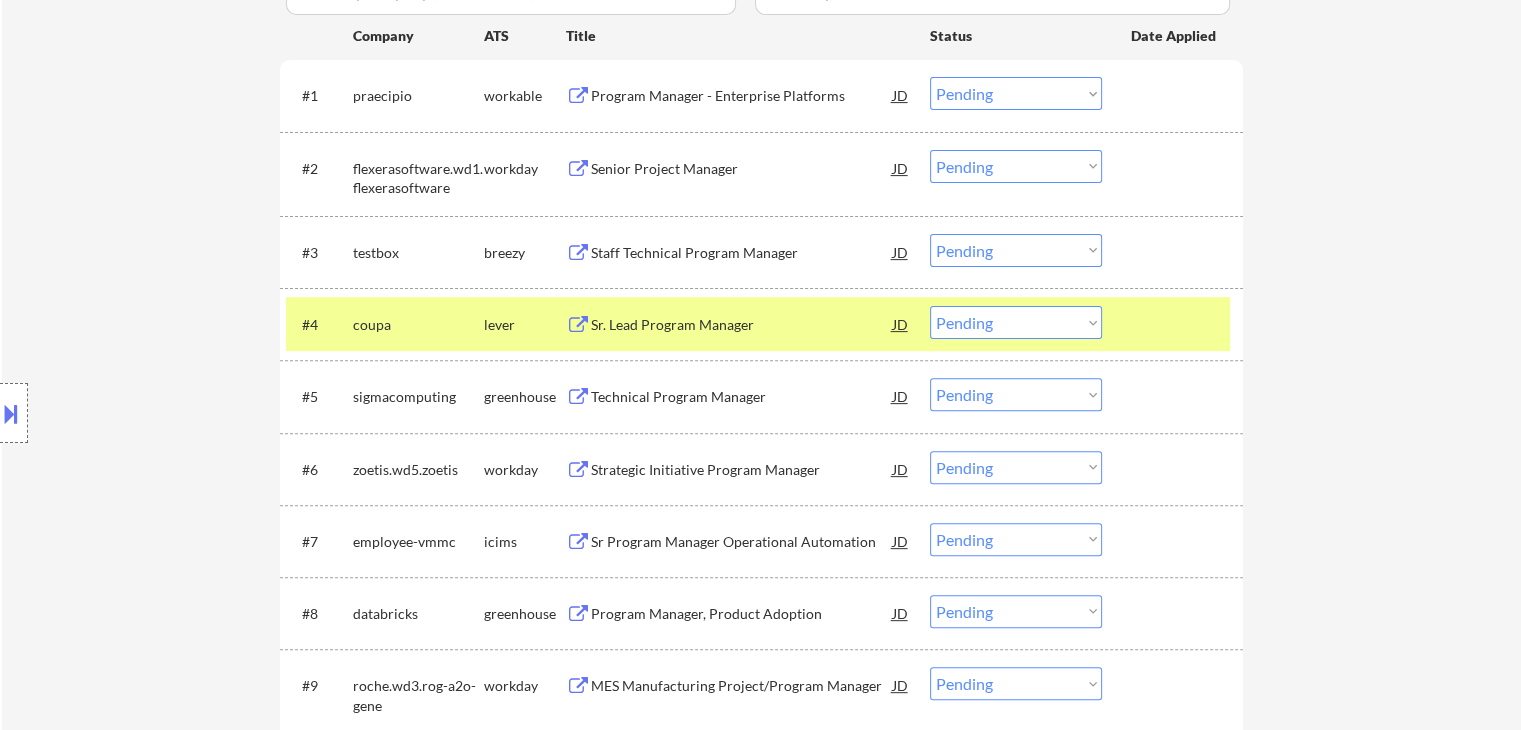 scroll, scrollTop: 700, scrollLeft: 0, axis: vertical 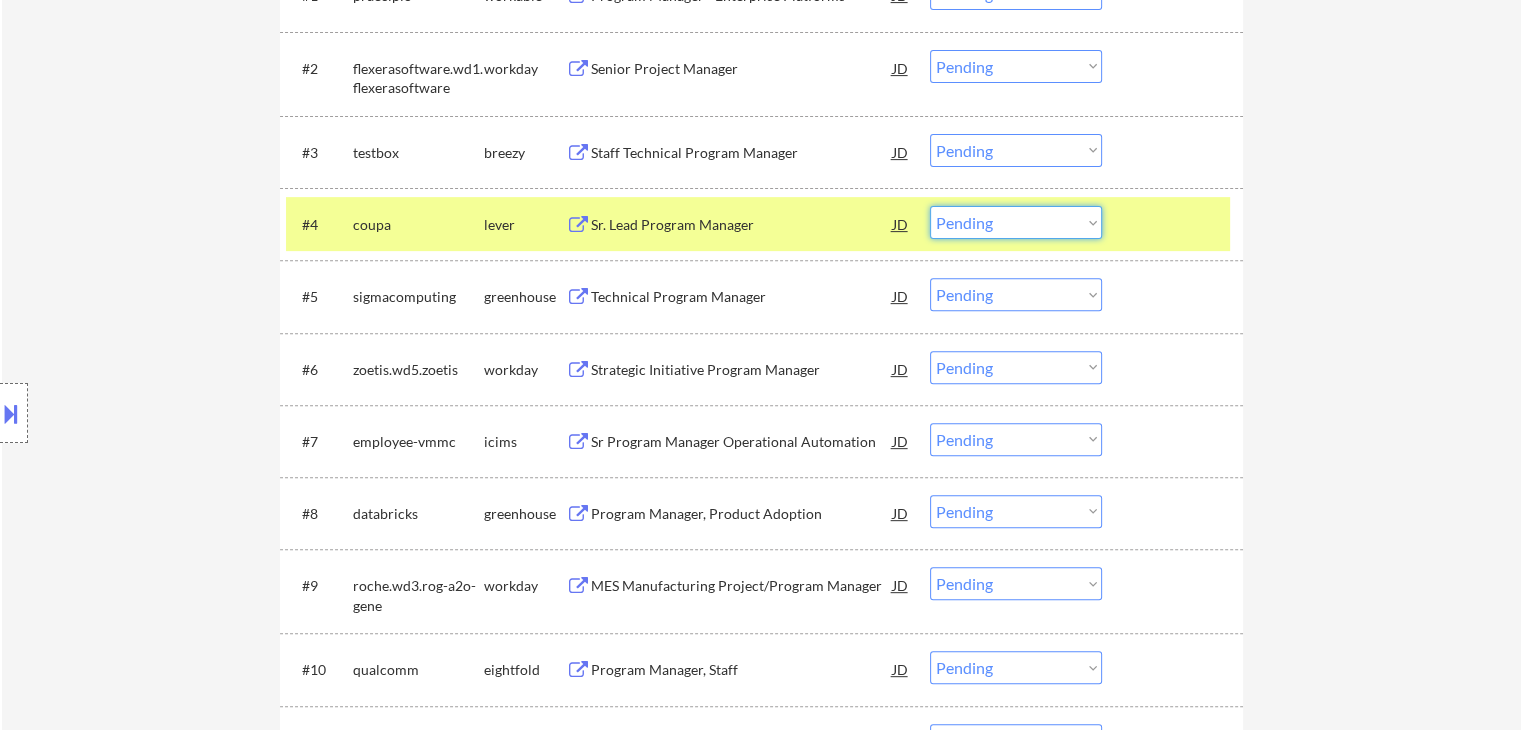 click on "Choose an option... Pending Applied Excluded (Questions) Excluded (Expired) Excluded (Location) Excluded (Bad Match) Excluded (Blocklist) Excluded (Salary) Excluded (Other)" at bounding box center (1016, 222) 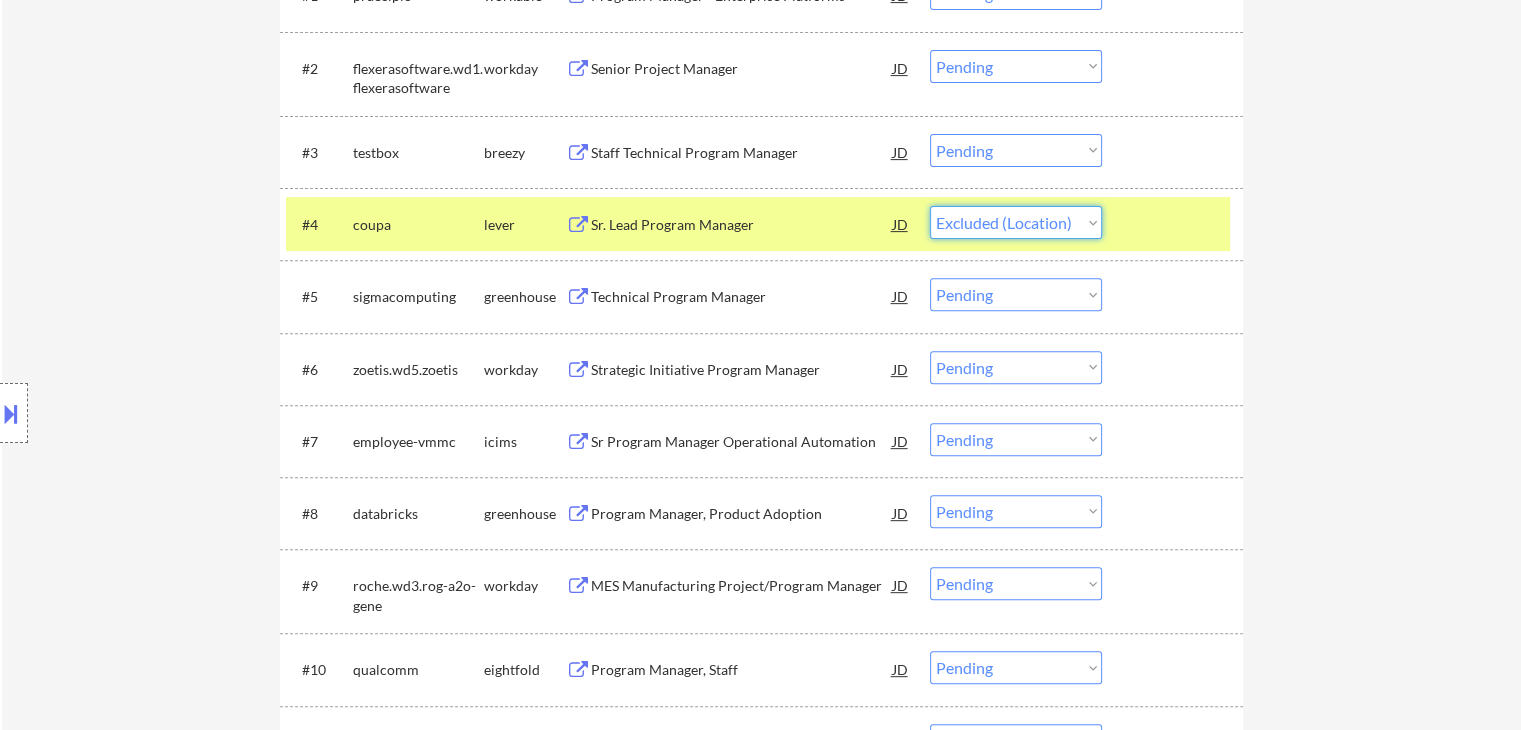 click on "Choose an option... Pending Applied Excluded (Questions) Excluded (Expired) Excluded (Location) Excluded (Bad Match) Excluded (Blocklist) Excluded (Salary) Excluded (Other)" at bounding box center [1016, 222] 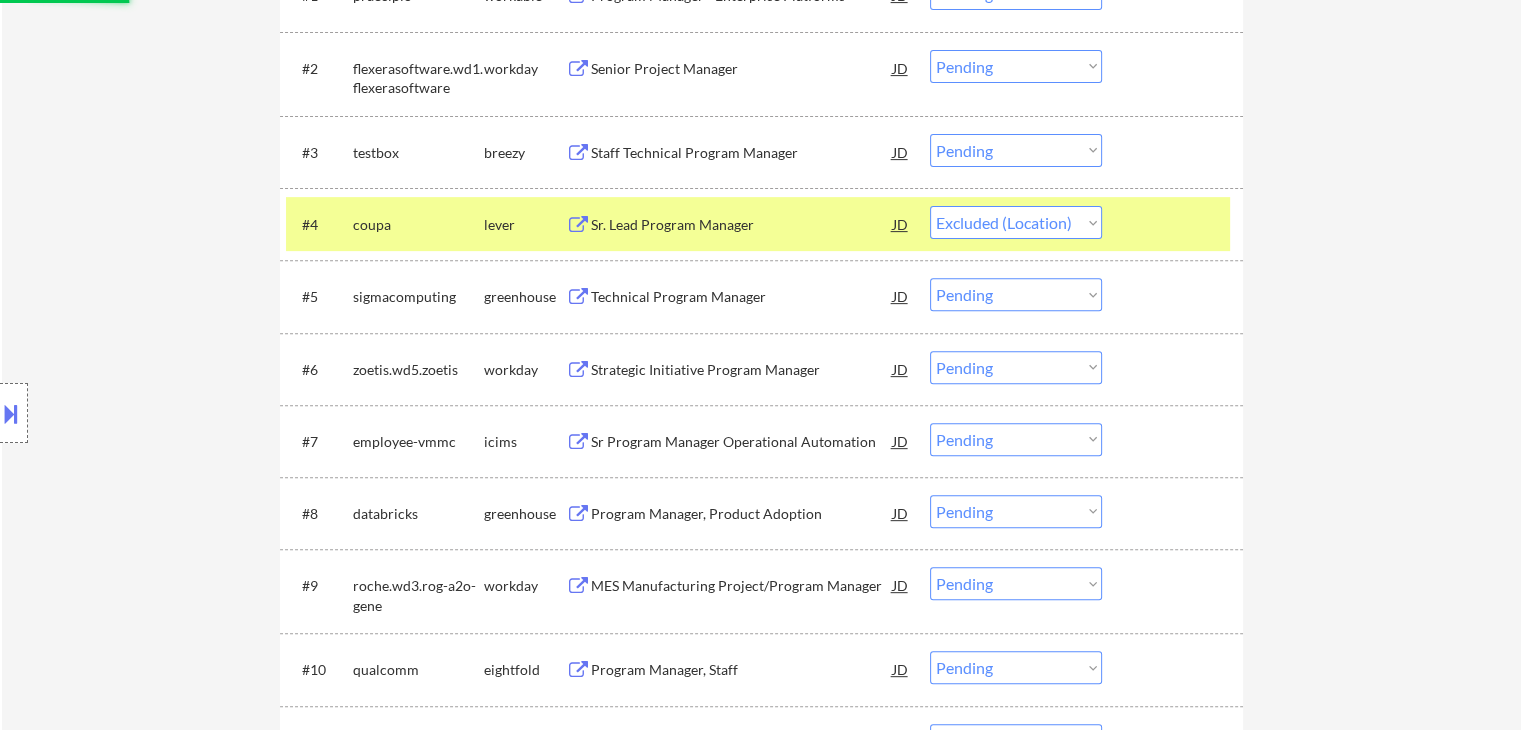 select on ""pending"" 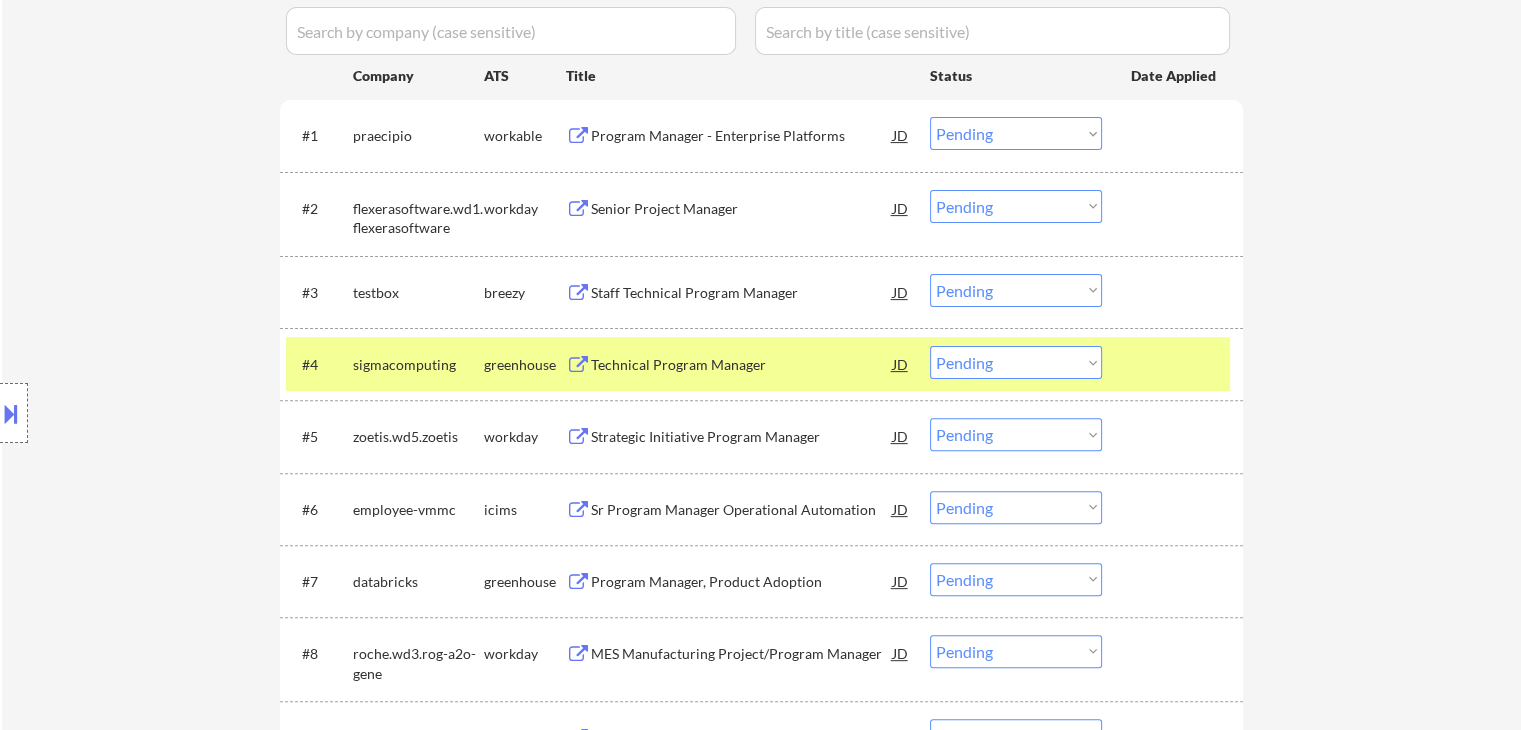 scroll, scrollTop: 400, scrollLeft: 0, axis: vertical 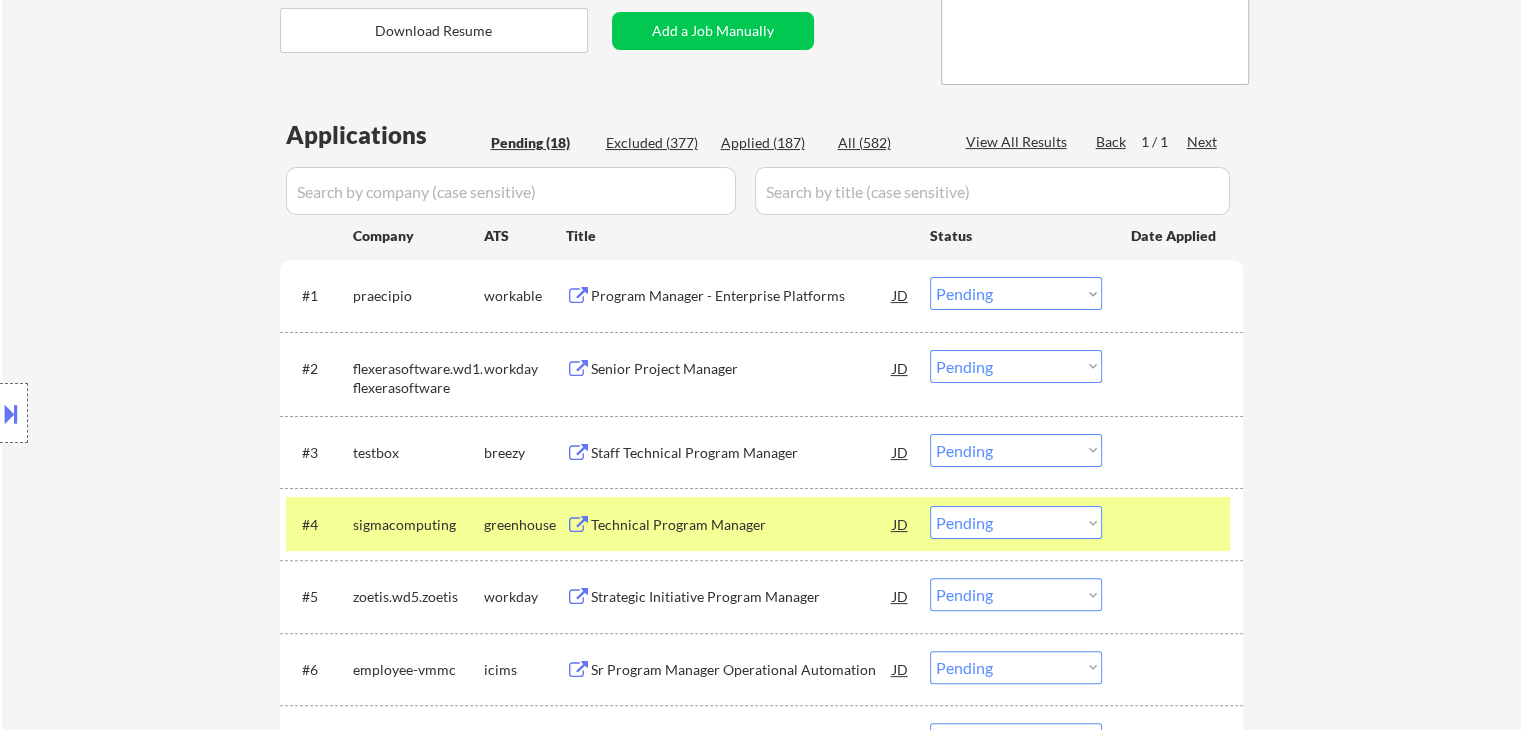 click on "Program Manager - Enterprise Platforms" at bounding box center [742, 296] 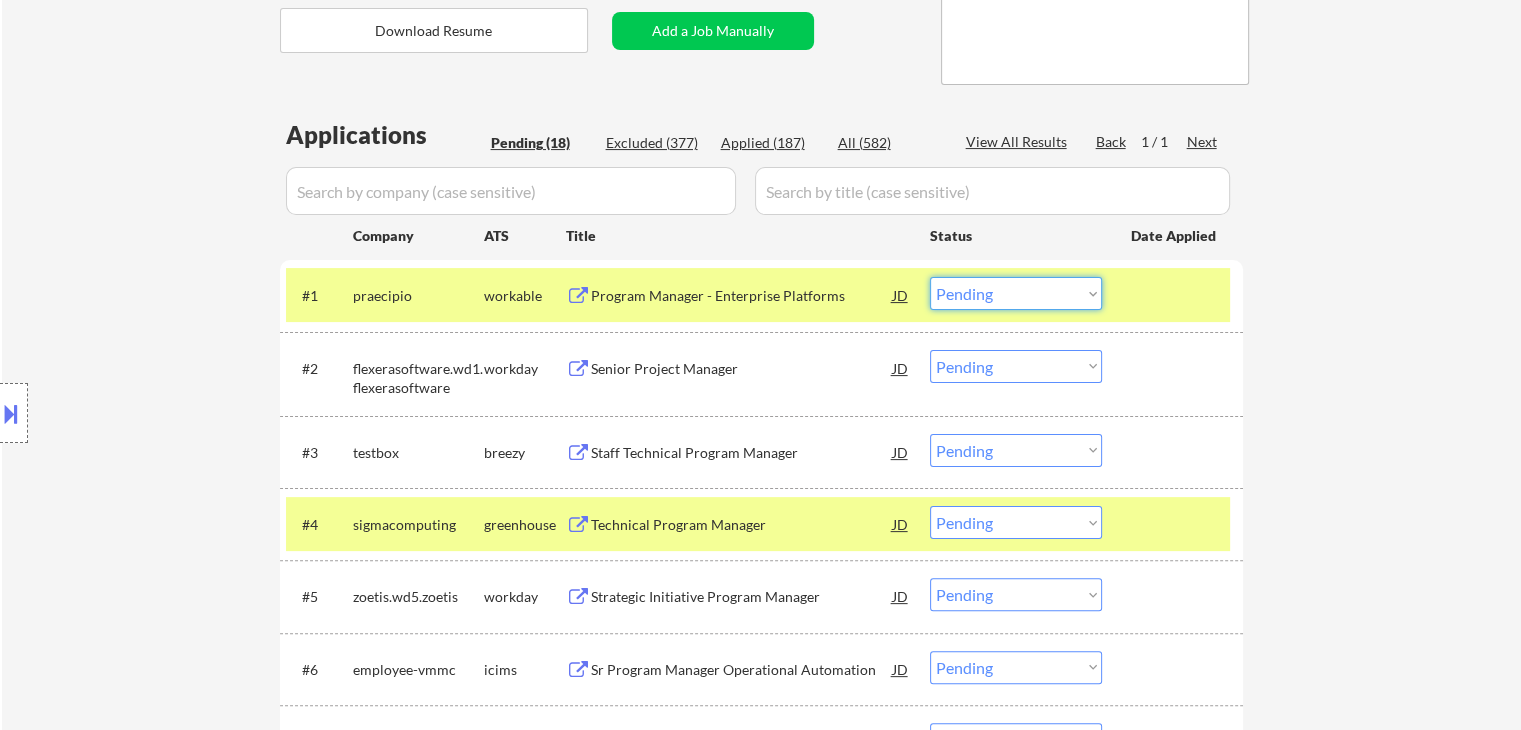 drag, startPoint x: 1024, startPoint y: 293, endPoint x: 1030, endPoint y: 309, distance: 17.088007 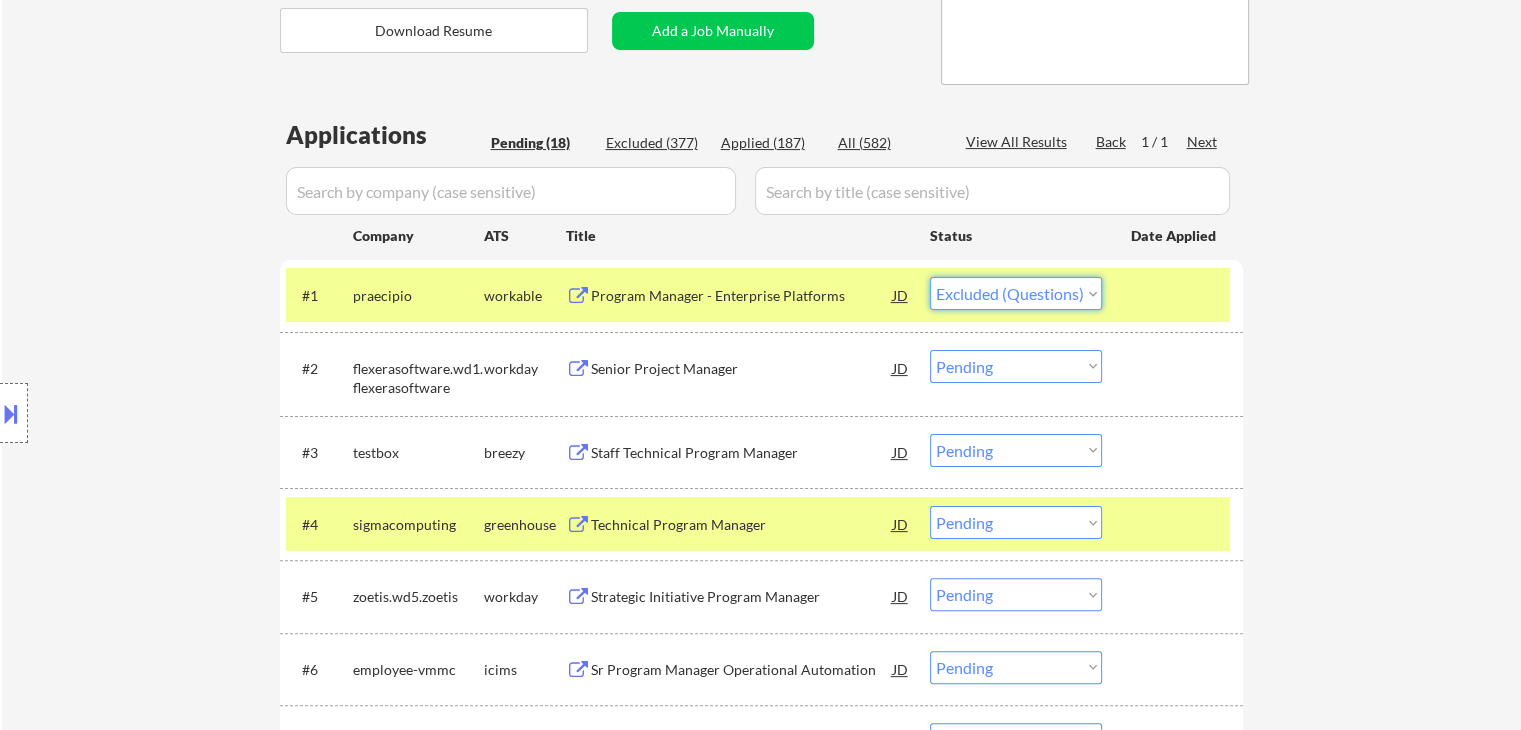 click on "Choose an option... Pending Applied Excluded (Questions) Excluded (Expired) Excluded (Location) Excluded (Bad Match) Excluded (Blocklist) Excluded (Salary) Excluded (Other)" at bounding box center [1016, 293] 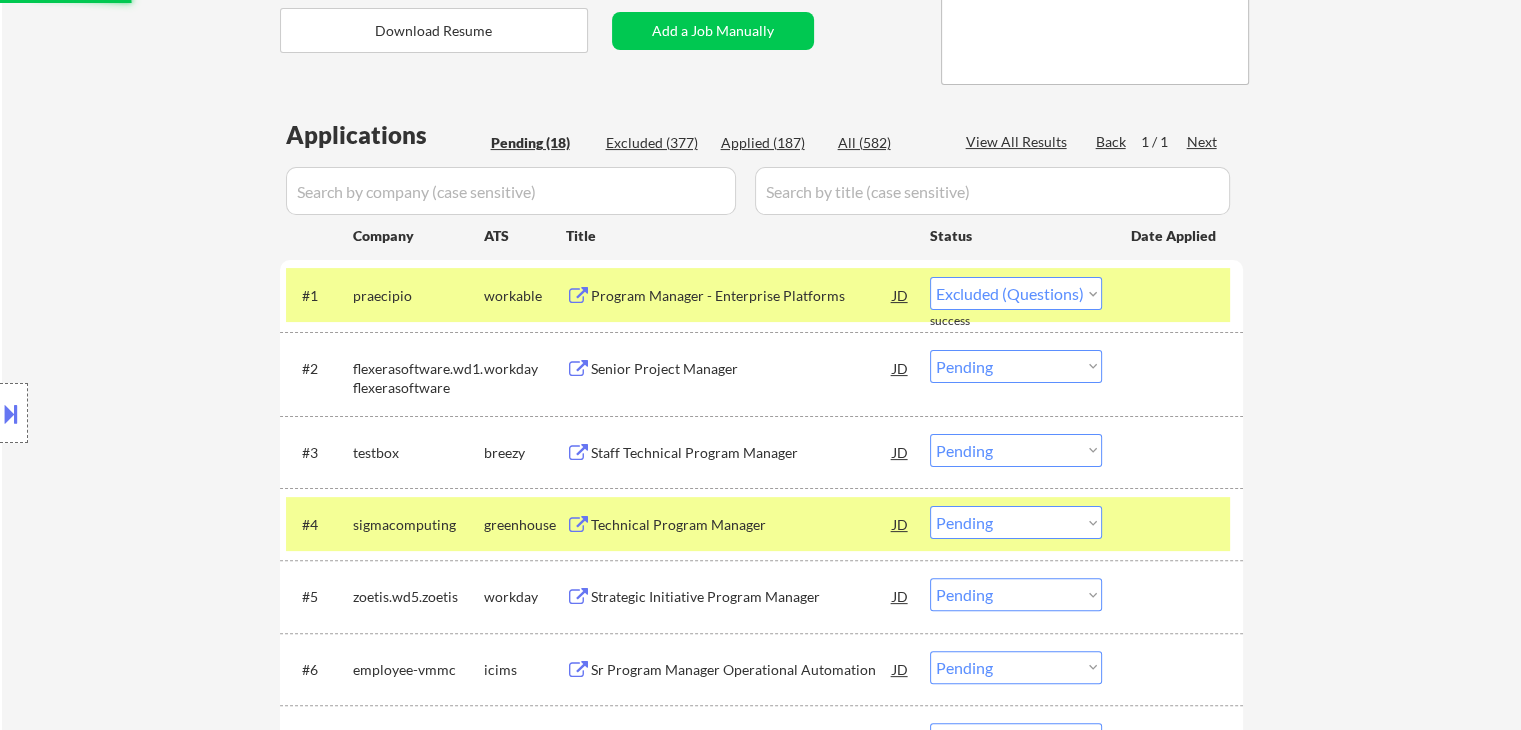 select on ""pending"" 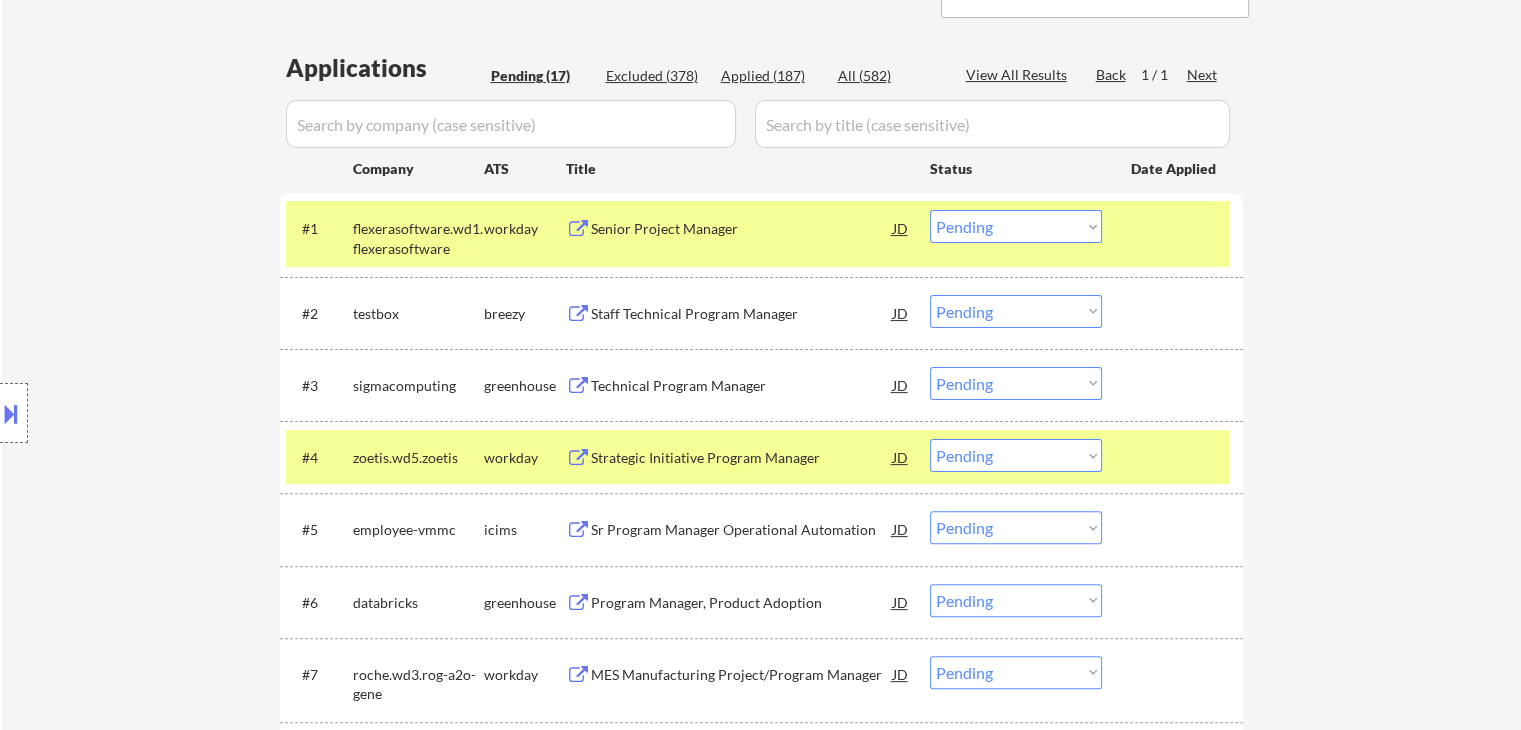 scroll, scrollTop: 500, scrollLeft: 0, axis: vertical 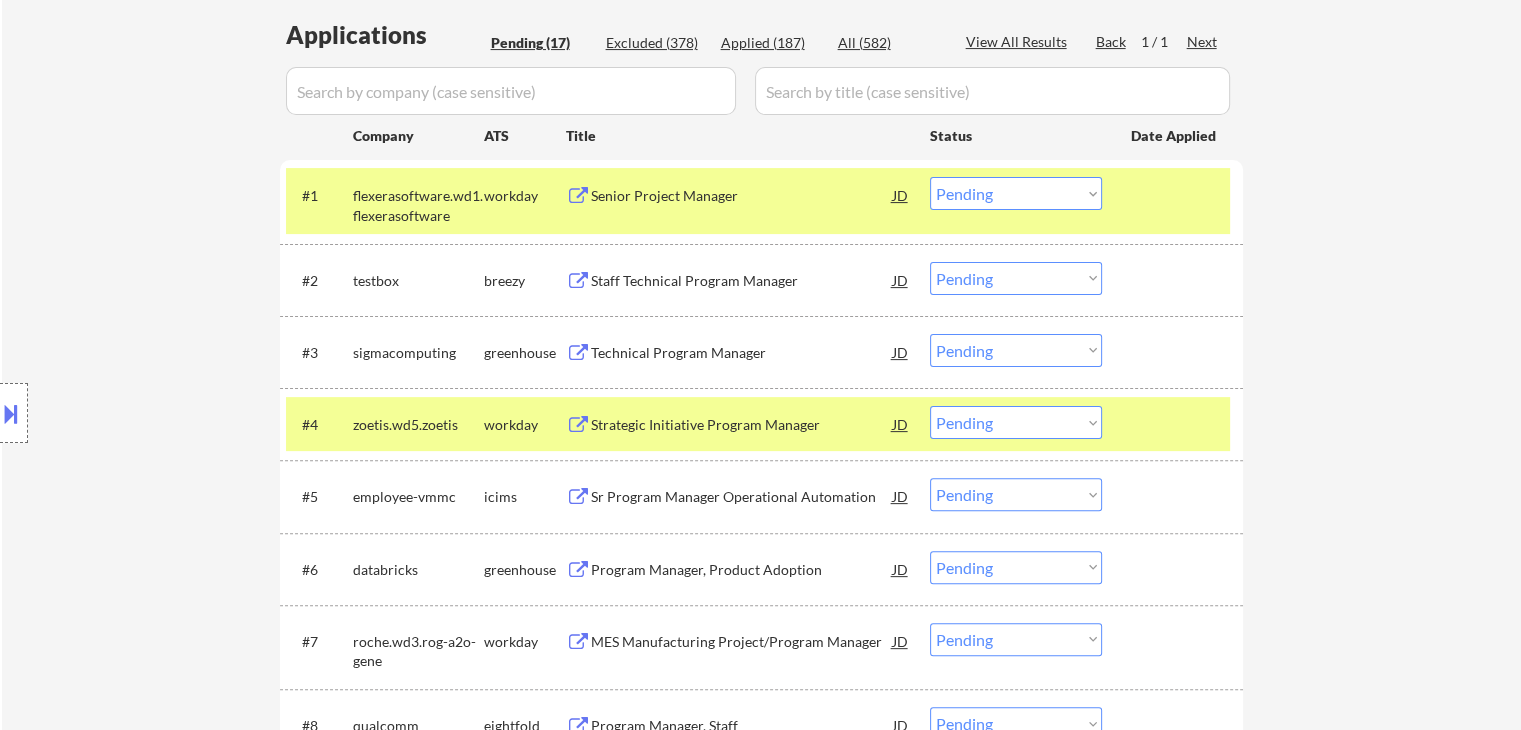 click on "Staff Technical Program Manager" at bounding box center (742, 281) 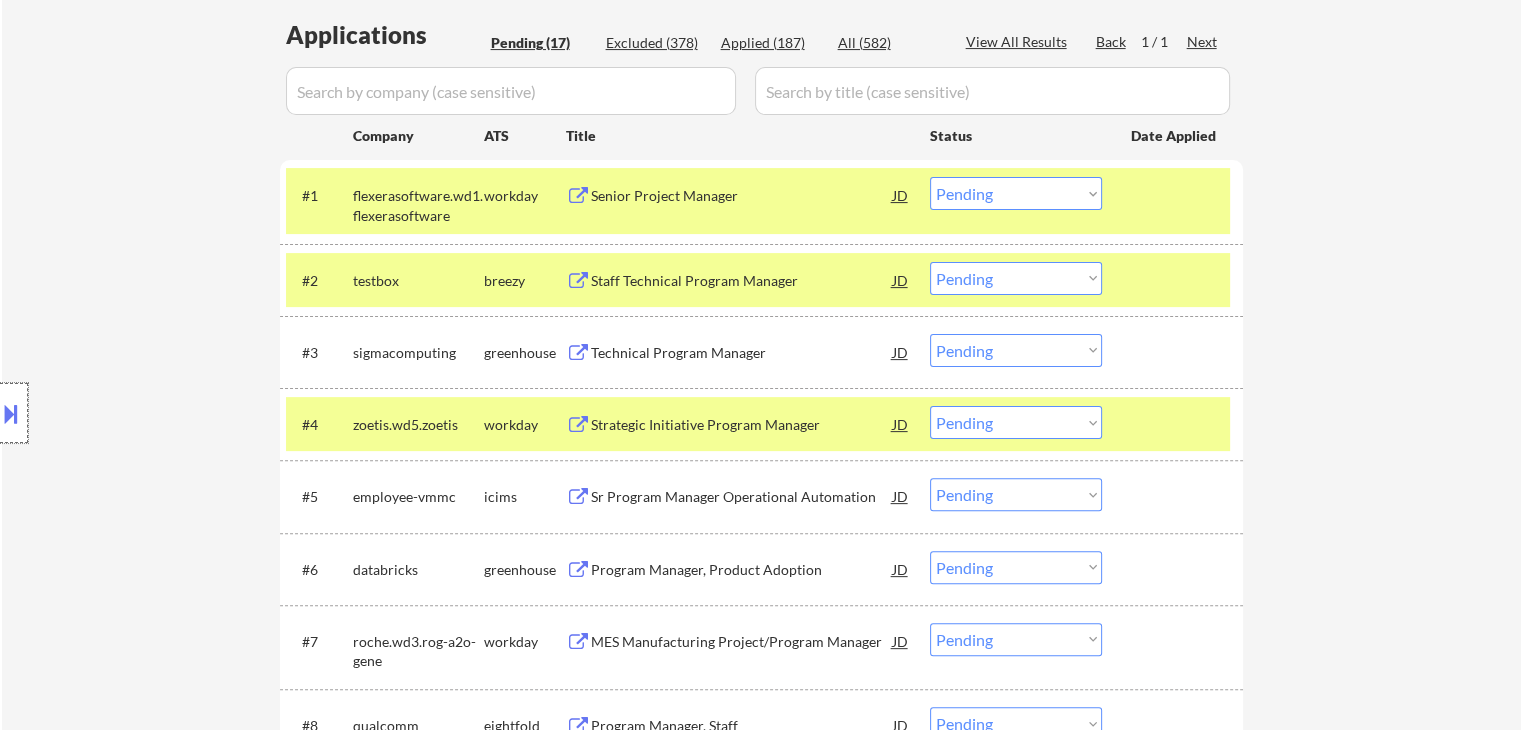 click at bounding box center [14, 413] 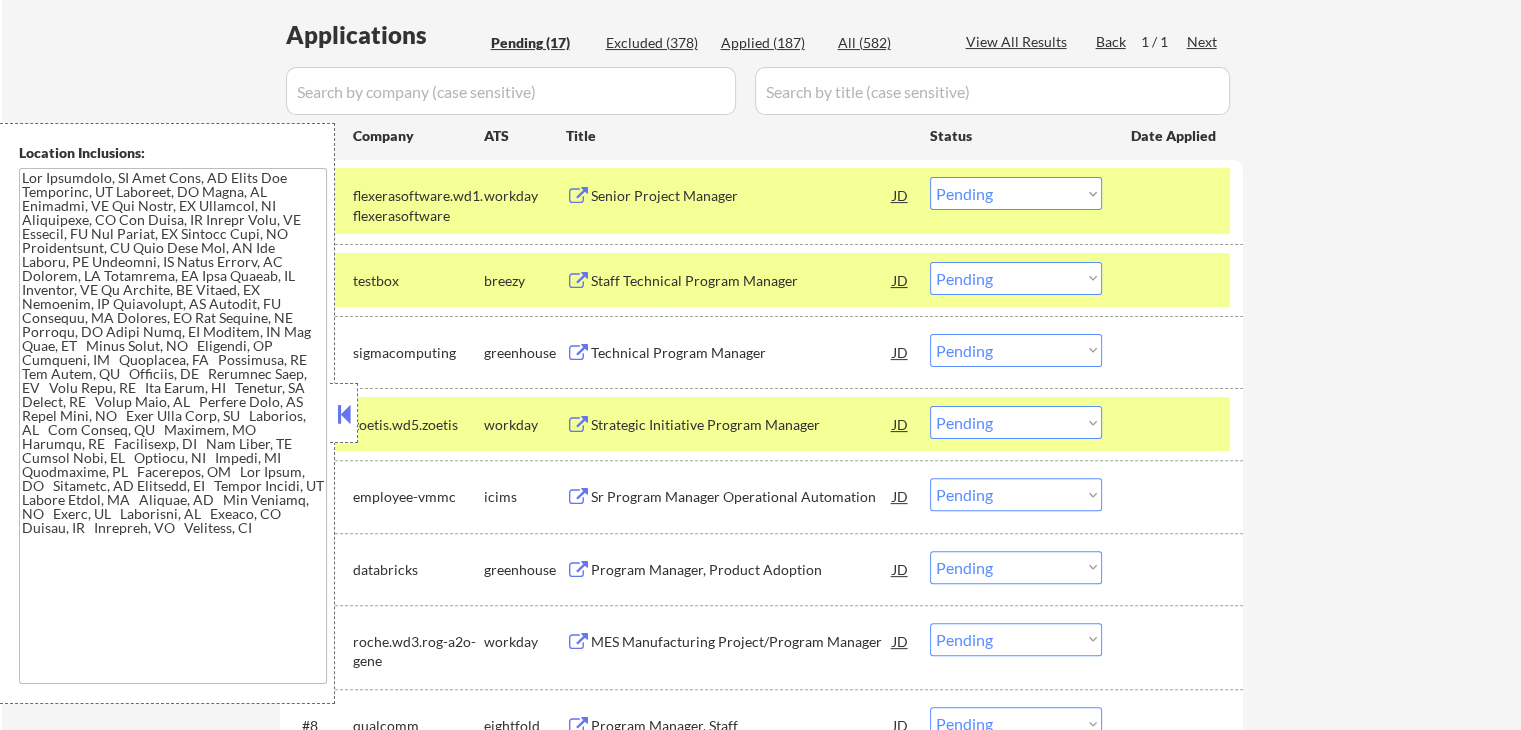 click at bounding box center [344, 413] 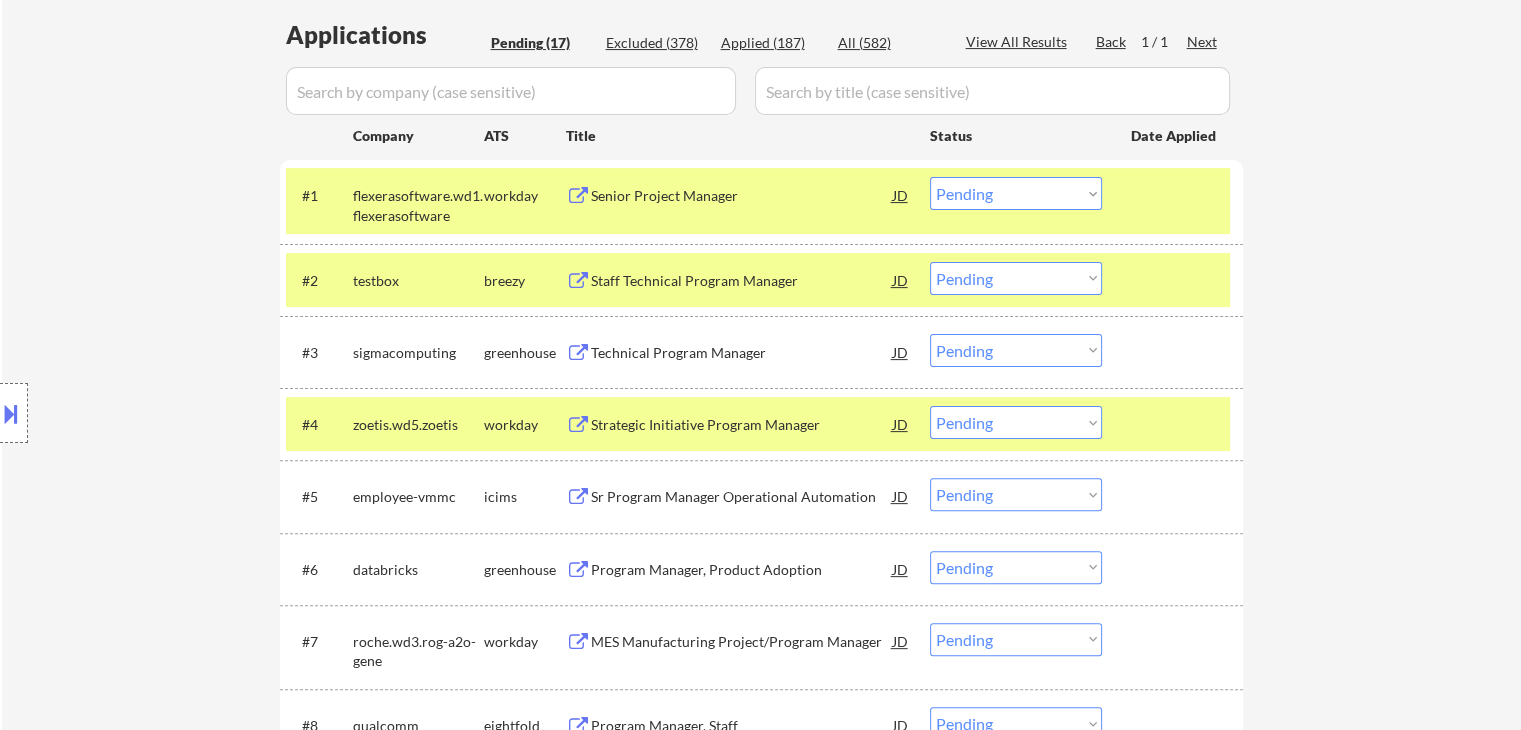 click on "Choose an option... Pending Applied Excluded (Questions) Excluded (Expired) Excluded (Location) Excluded (Bad Match) Excluded (Blocklist) Excluded (Salary) Excluded (Other)" at bounding box center [1016, 278] 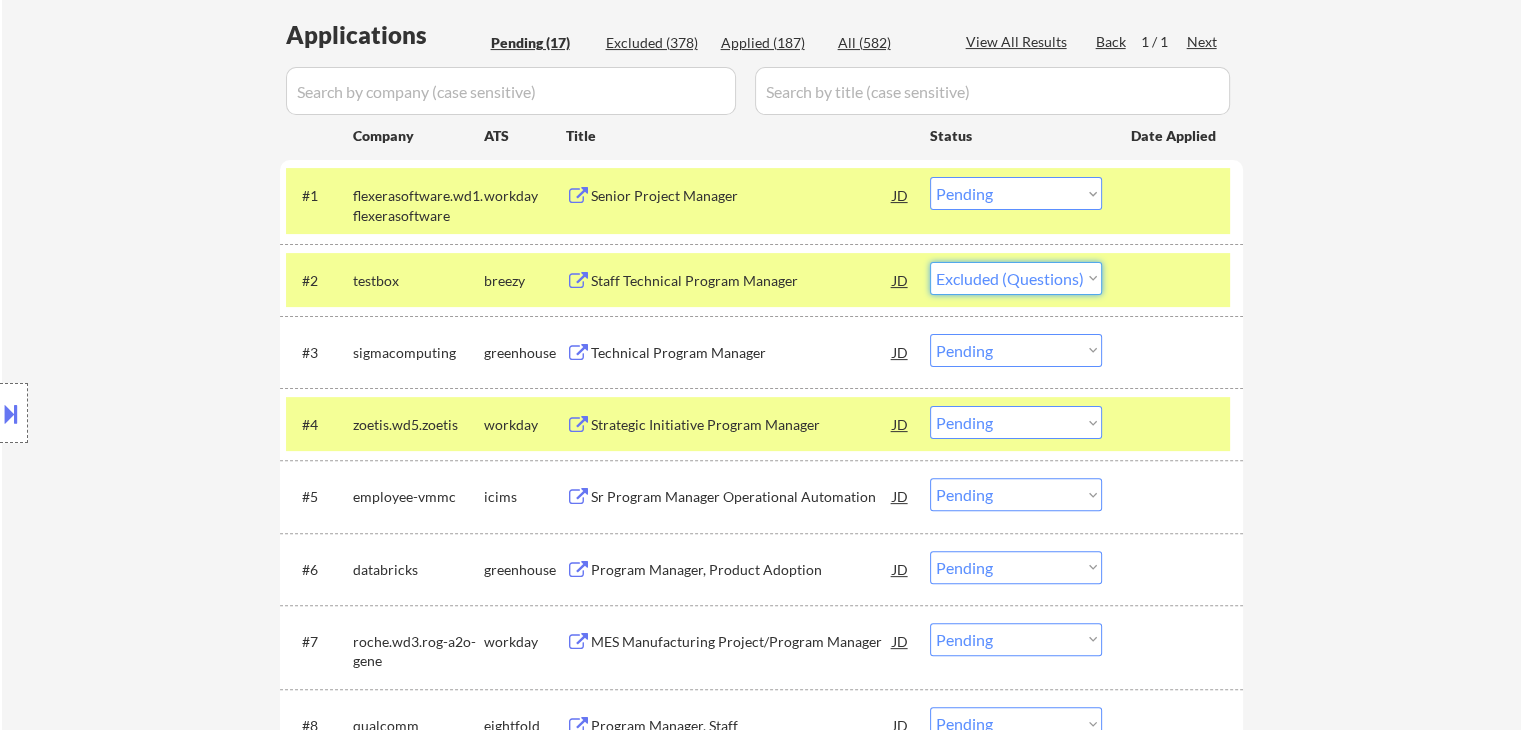 click on "Choose an option... Pending Applied Excluded (Questions) Excluded (Expired) Excluded (Location) Excluded (Bad Match) Excluded (Blocklist) Excluded (Salary) Excluded (Other)" at bounding box center (1016, 278) 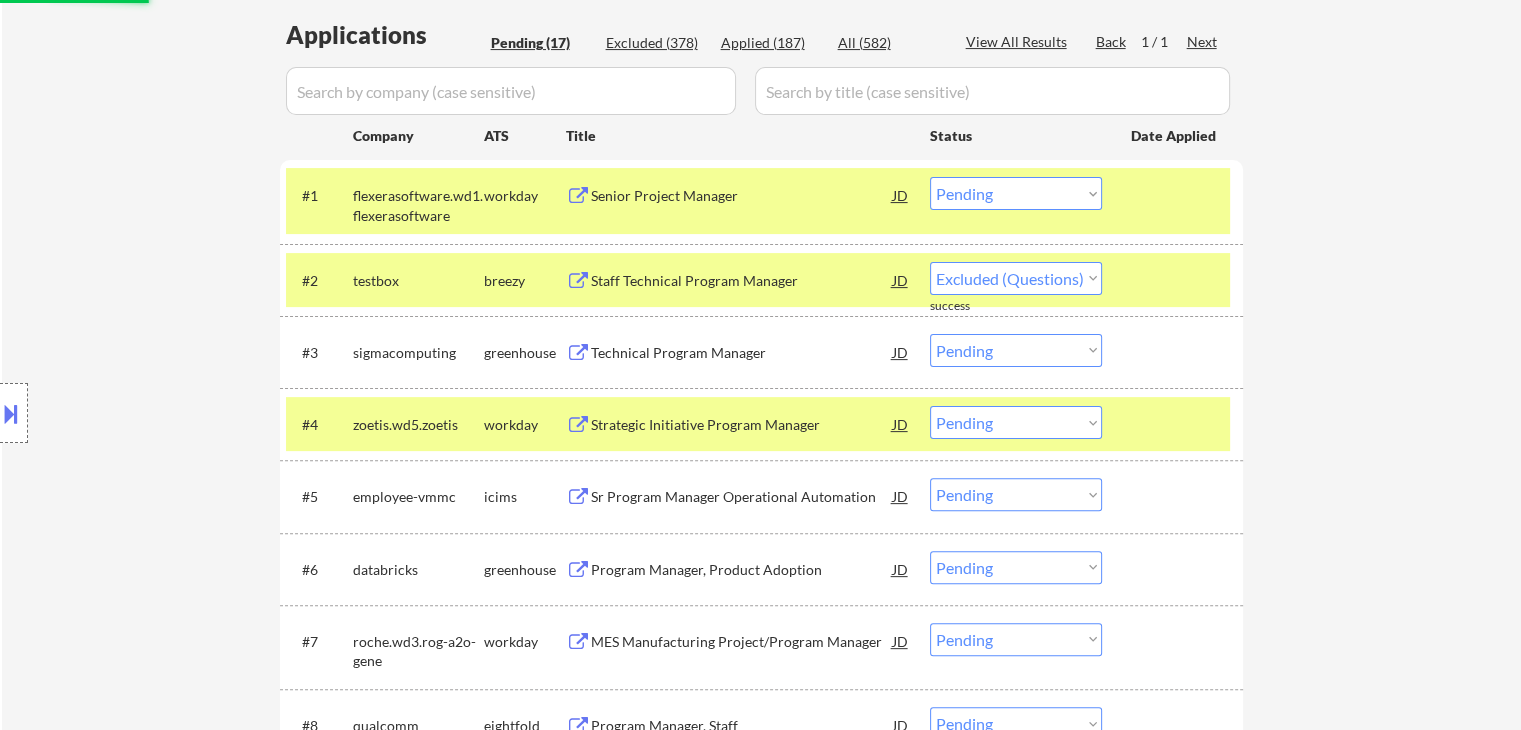 select on ""pending"" 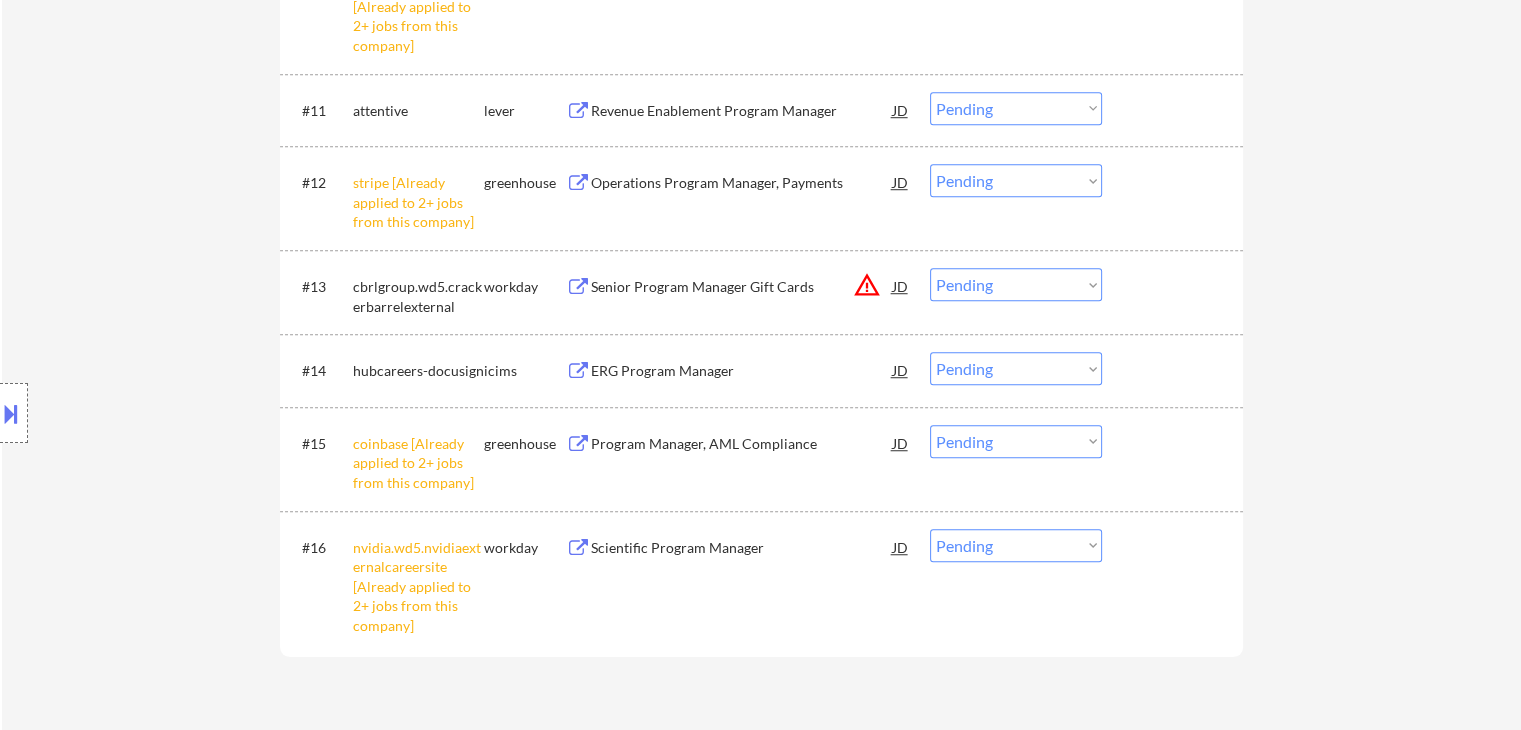 scroll, scrollTop: 1700, scrollLeft: 0, axis: vertical 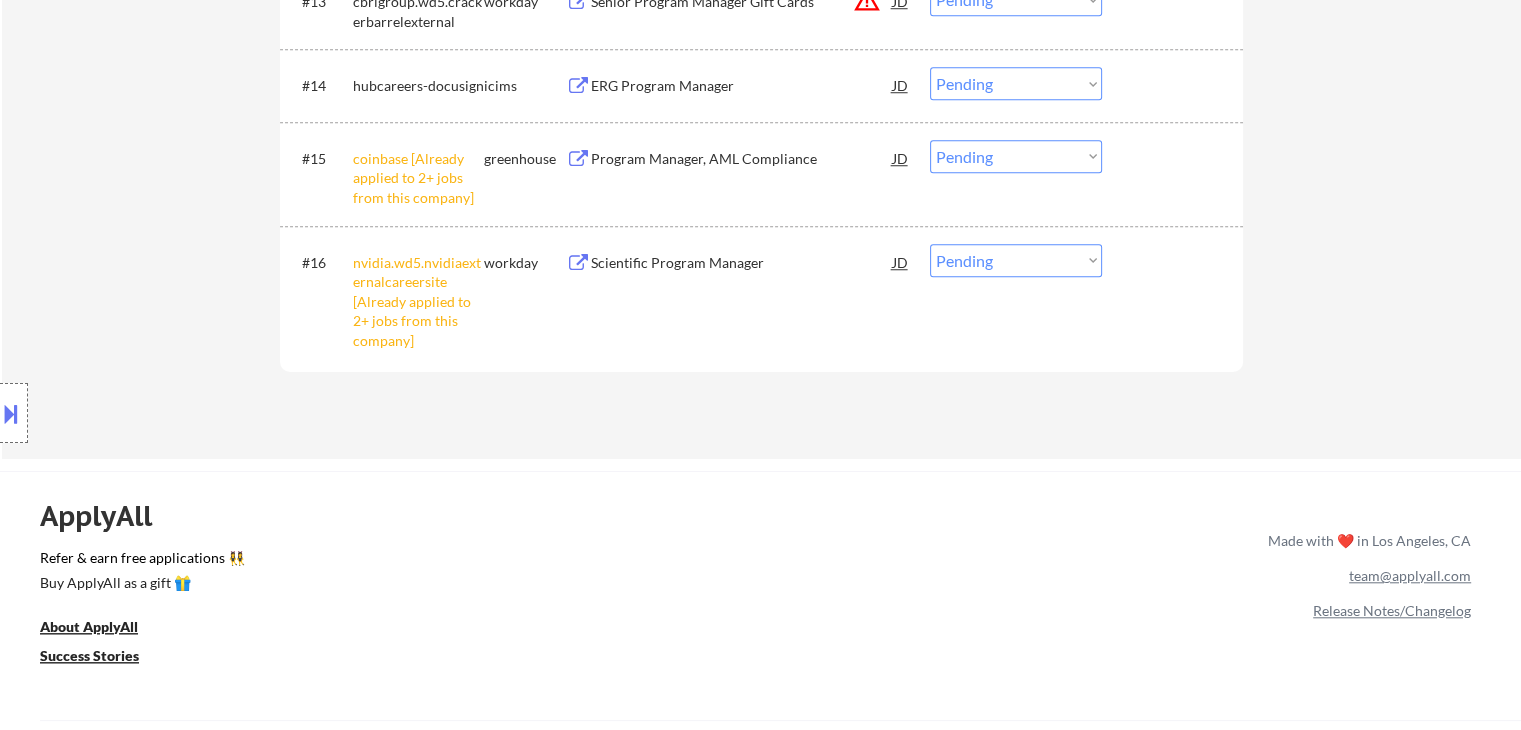 click on "Choose an option... Pending Applied Excluded (Questions) Excluded (Expired) Excluded (Location) Excluded (Bad Match) Excluded (Blocklist) Excluded (Salary) Excluded (Other)" at bounding box center [1016, 260] 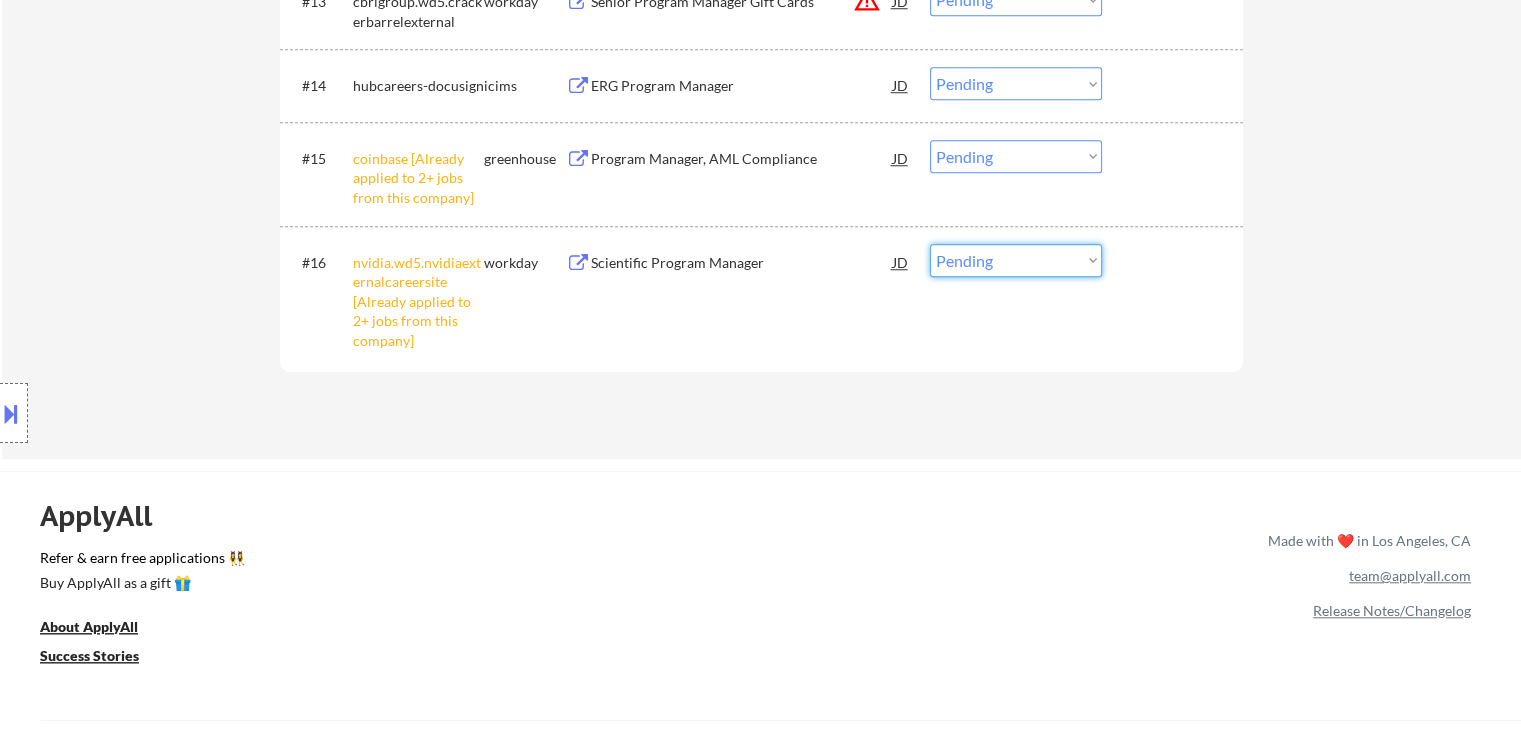 select on ""excluded__other_"" 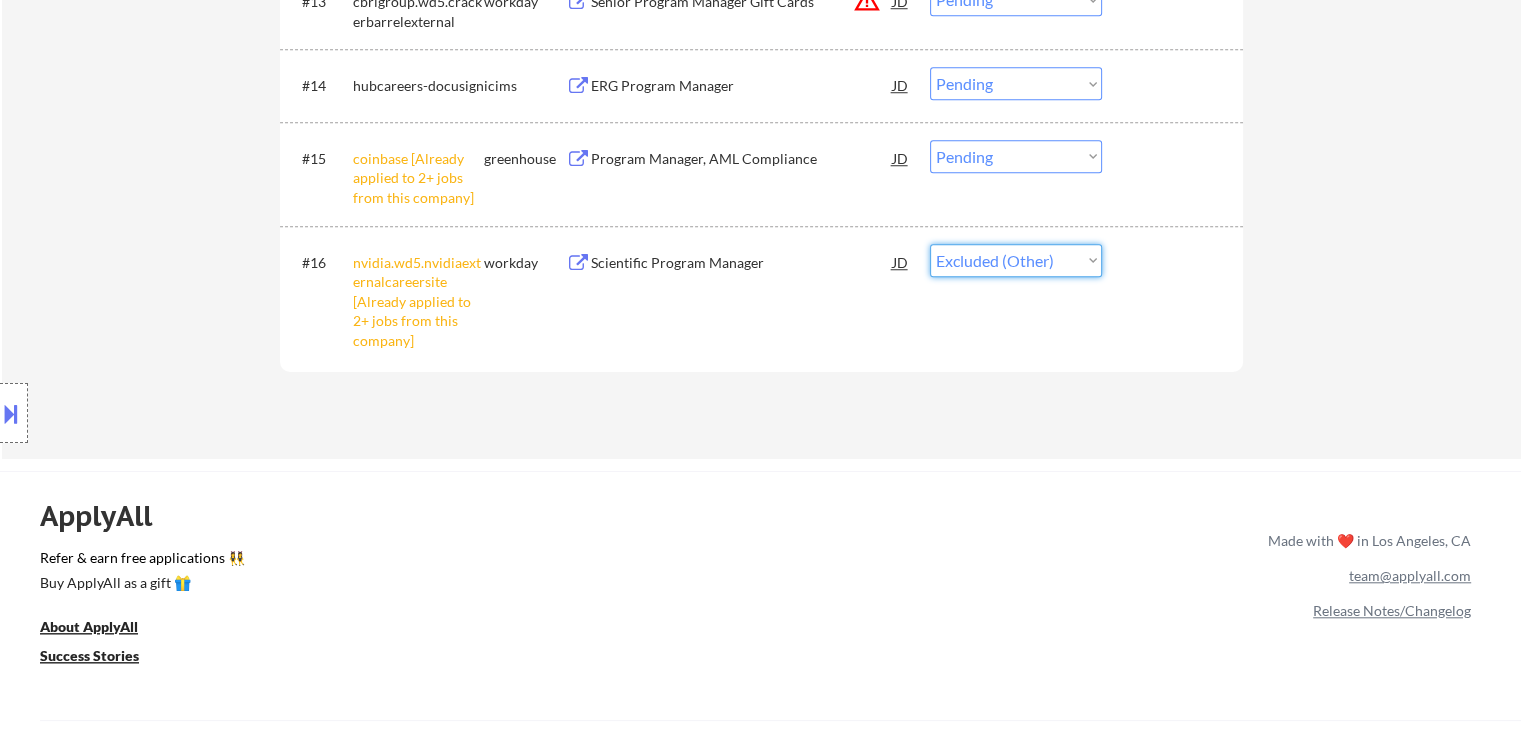 click on "Choose an option... Pending Applied Excluded (Questions) Excluded (Expired) Excluded (Location) Excluded (Bad Match) Excluded (Blocklist) Excluded (Salary) Excluded (Other)" at bounding box center [1016, 260] 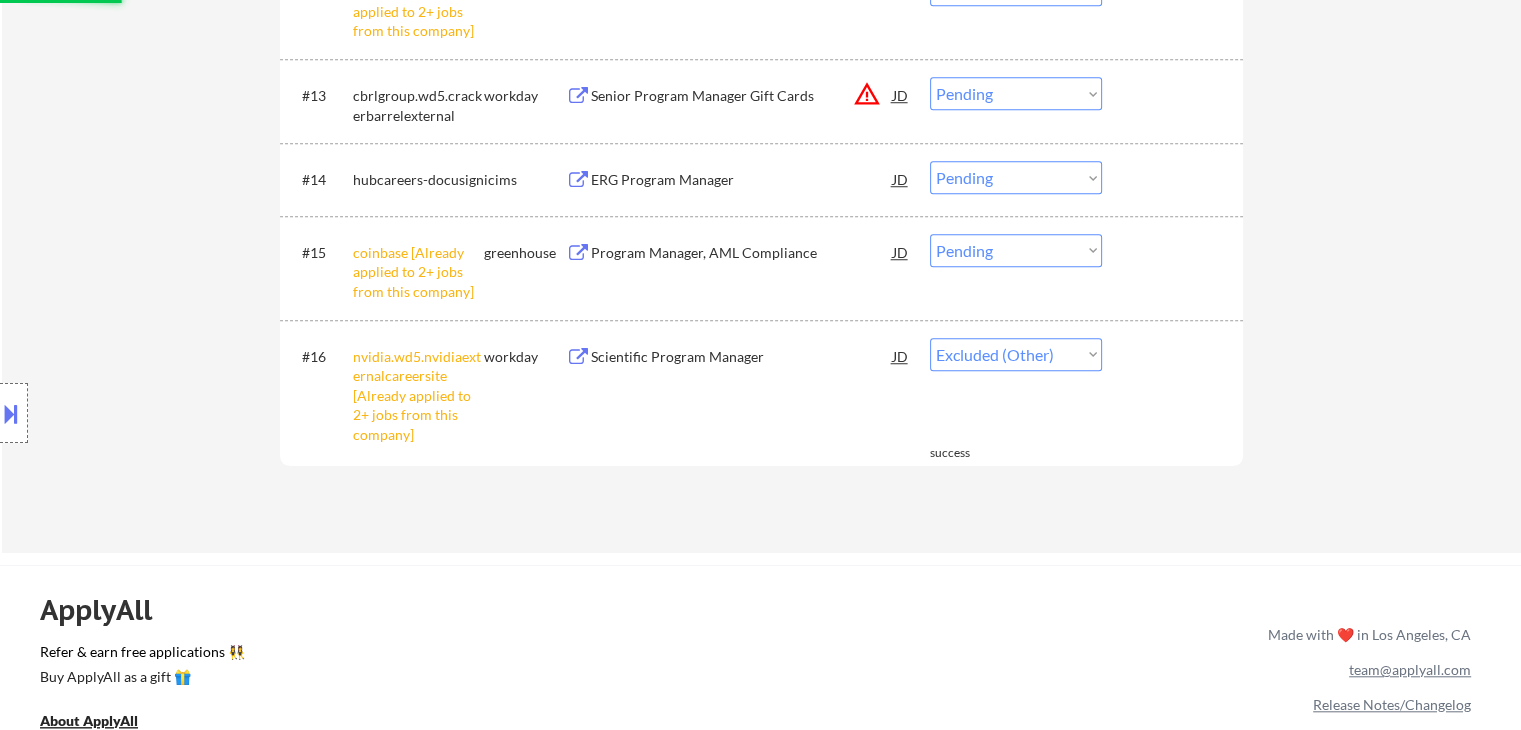 scroll, scrollTop: 1500, scrollLeft: 0, axis: vertical 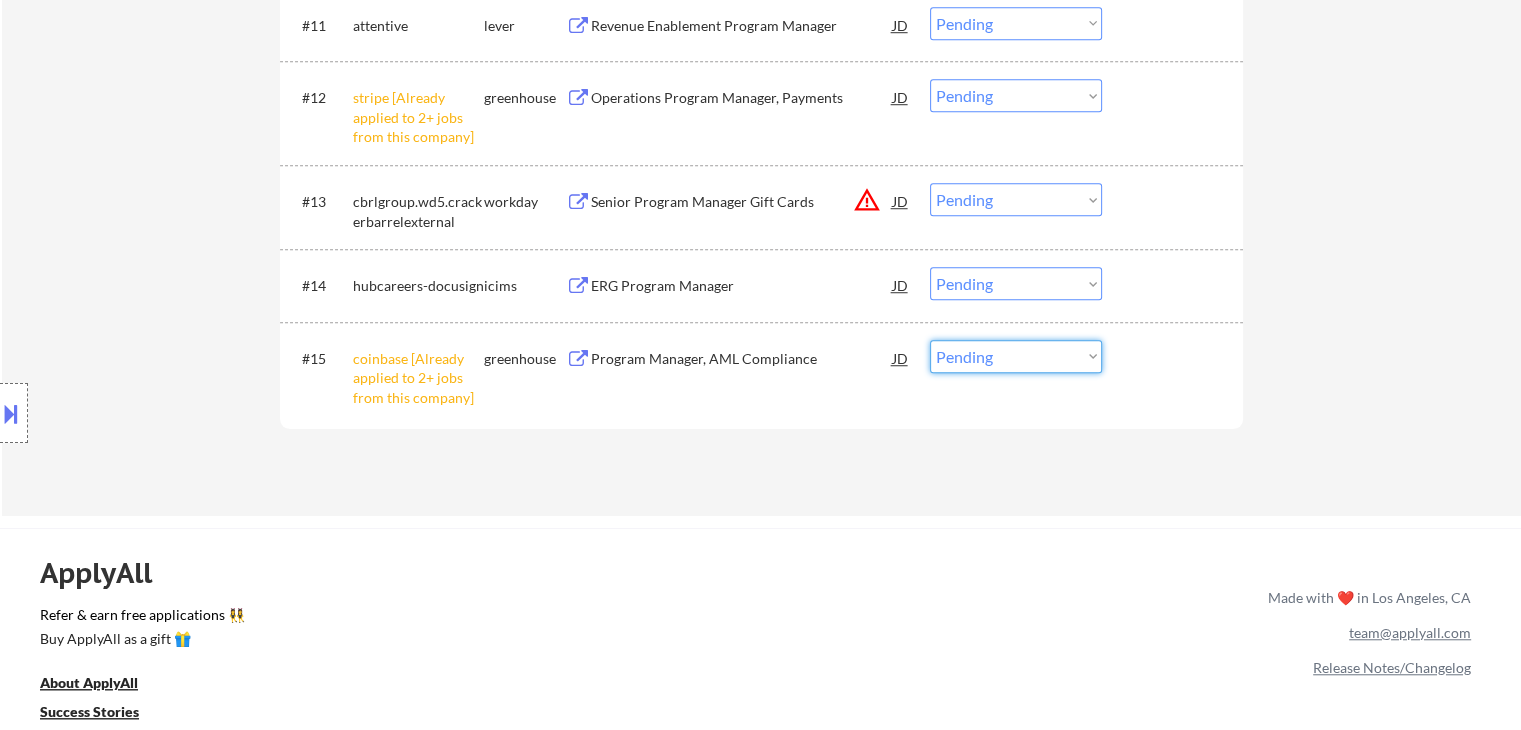 click on "Choose an option... Pending Applied Excluded (Questions) Excluded (Expired) Excluded (Location) Excluded (Bad Match) Excluded (Blocklist) Excluded (Salary) Excluded (Other)" at bounding box center (1016, 356) 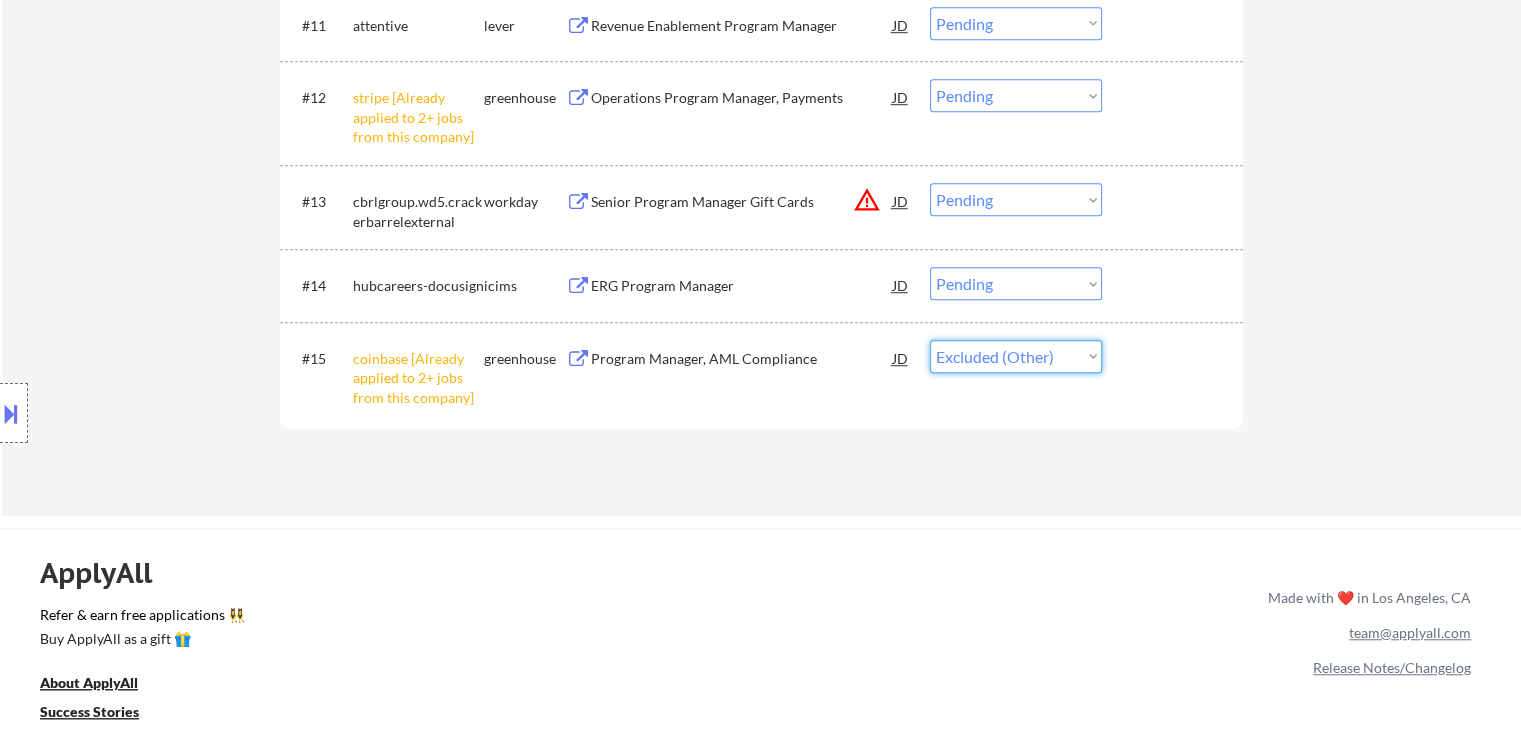 click on "Choose an option... Pending Applied Excluded (Questions) Excluded (Expired) Excluded (Location) Excluded (Bad Match) Excluded (Blocklist) Excluded (Salary) Excluded (Other)" at bounding box center (1016, 356) 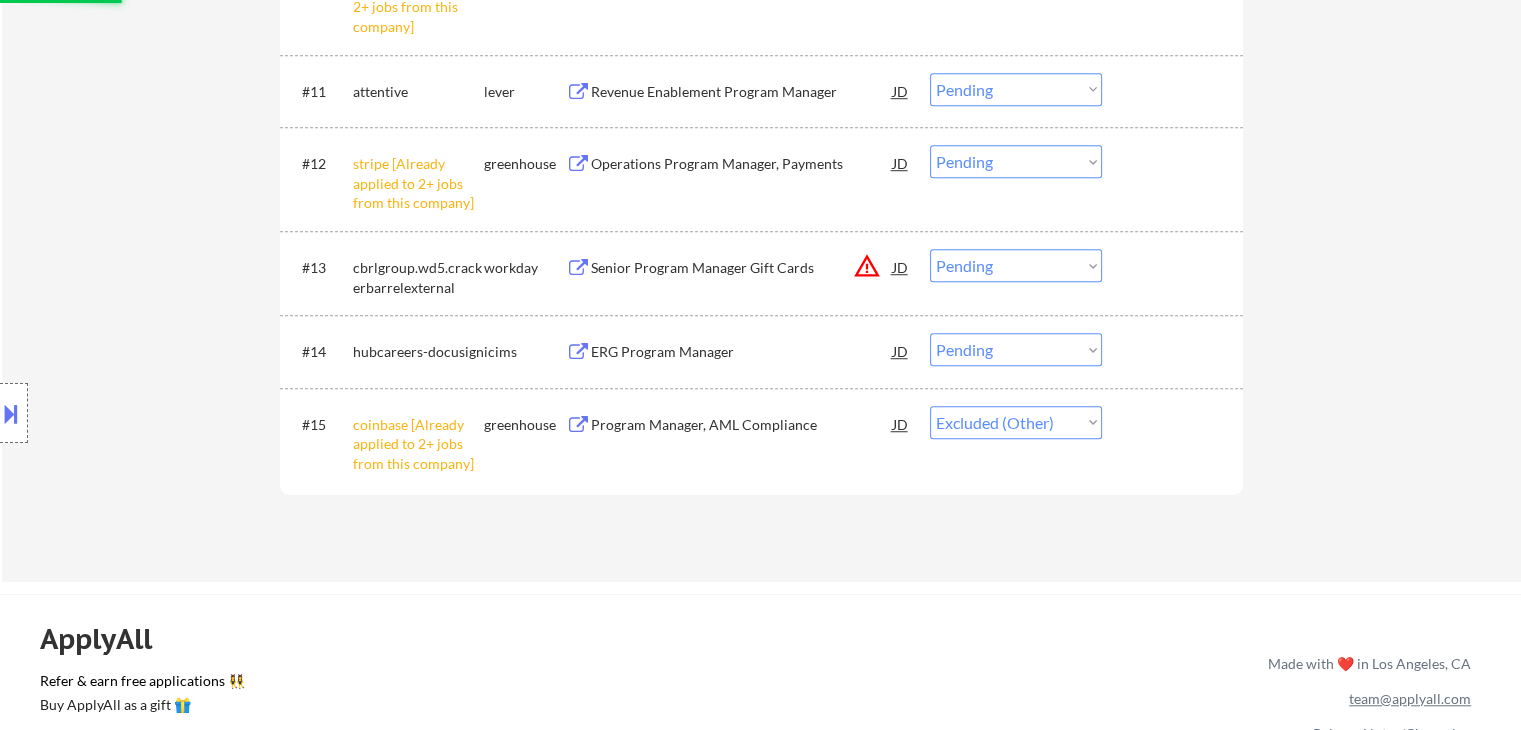 scroll, scrollTop: 1400, scrollLeft: 0, axis: vertical 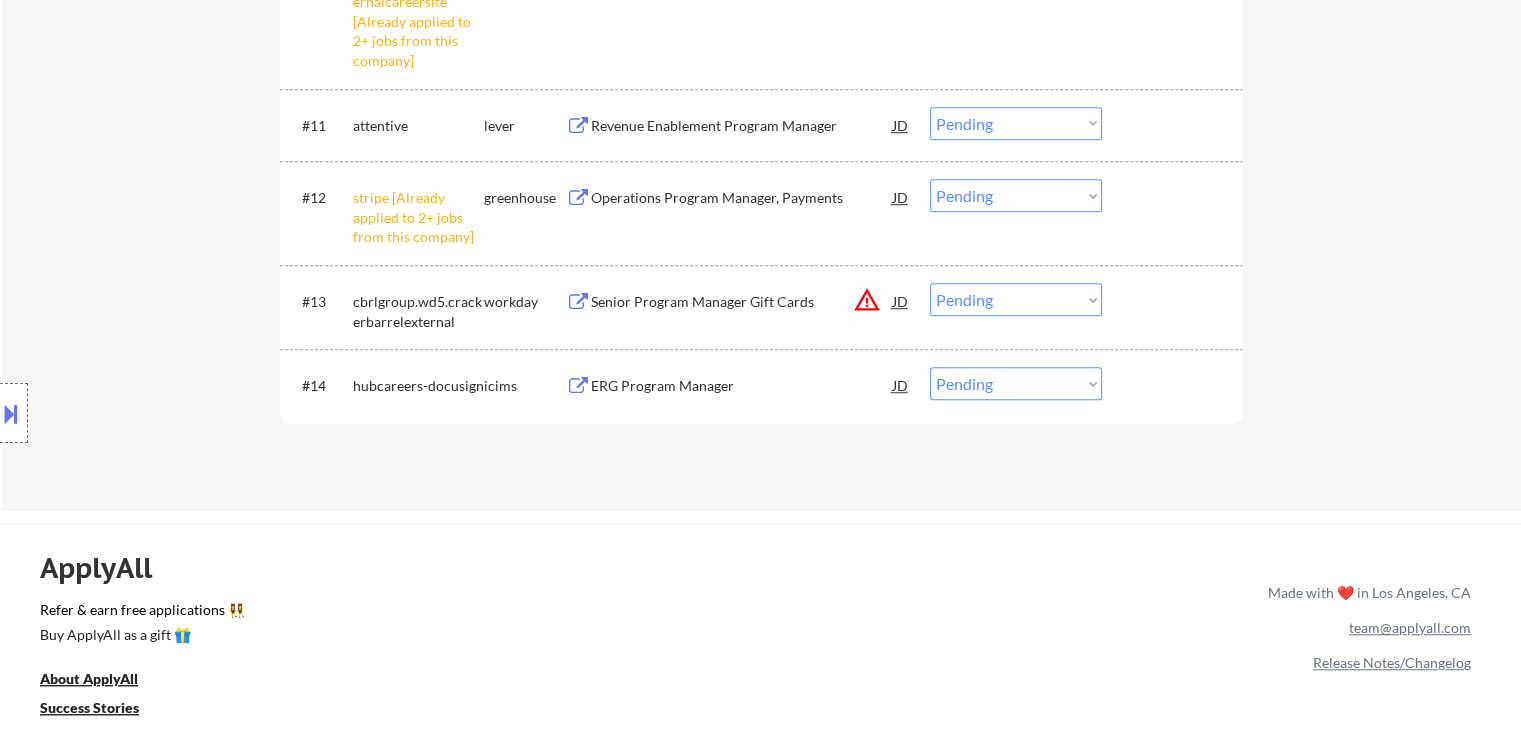 click on "Choose an option... Pending Applied Excluded (Questions) Excluded (Expired) Excluded (Location) Excluded (Bad Match) Excluded (Blocklist) Excluded (Salary) Excluded (Other)" at bounding box center [1016, 195] 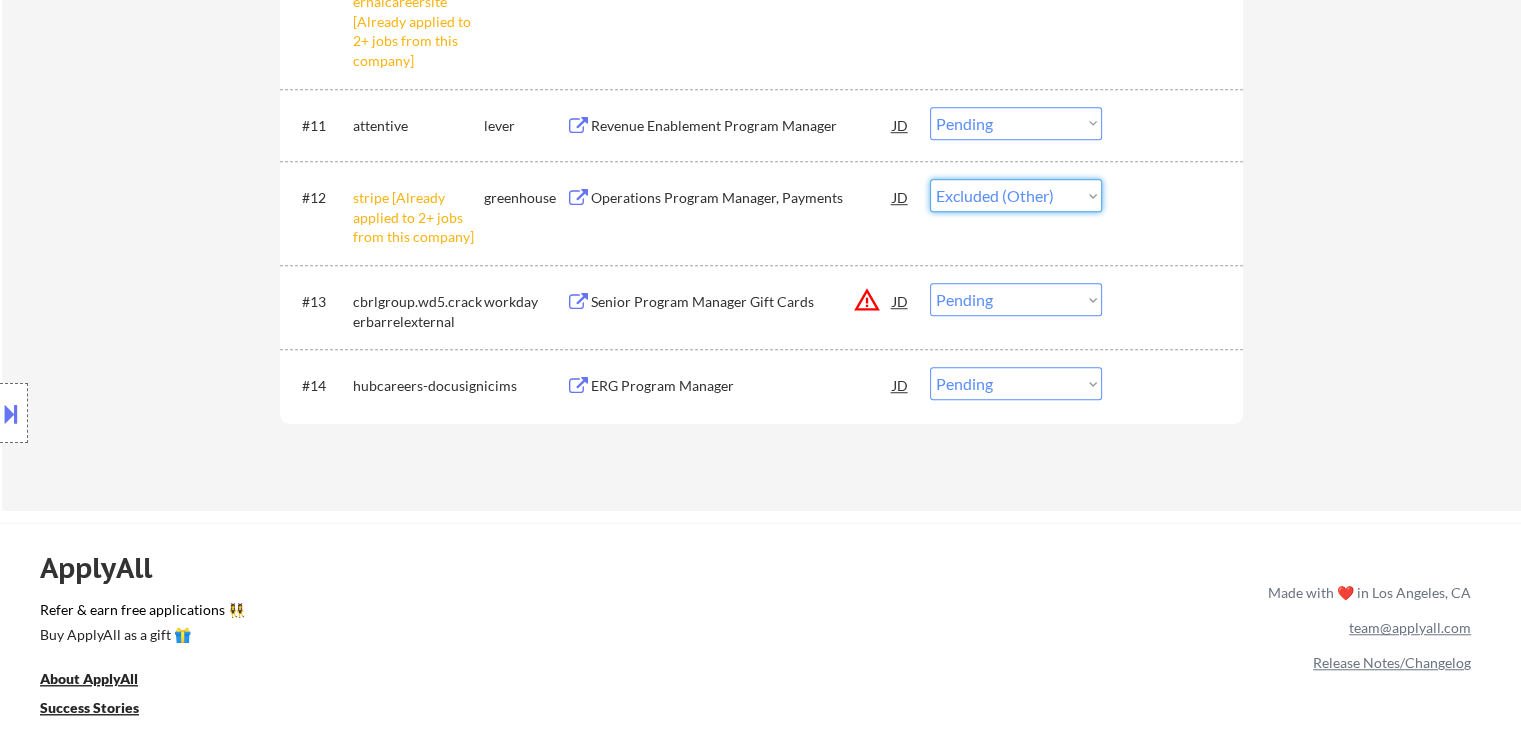 click on "Choose an option... Pending Applied Excluded (Questions) Excluded (Expired) Excluded (Location) Excluded (Bad Match) Excluded (Blocklist) Excluded (Salary) Excluded (Other)" at bounding box center (1016, 195) 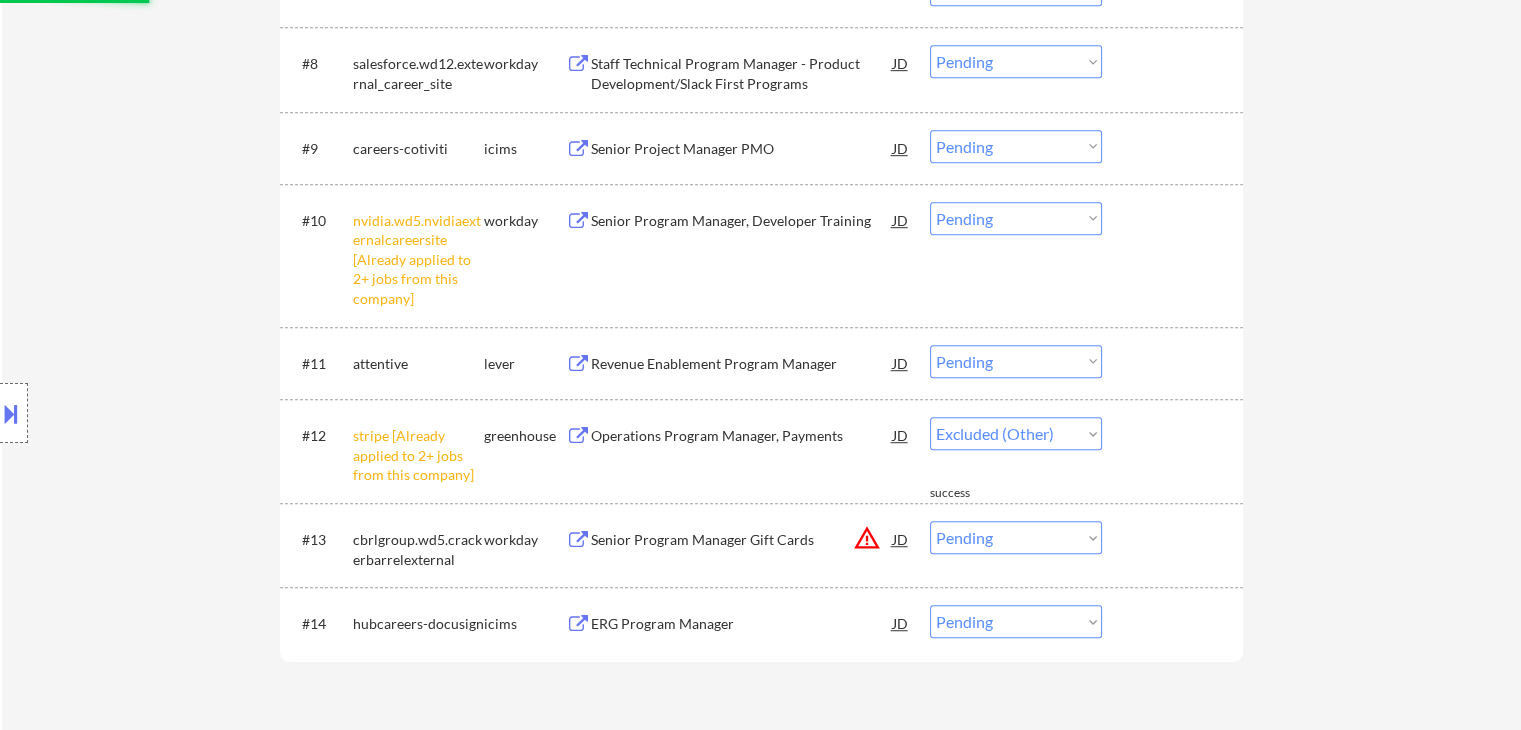 scroll, scrollTop: 1100, scrollLeft: 0, axis: vertical 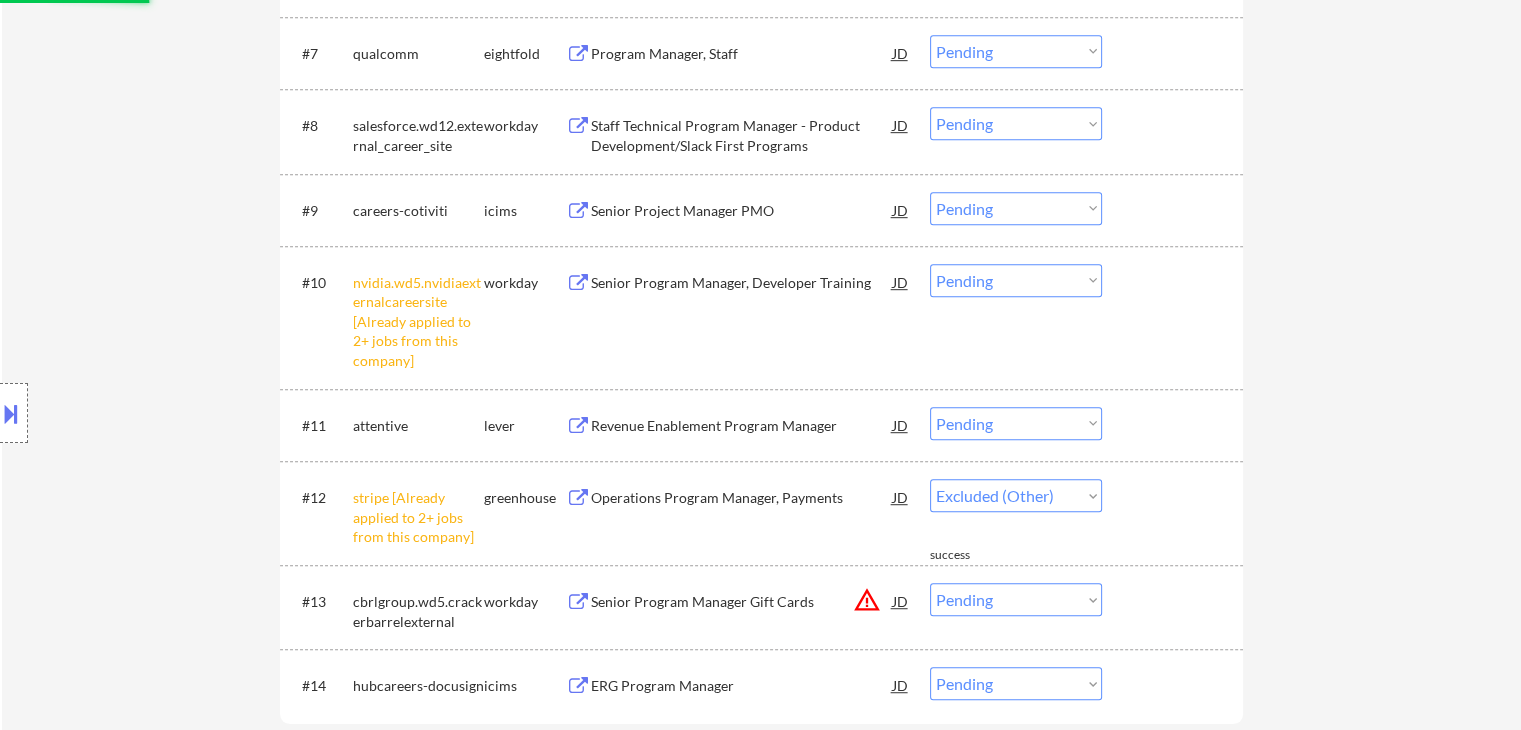 select on ""pending"" 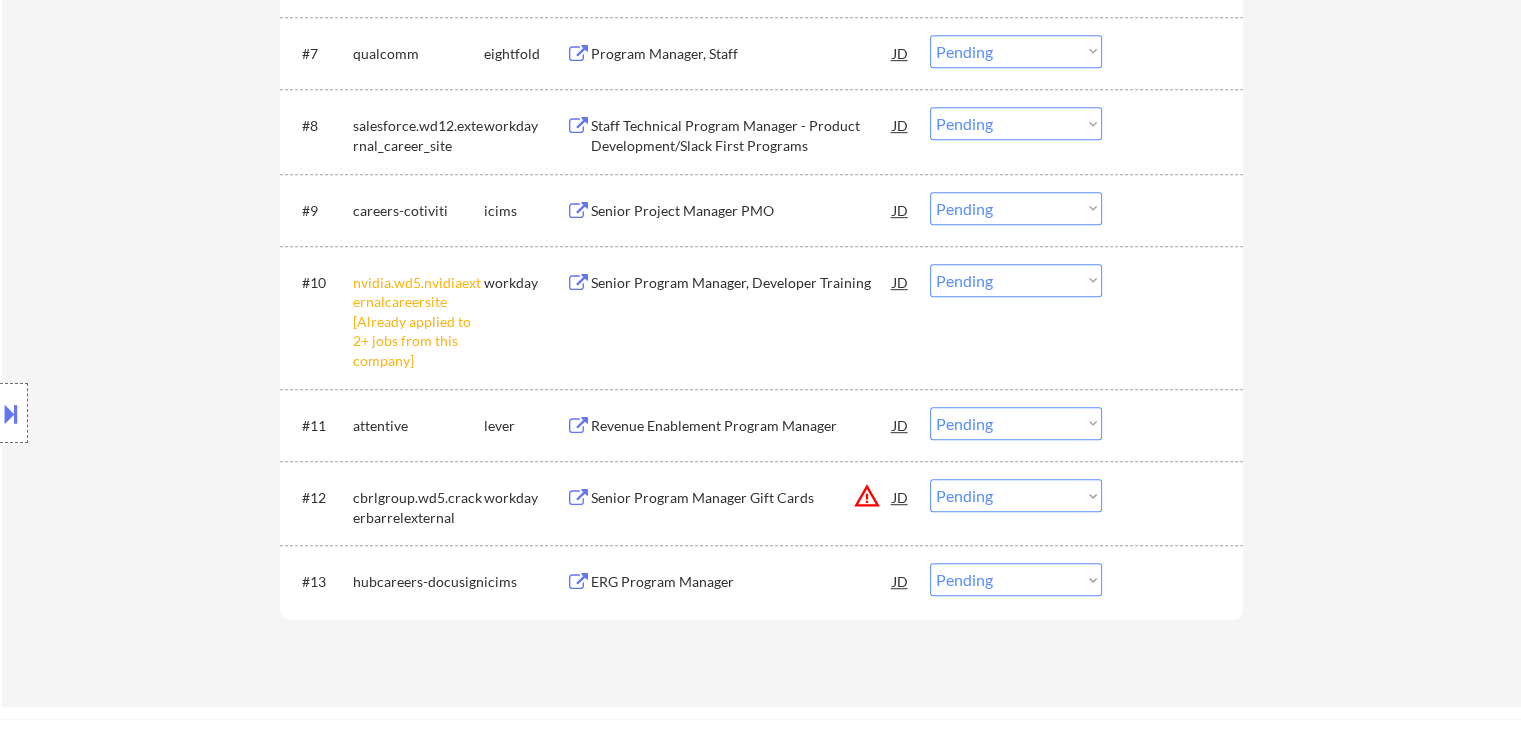 click on "Choose an option... Pending Applied Excluded (Questions) Excluded (Expired) Excluded (Location) Excluded (Bad Match) Excluded (Blocklist) Excluded (Salary) Excluded (Other)" at bounding box center (1016, 280) 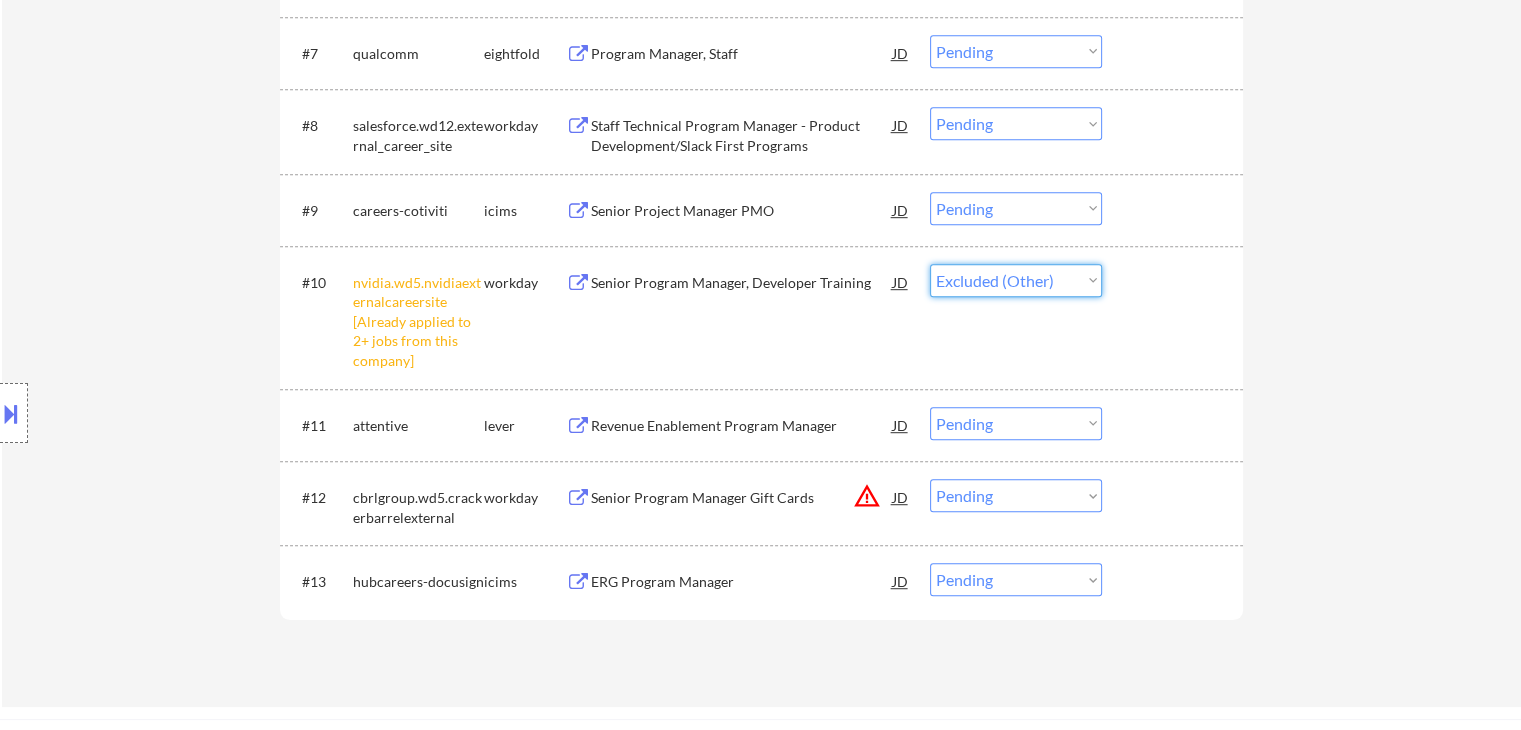 click on "Choose an option... Pending Applied Excluded (Questions) Excluded (Expired) Excluded (Location) Excluded (Bad Match) Excluded (Blocklist) Excluded (Salary) Excluded (Other)" at bounding box center (1016, 280) 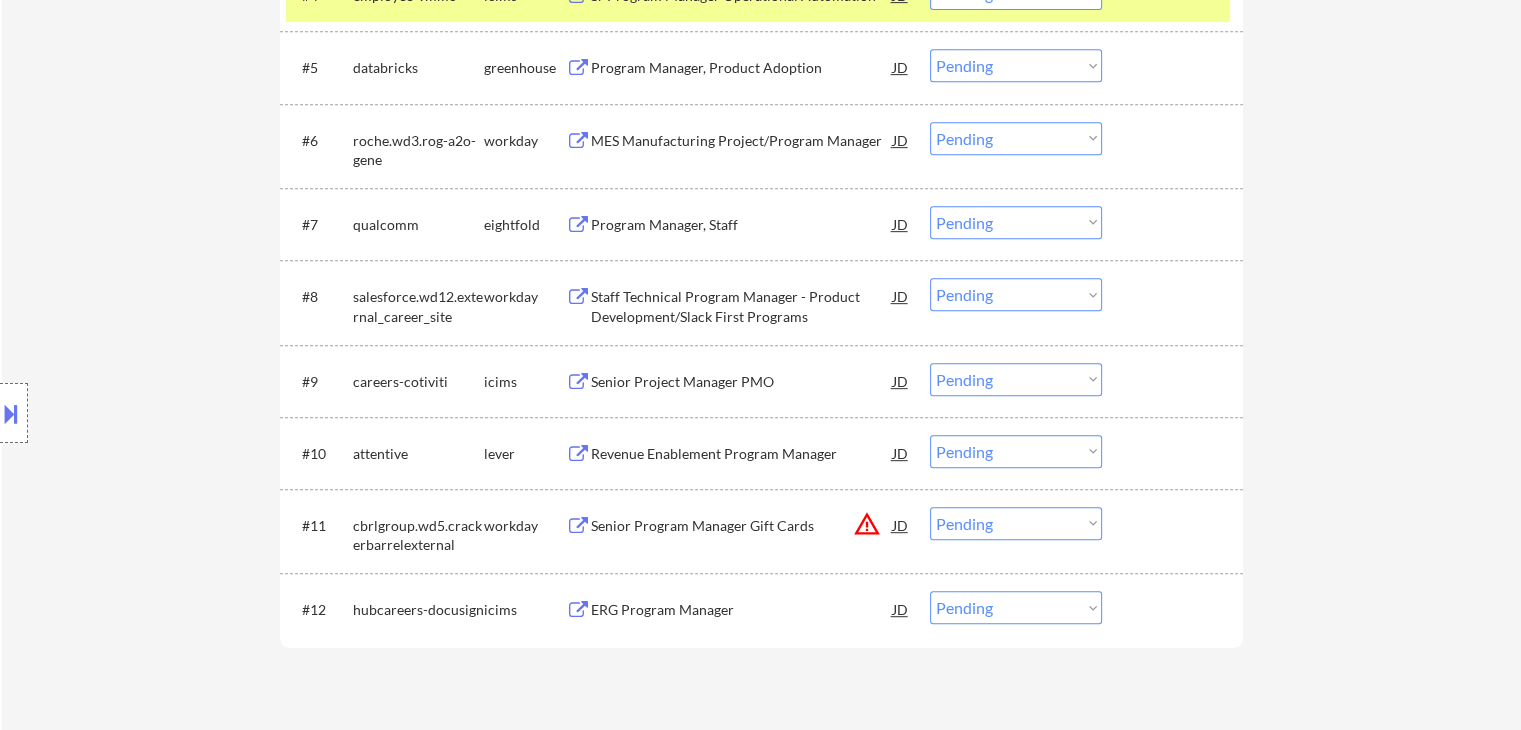 scroll, scrollTop: 1100, scrollLeft: 0, axis: vertical 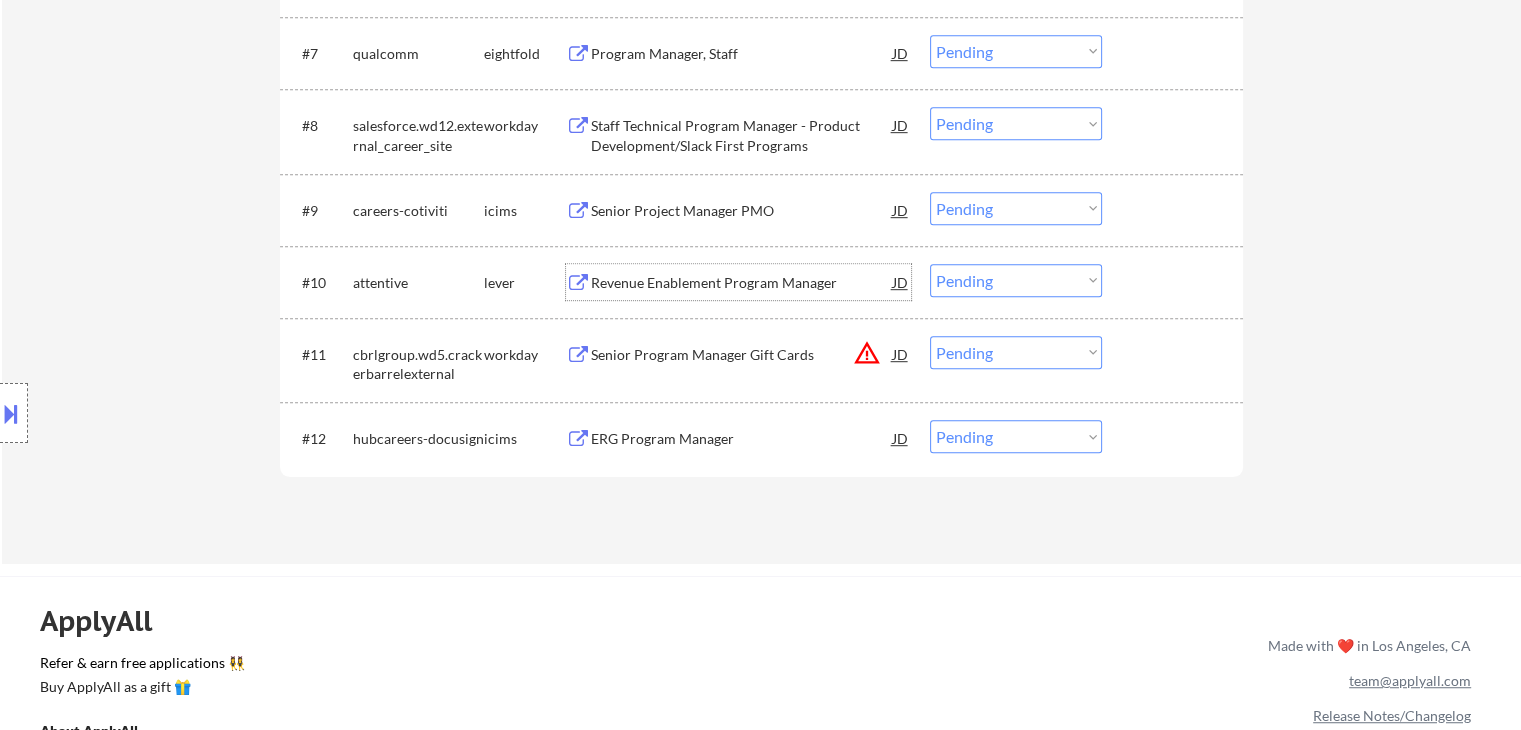 click on "Revenue Enablement Program Manager" at bounding box center (742, 283) 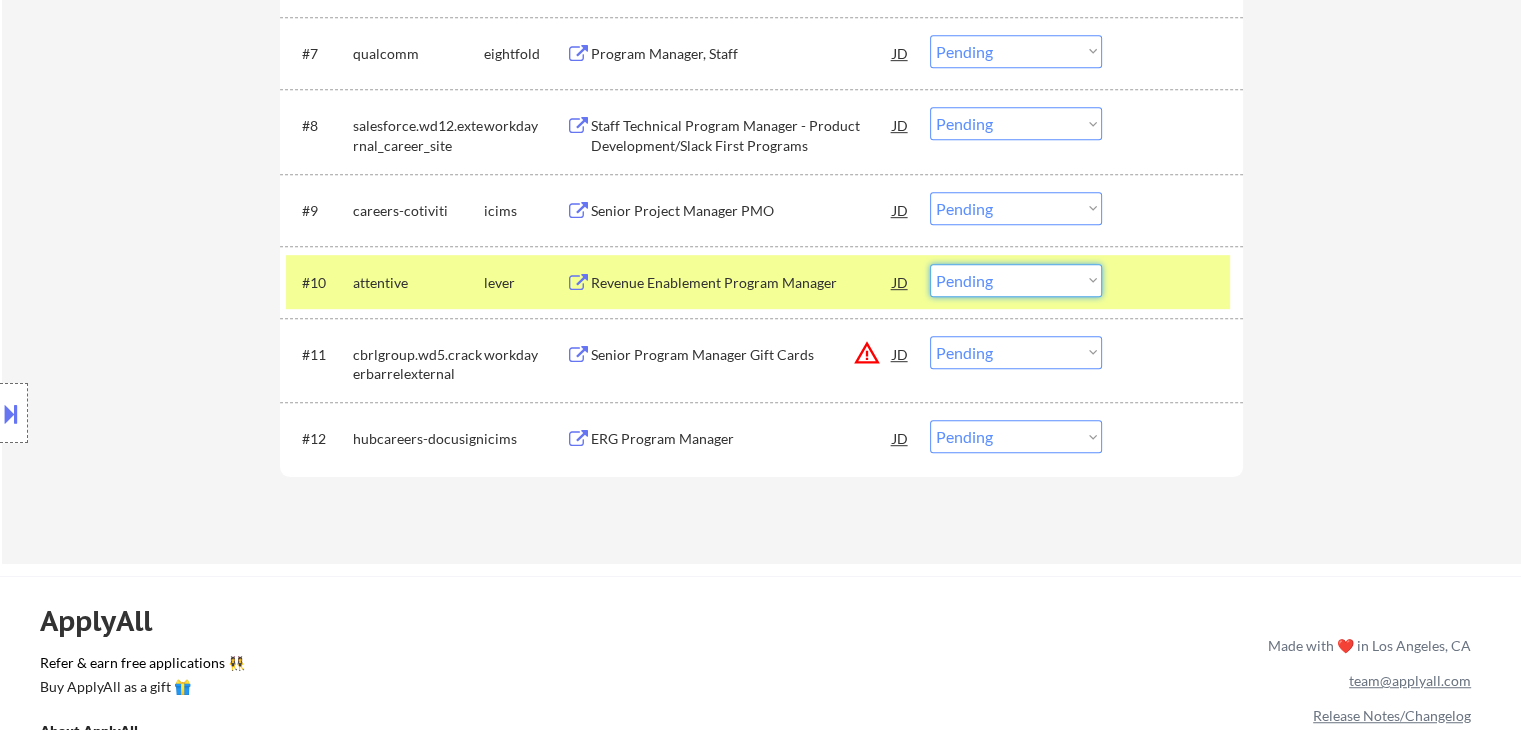 click on "Choose an option... Pending Applied Excluded (Questions) Excluded (Expired) Excluded (Location) Excluded (Bad Match) Excluded (Blocklist) Excluded (Salary) Excluded (Other)" at bounding box center [1016, 280] 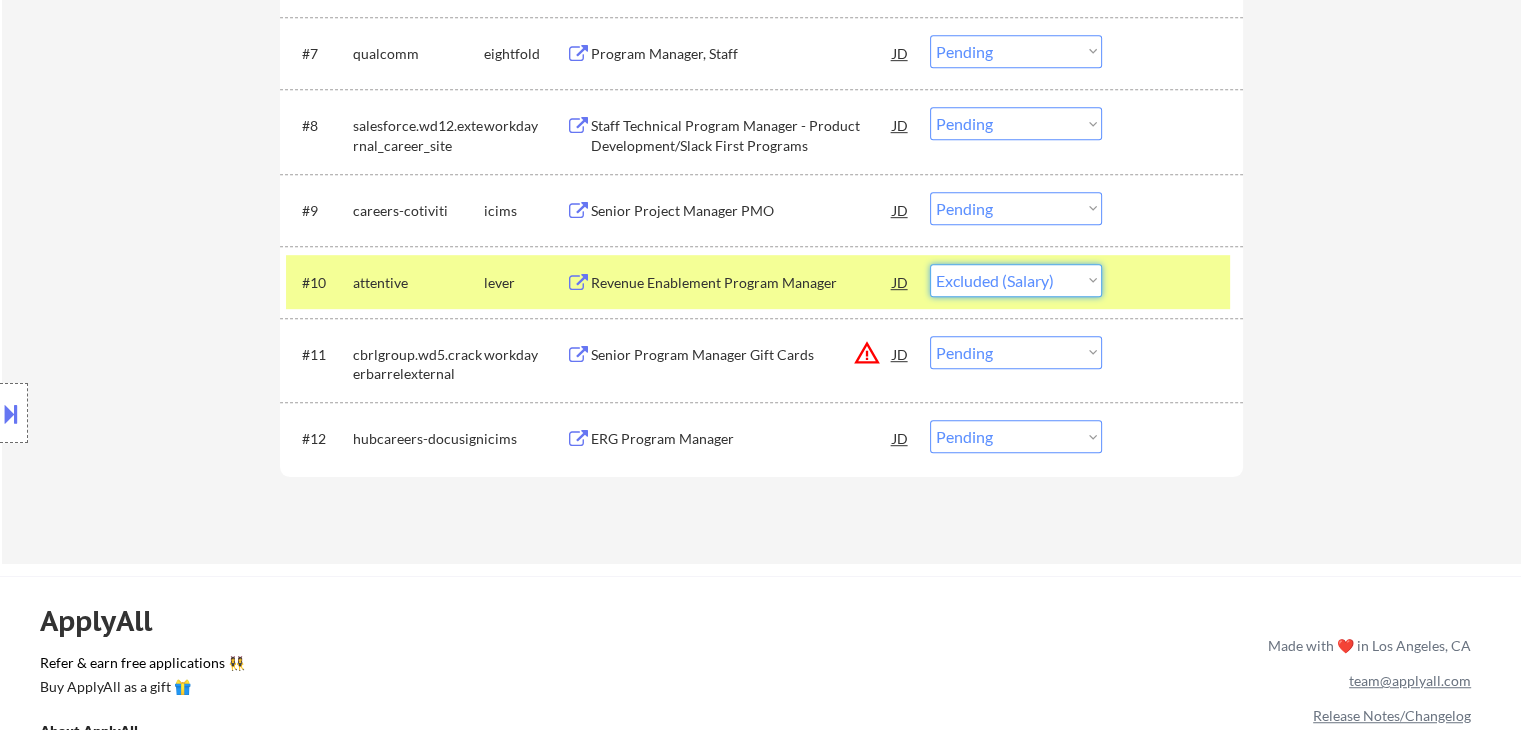 click on "Choose an option... Pending Applied Excluded (Questions) Excluded (Expired) Excluded (Location) Excluded (Bad Match) Excluded (Blocklist) Excluded (Salary) Excluded (Other)" at bounding box center (1016, 280) 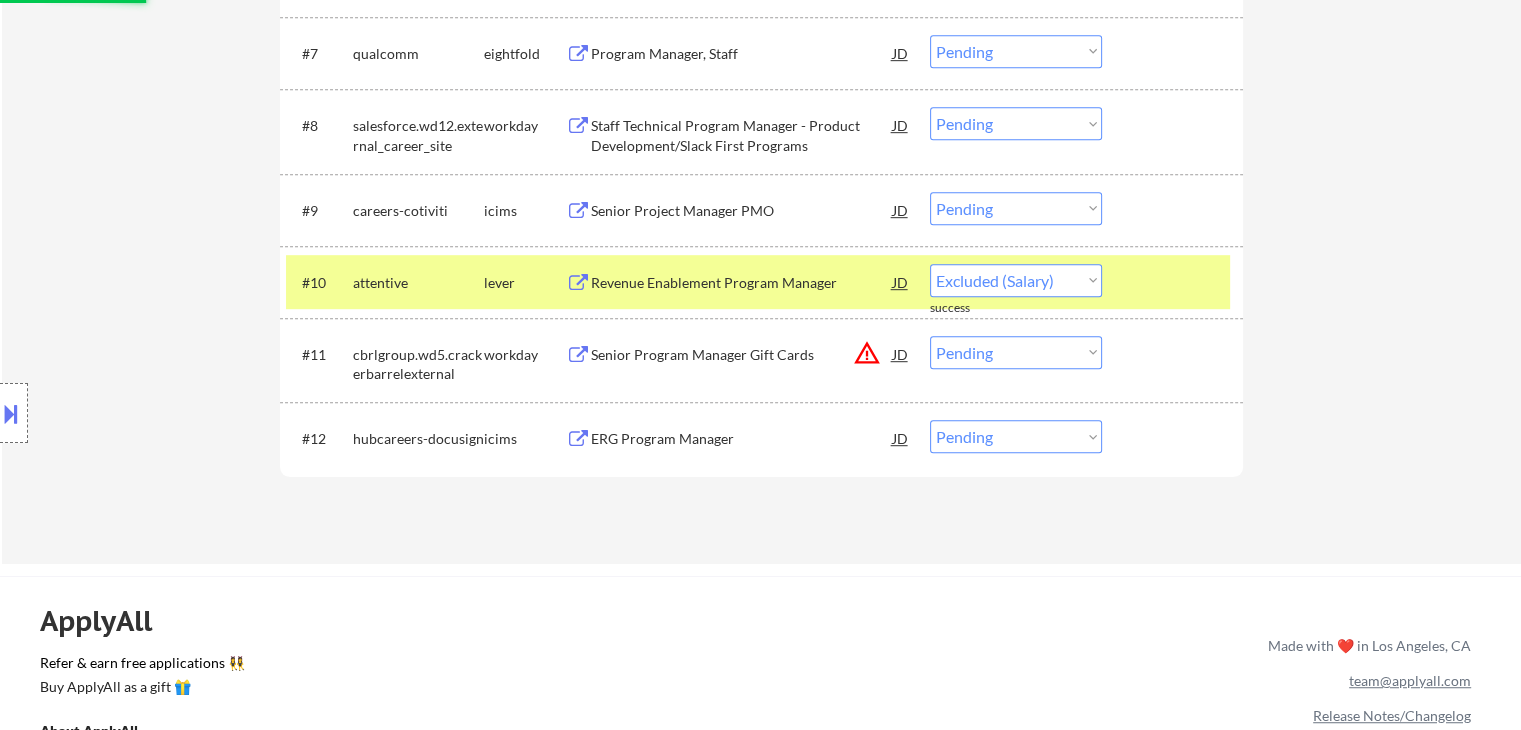 select on ""pending"" 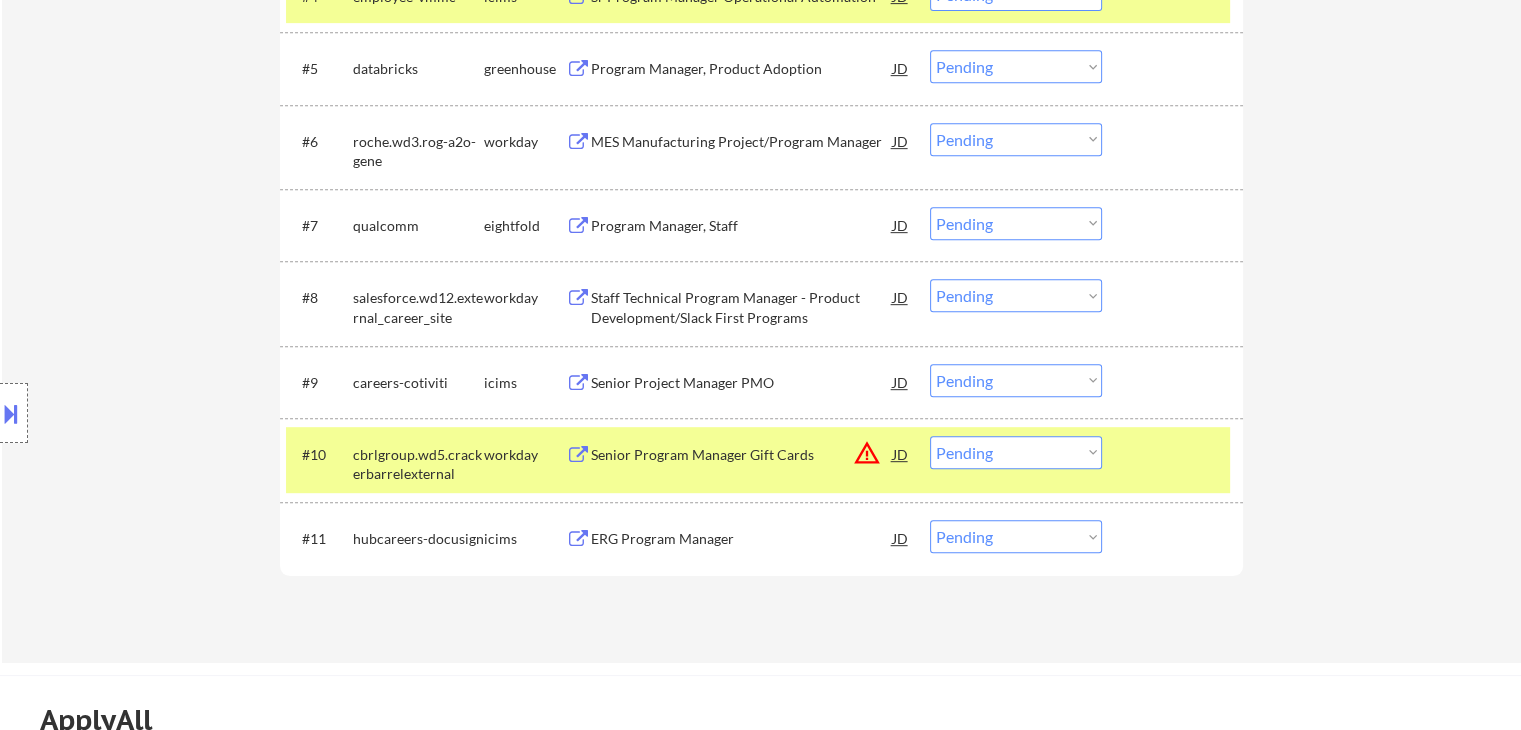 scroll, scrollTop: 900, scrollLeft: 0, axis: vertical 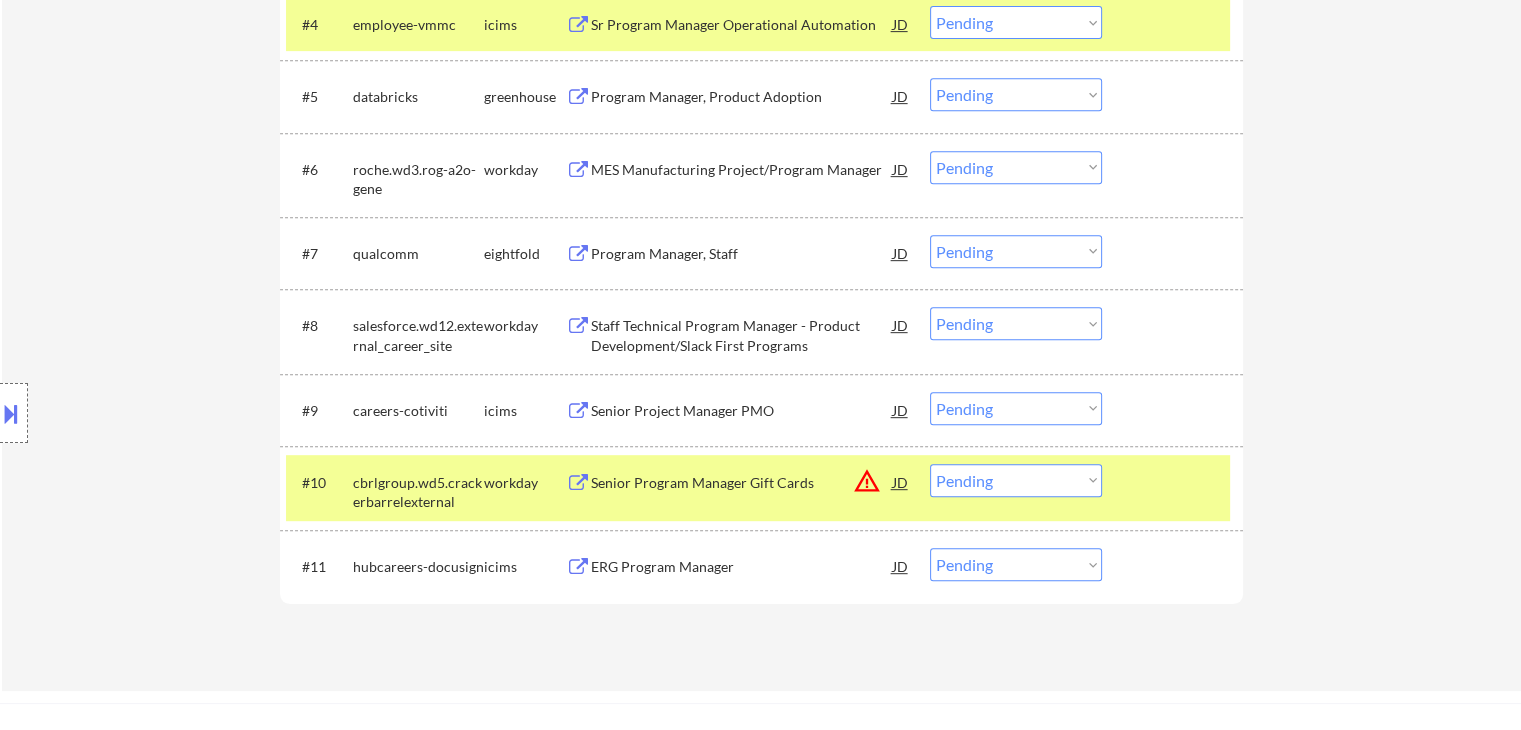 click on "Program Manager, Product Adoption" at bounding box center [742, 97] 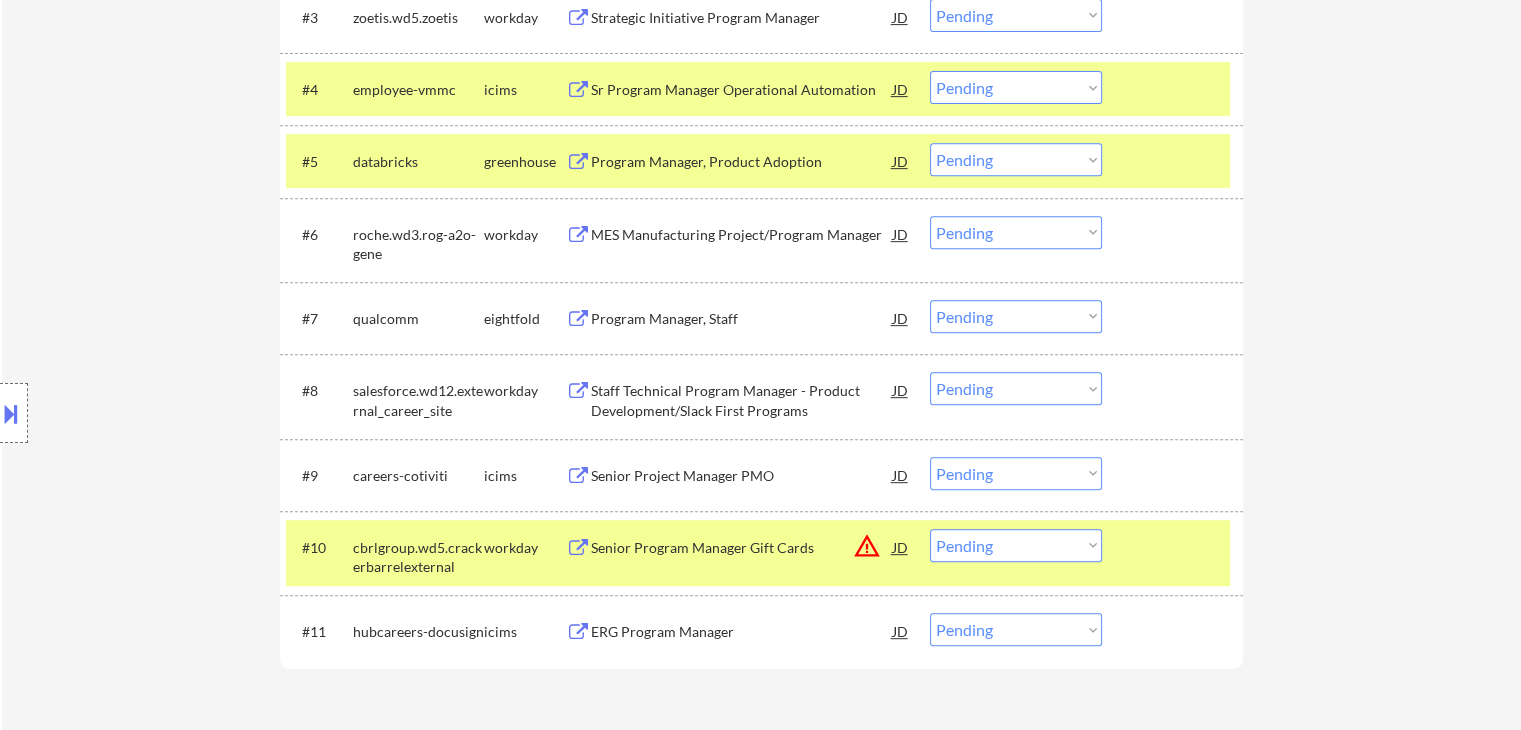 scroll, scrollTop: 800, scrollLeft: 0, axis: vertical 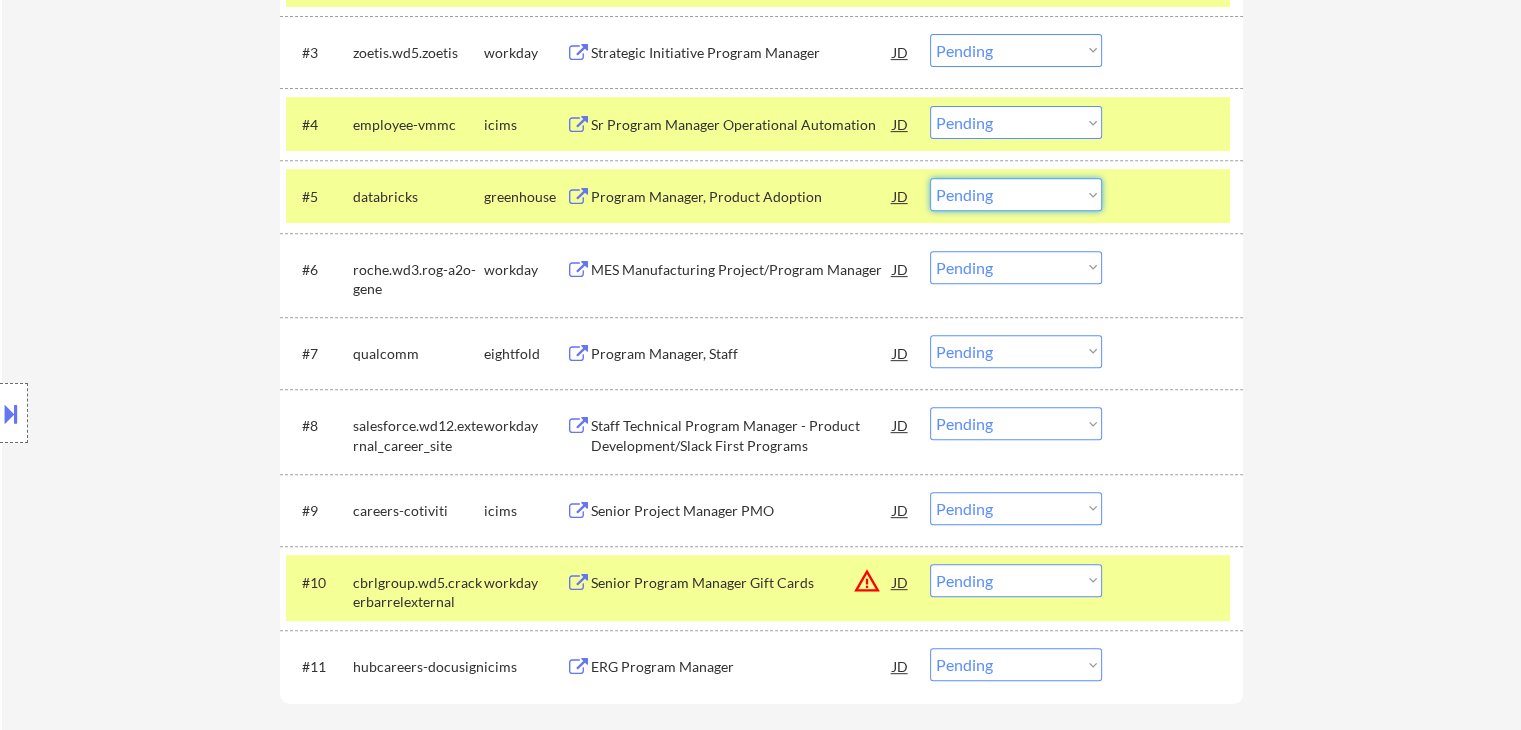 click on "Choose an option... Pending Applied Excluded (Questions) Excluded (Expired) Excluded (Location) Excluded (Bad Match) Excluded (Blocklist) Excluded (Salary) Excluded (Other)" at bounding box center [1016, 194] 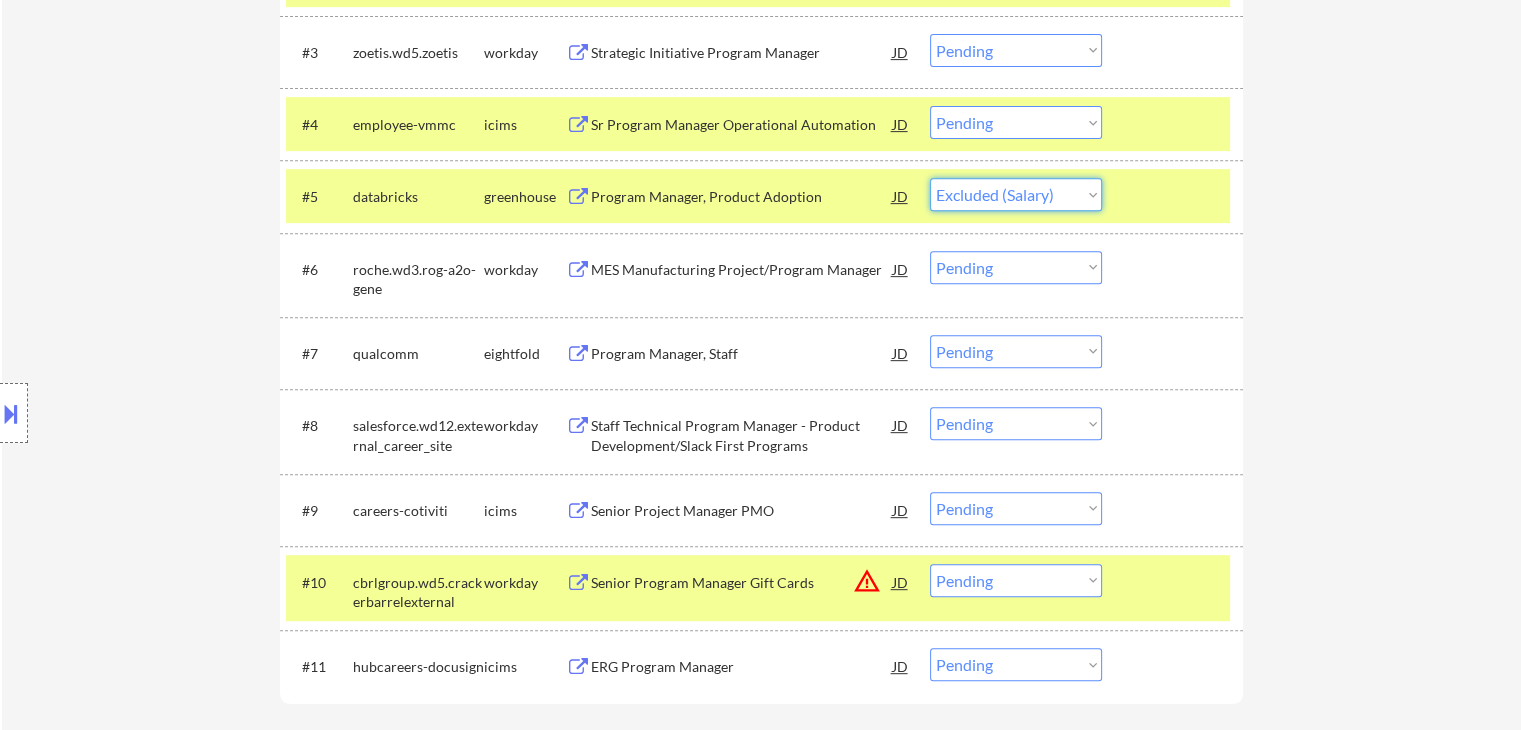 click on "Choose an option... Pending Applied Excluded (Questions) Excluded (Expired) Excluded (Location) Excluded (Bad Match) Excluded (Blocklist) Excluded (Salary) Excluded (Other)" at bounding box center (1016, 194) 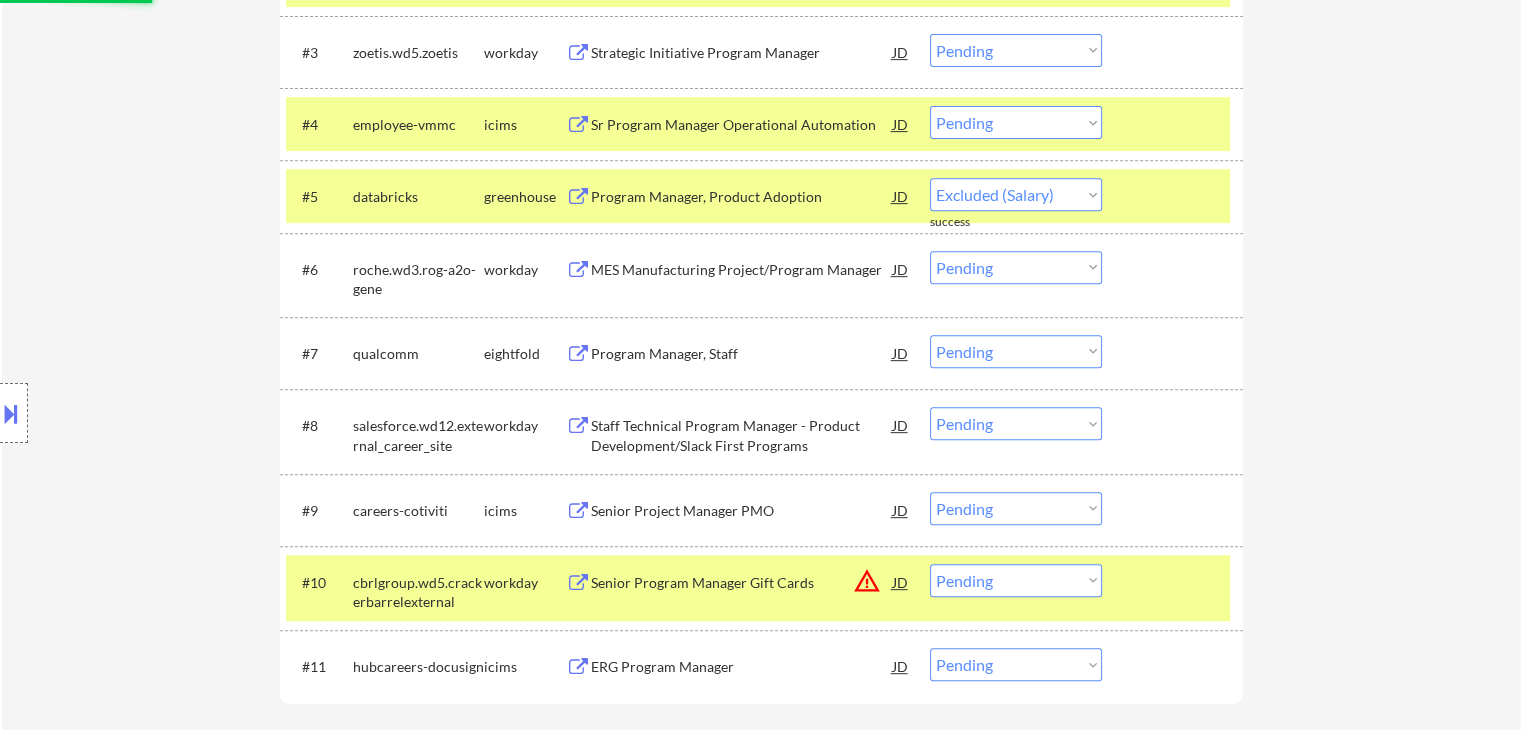 select on ""pending"" 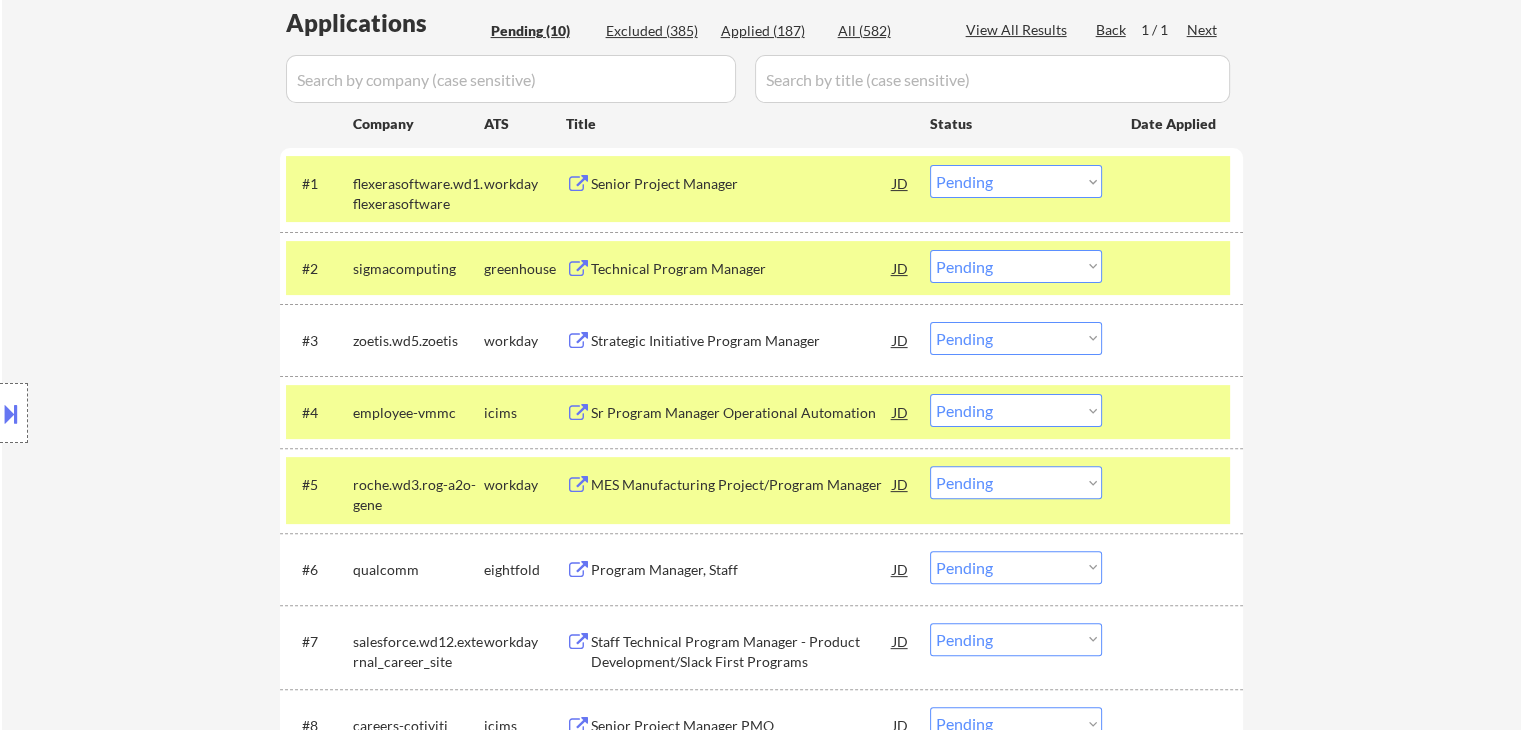 scroll, scrollTop: 500, scrollLeft: 0, axis: vertical 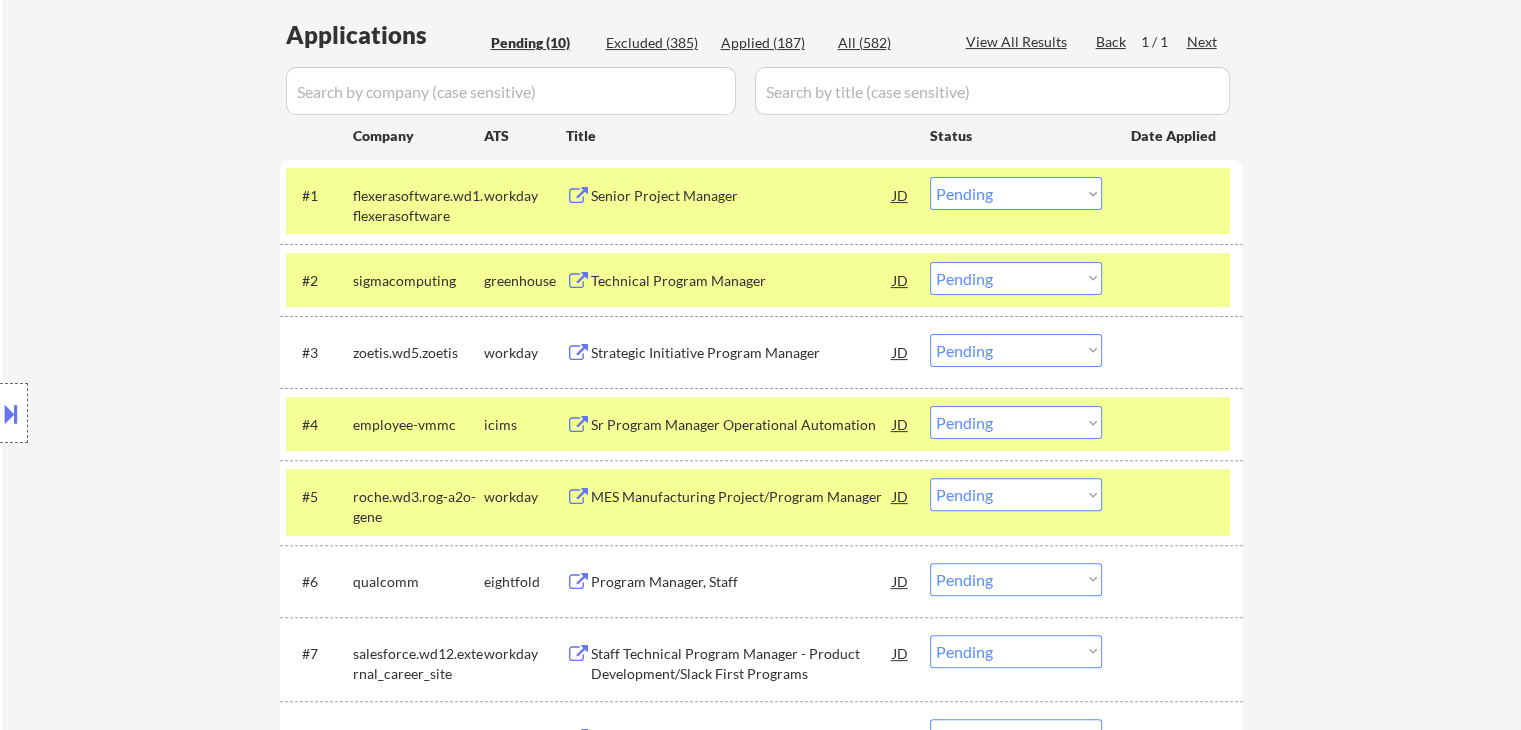 click on "Technical Program Manager" at bounding box center [742, 281] 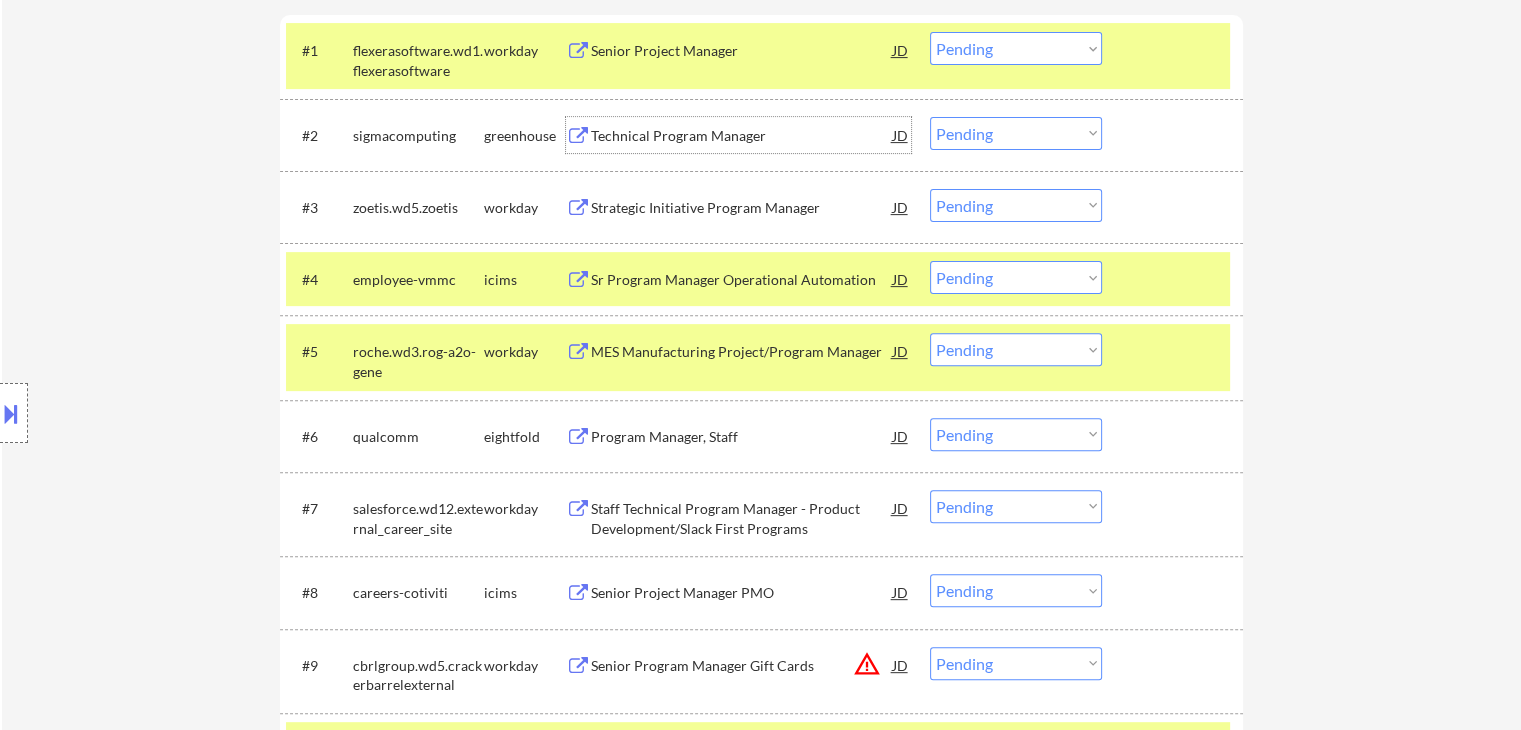 scroll, scrollTop: 600, scrollLeft: 0, axis: vertical 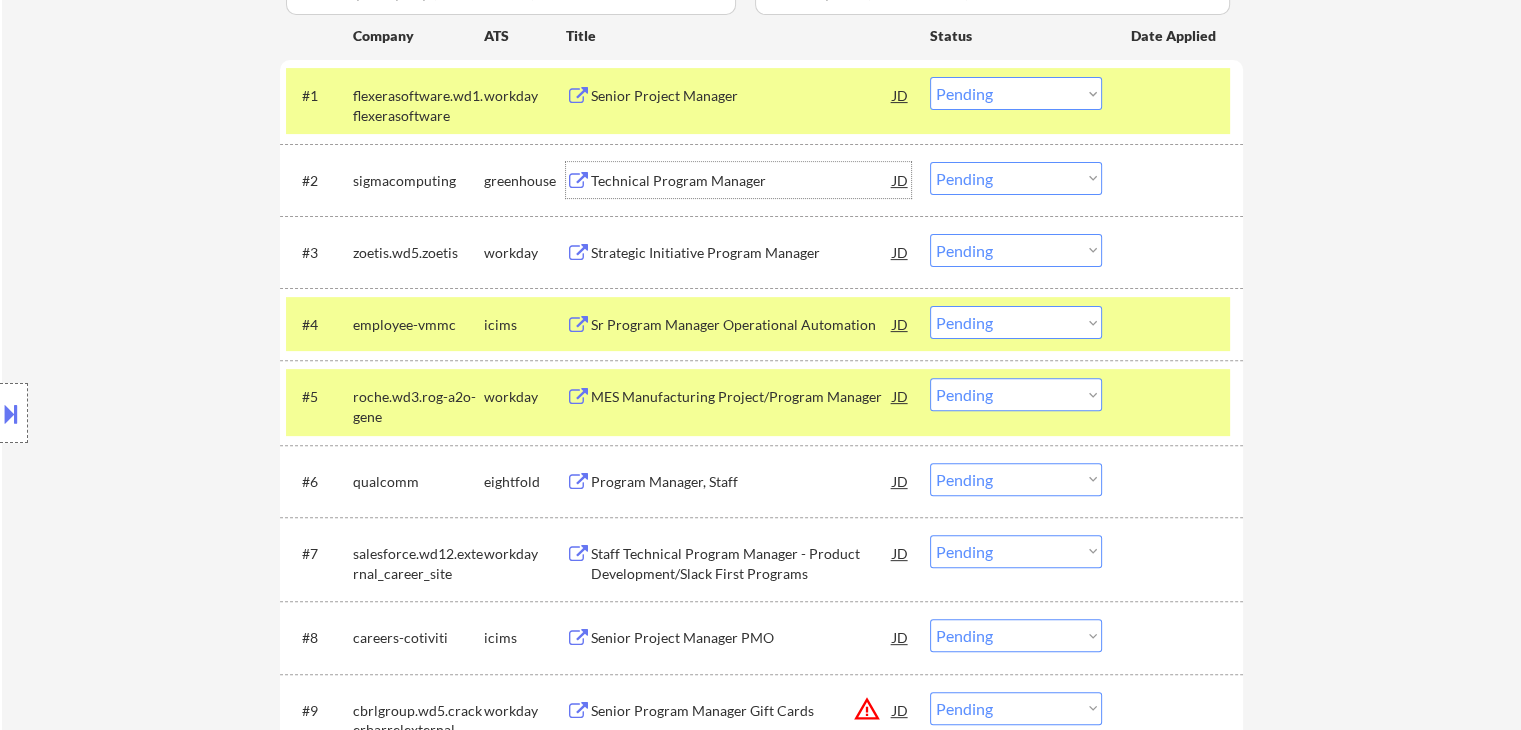click on "Choose an option... Pending Applied Excluded (Questions) Excluded (Expired) Excluded (Location) Excluded (Bad Match) Excluded (Blocklist) Excluded (Salary) Excluded (Other)" at bounding box center [1016, 178] 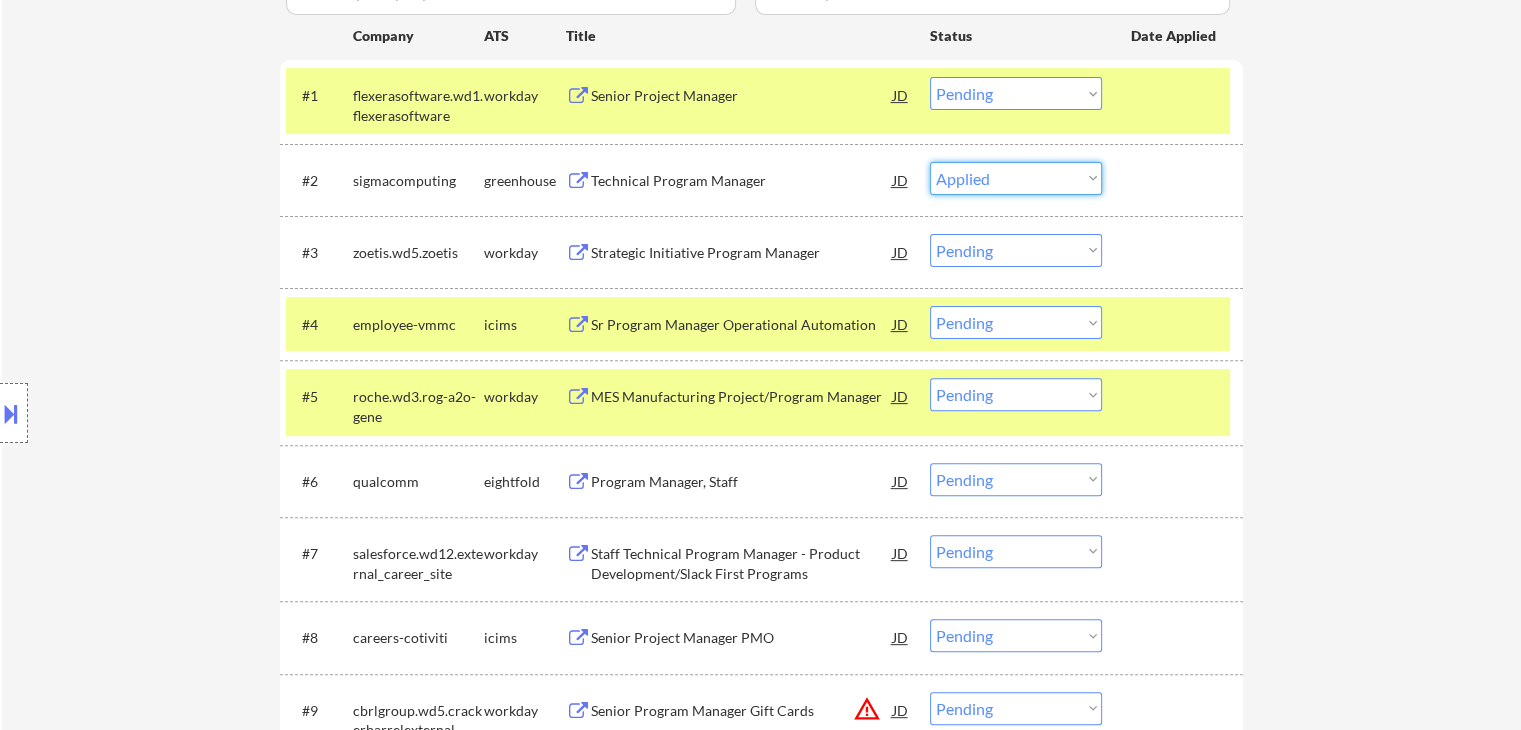 click on "Choose an option... Pending Applied Excluded (Questions) Excluded (Expired) Excluded (Location) Excluded (Bad Match) Excluded (Blocklist) Excluded (Salary) Excluded (Other)" at bounding box center (1016, 178) 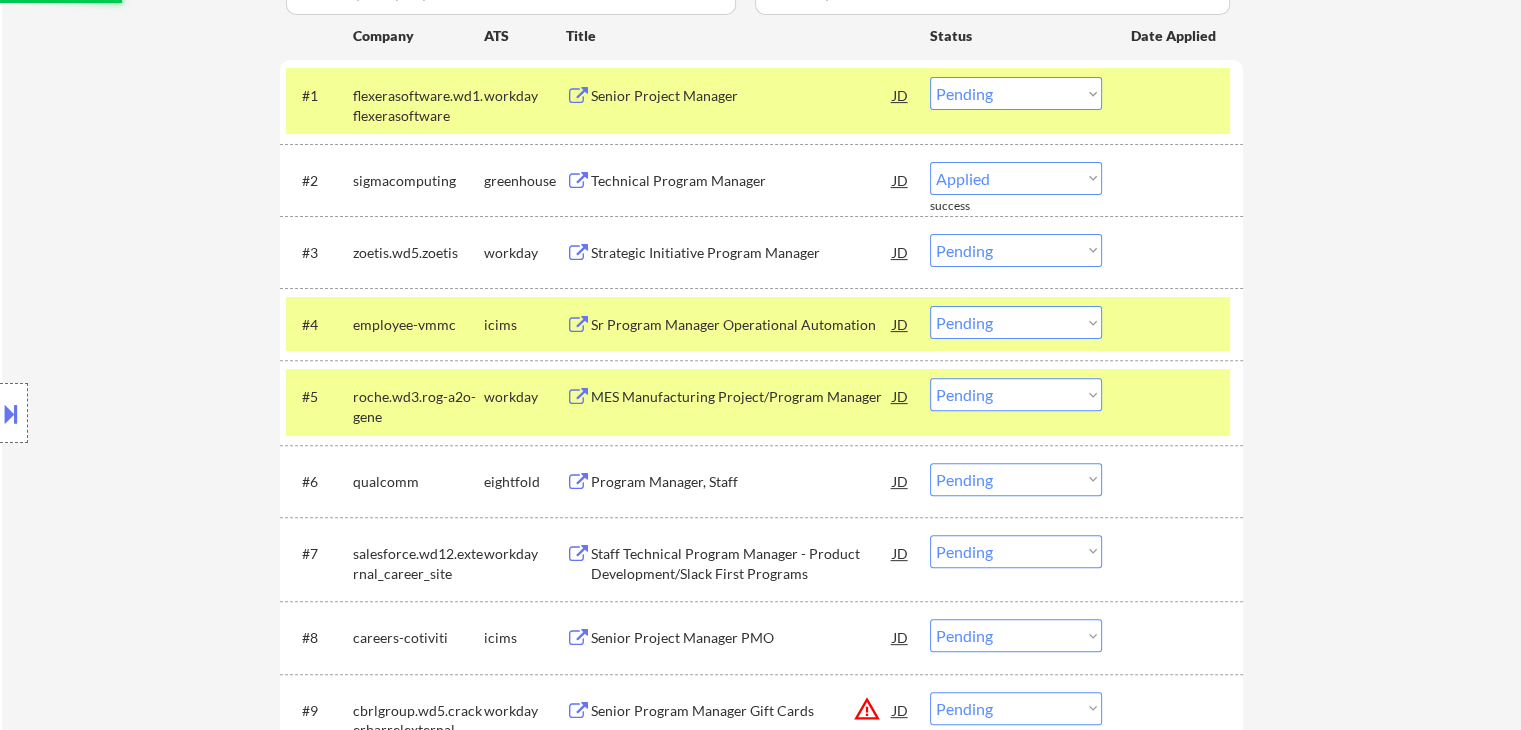select on ""pending"" 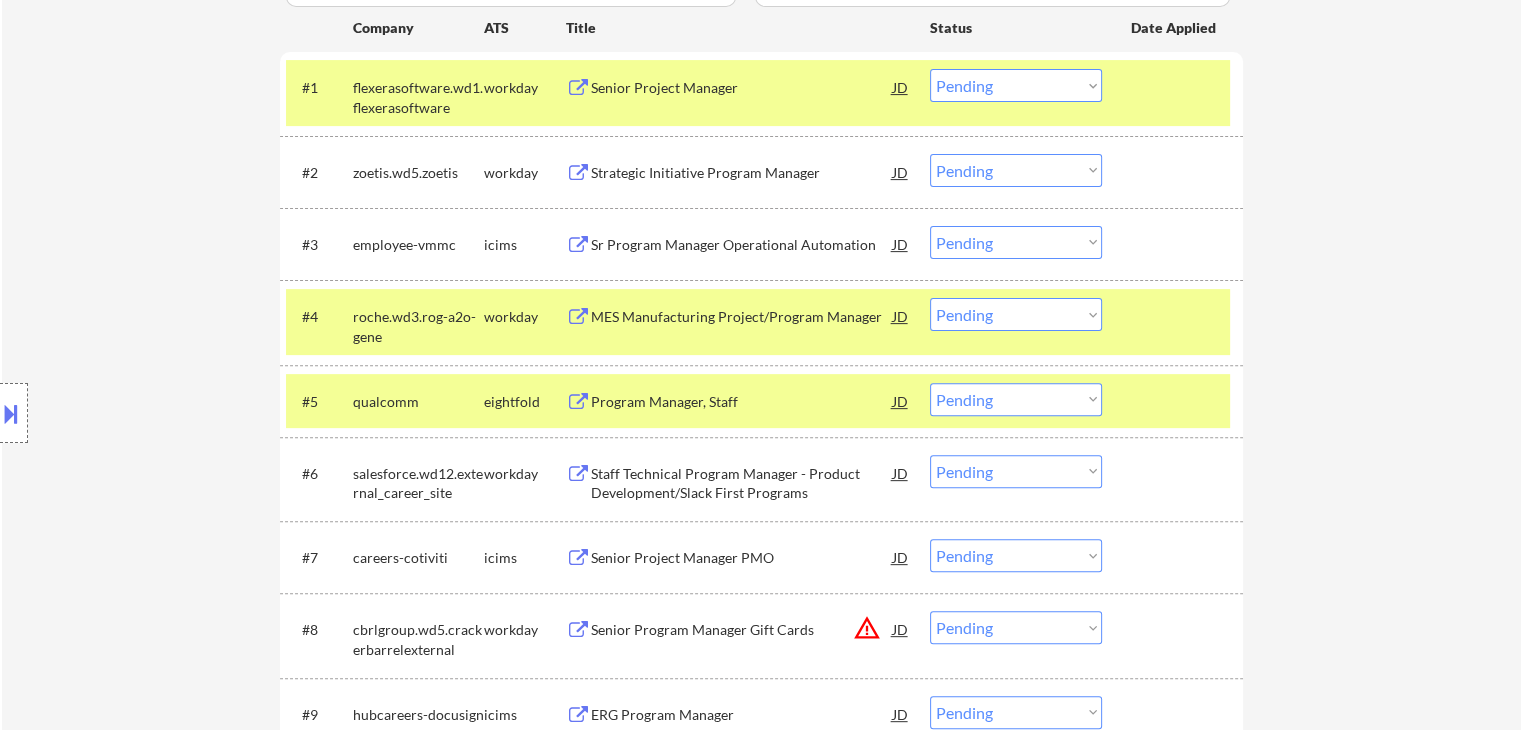 scroll, scrollTop: 600, scrollLeft: 0, axis: vertical 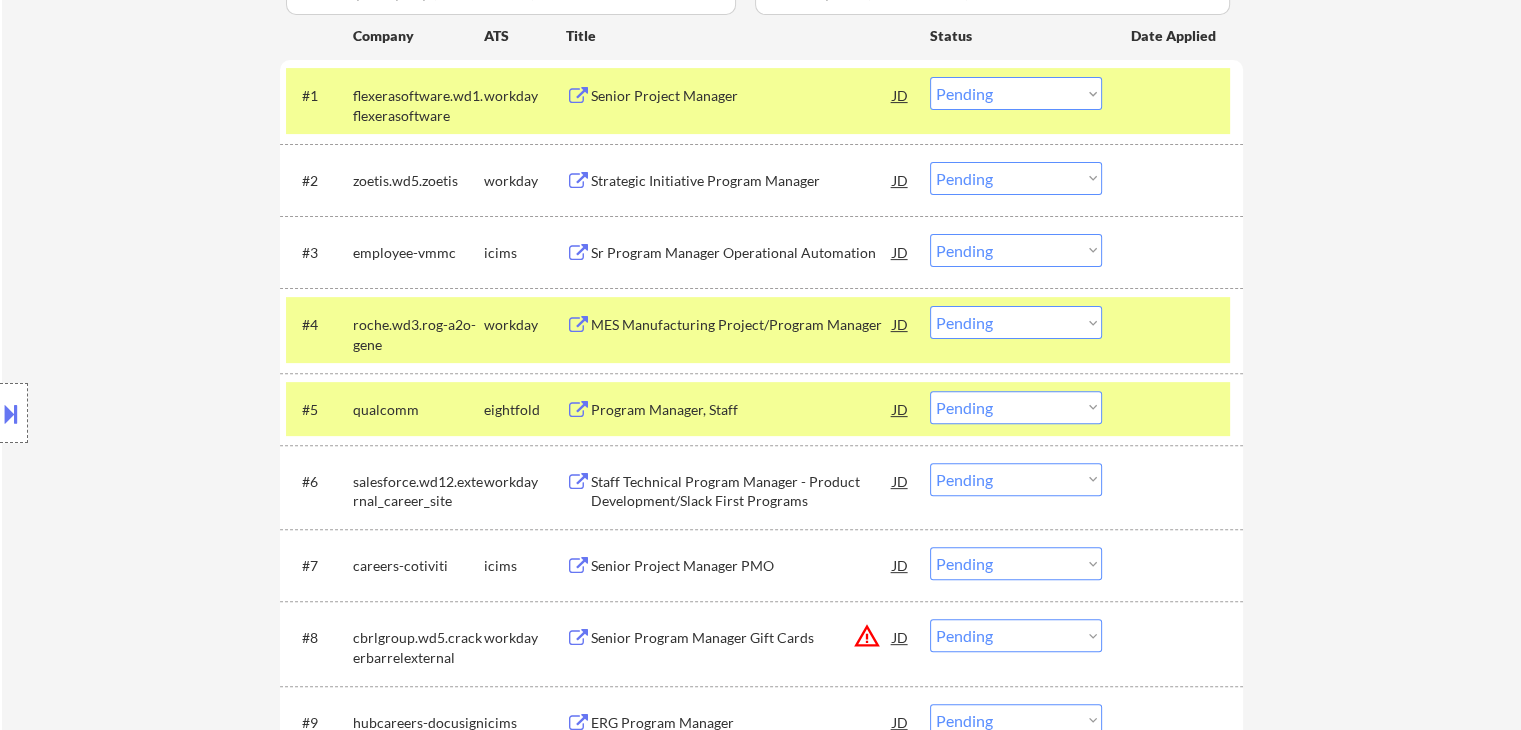 click on "Senior Project Manager" at bounding box center (742, 96) 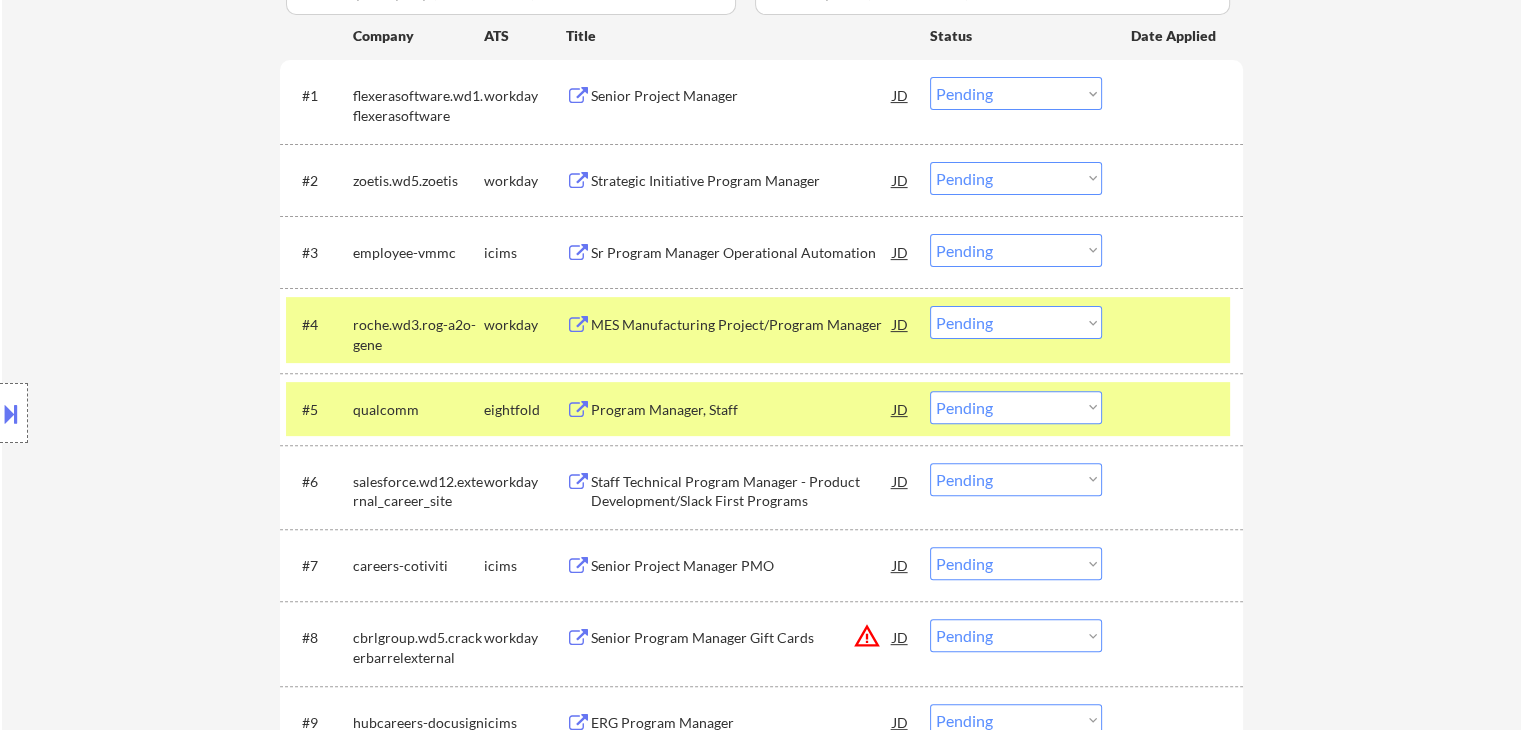 click on "Senior Project Manager" at bounding box center [742, 96] 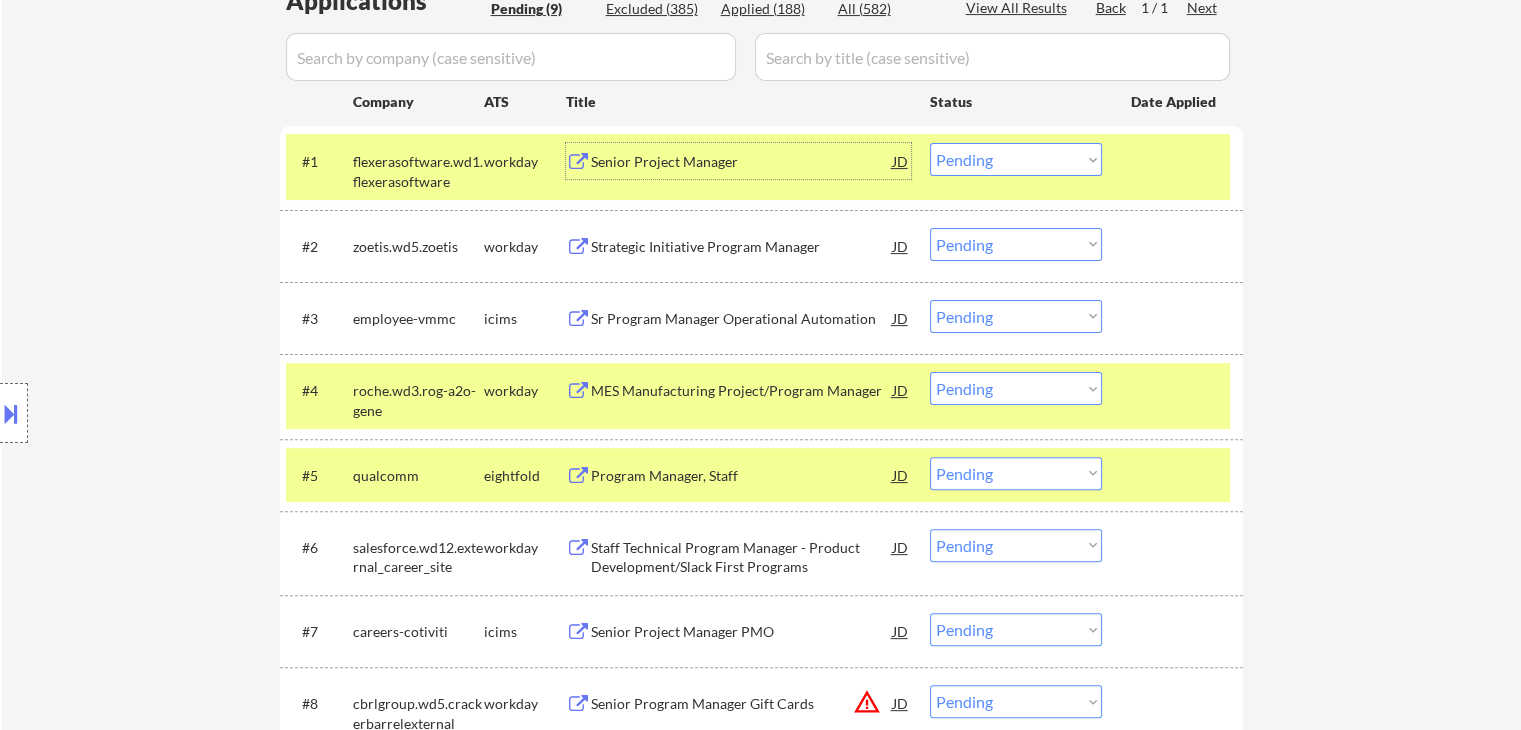 scroll, scrollTop: 500, scrollLeft: 0, axis: vertical 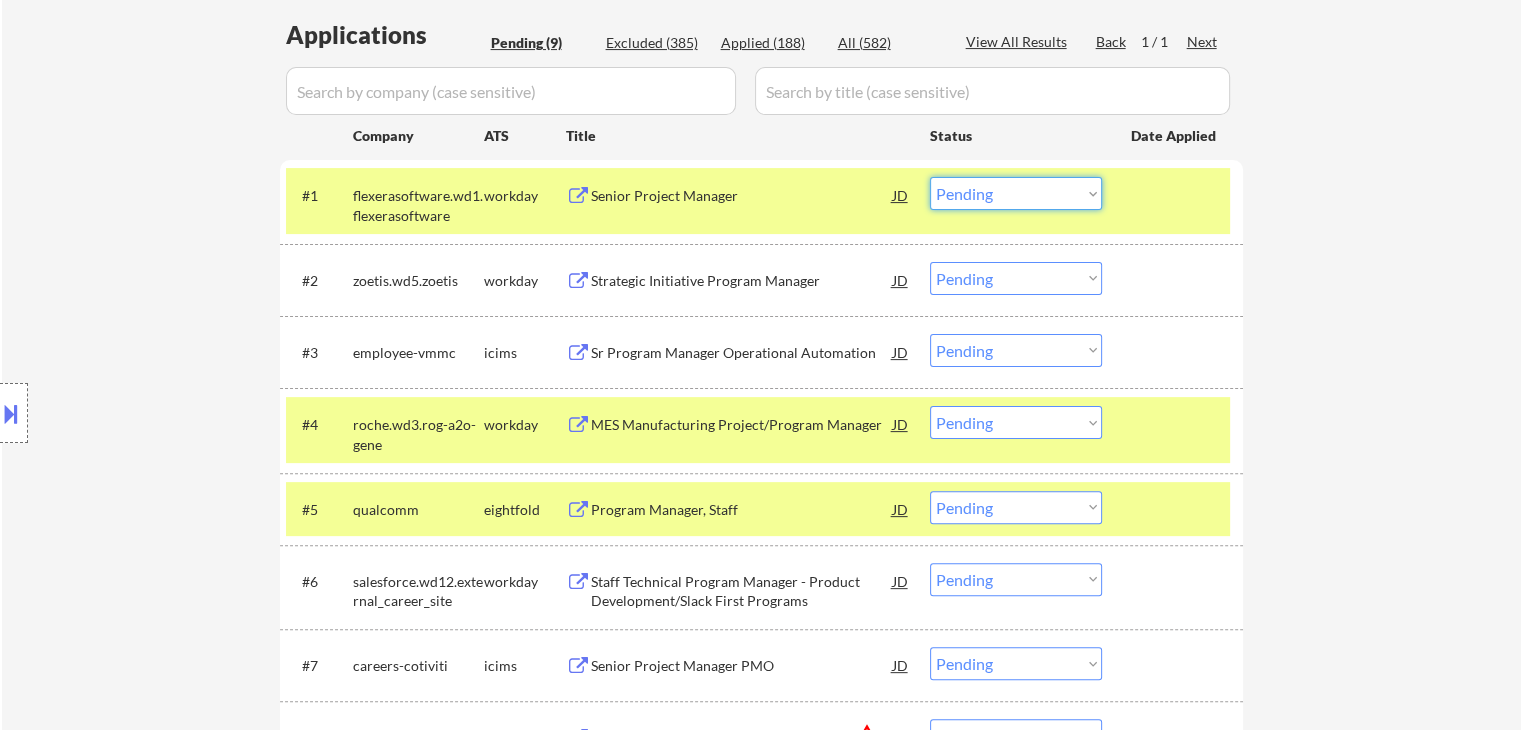 click on "Choose an option... Pending Applied Excluded (Questions) Excluded (Expired) Excluded (Location) Excluded (Bad Match) Excluded (Blocklist) Excluded (Salary) Excluded (Other)" at bounding box center (1016, 193) 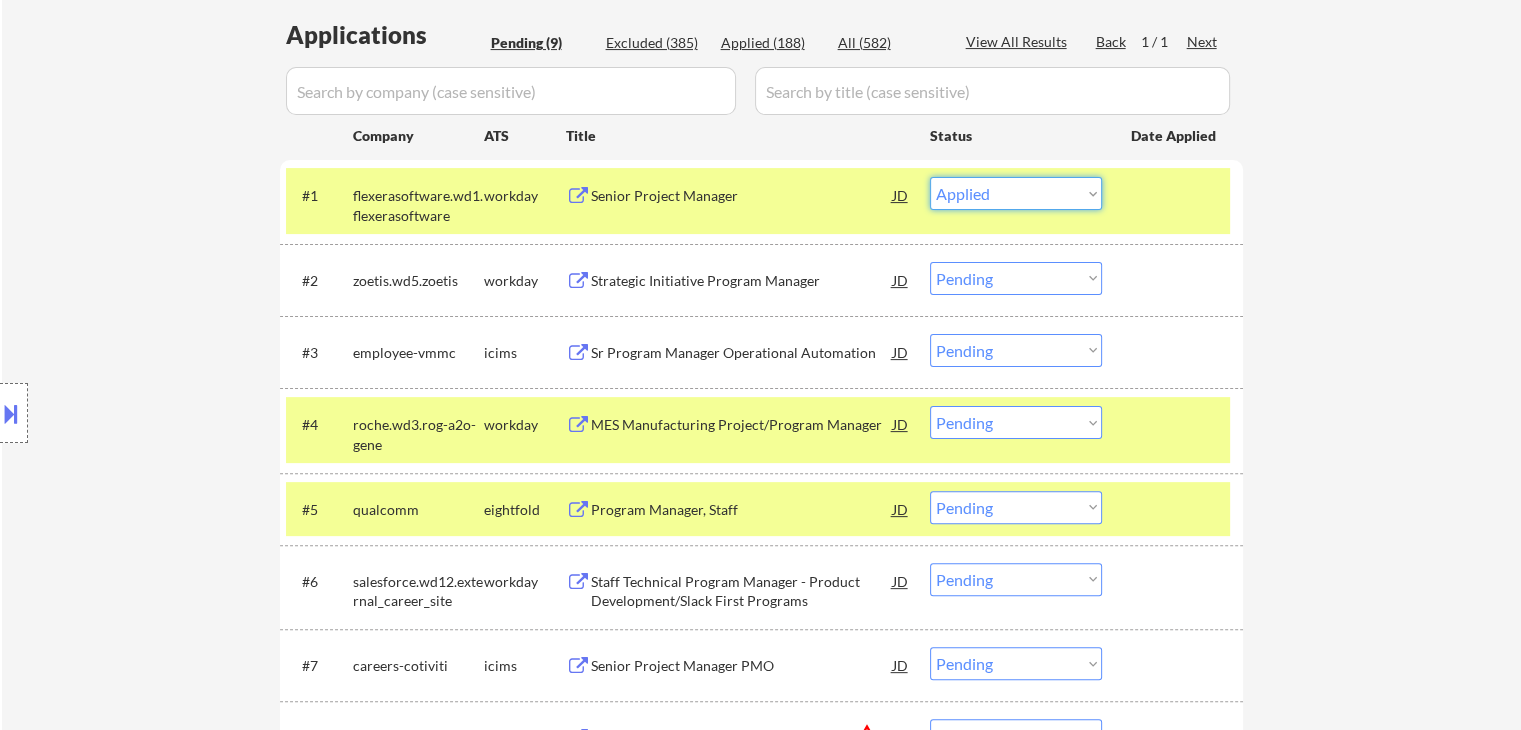 click on "Choose an option... Pending Applied Excluded (Questions) Excluded (Expired) Excluded (Location) Excluded (Bad Match) Excluded (Blocklist) Excluded (Salary) Excluded (Other)" at bounding box center [1016, 193] 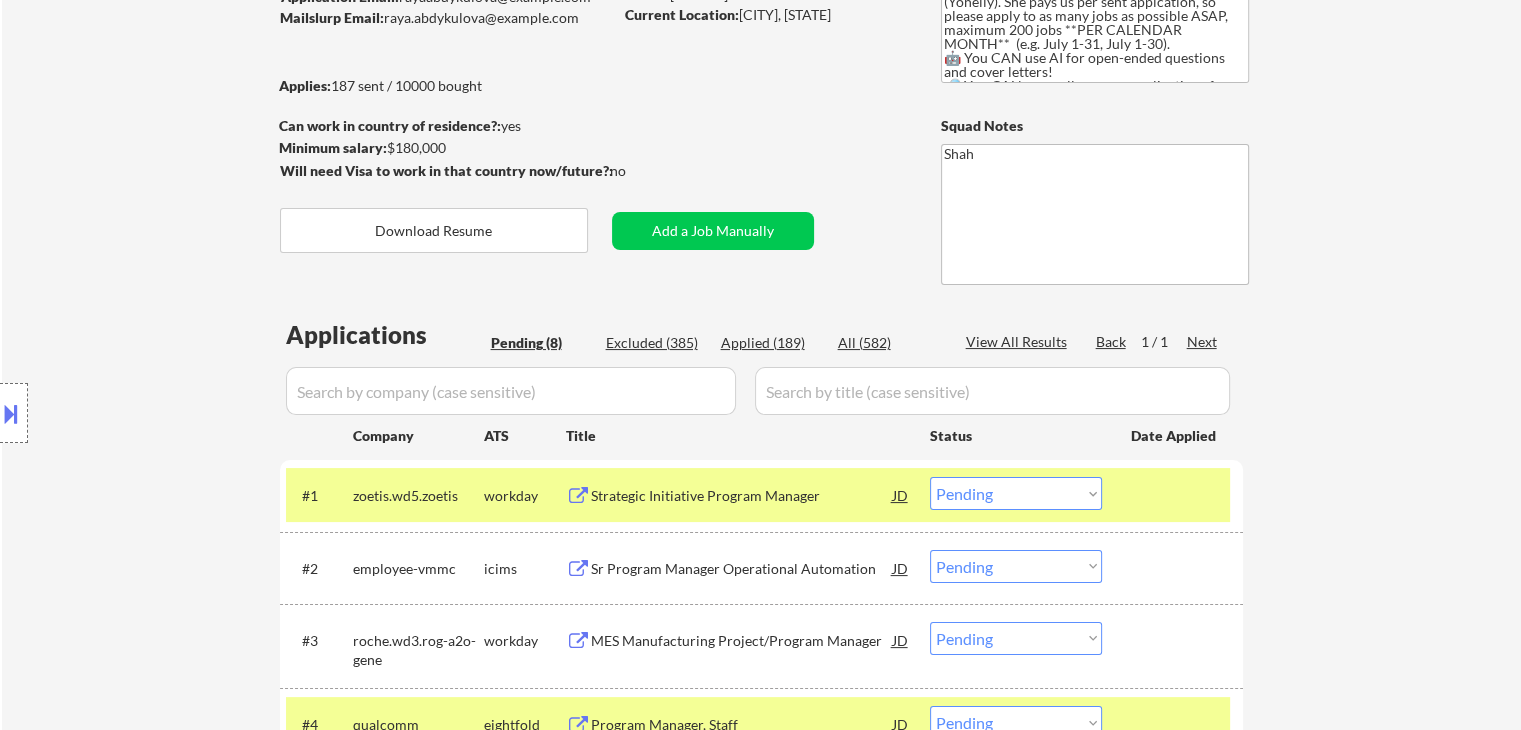 scroll, scrollTop: 300, scrollLeft: 0, axis: vertical 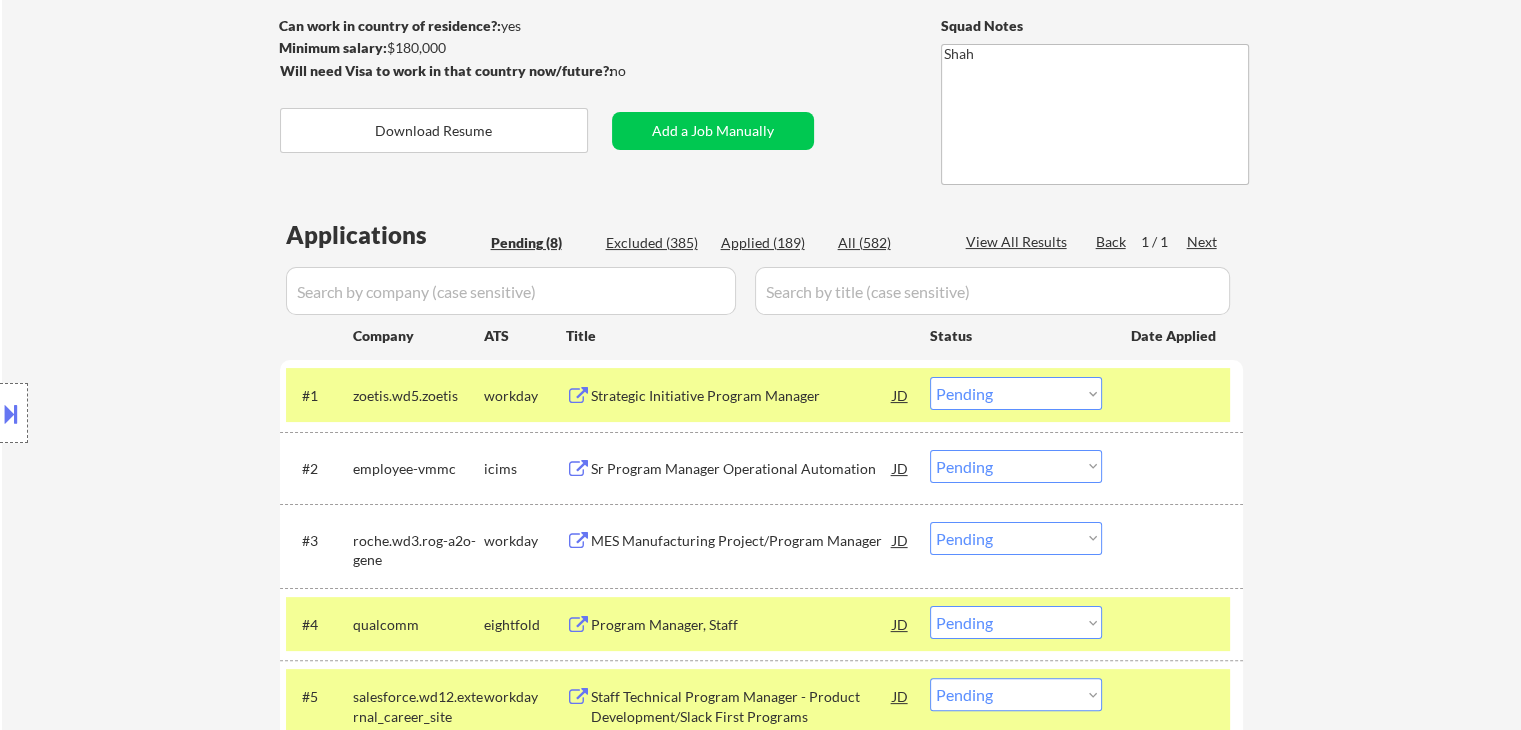 click on "Strategic Initiative Program Manager" at bounding box center [742, 396] 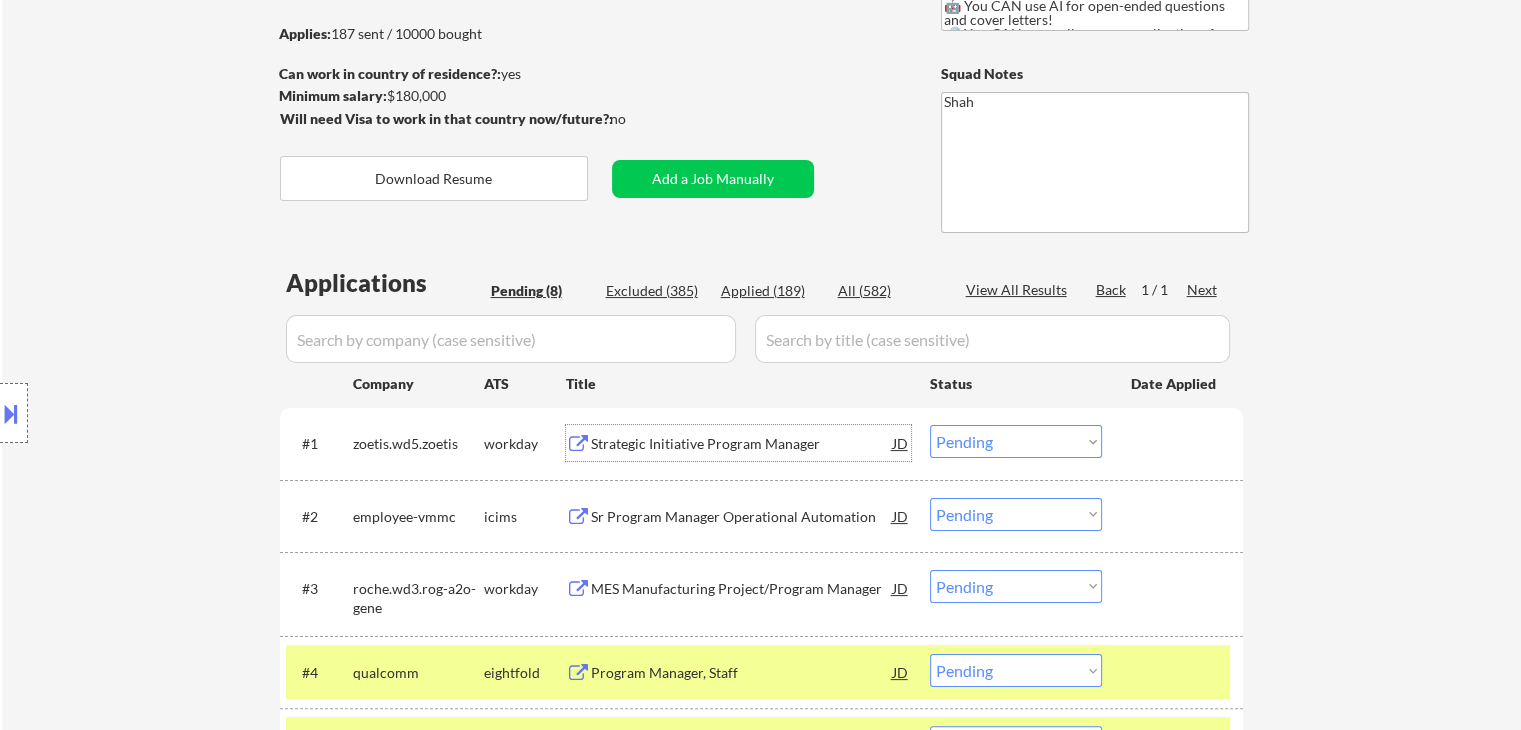 scroll, scrollTop: 300, scrollLeft: 0, axis: vertical 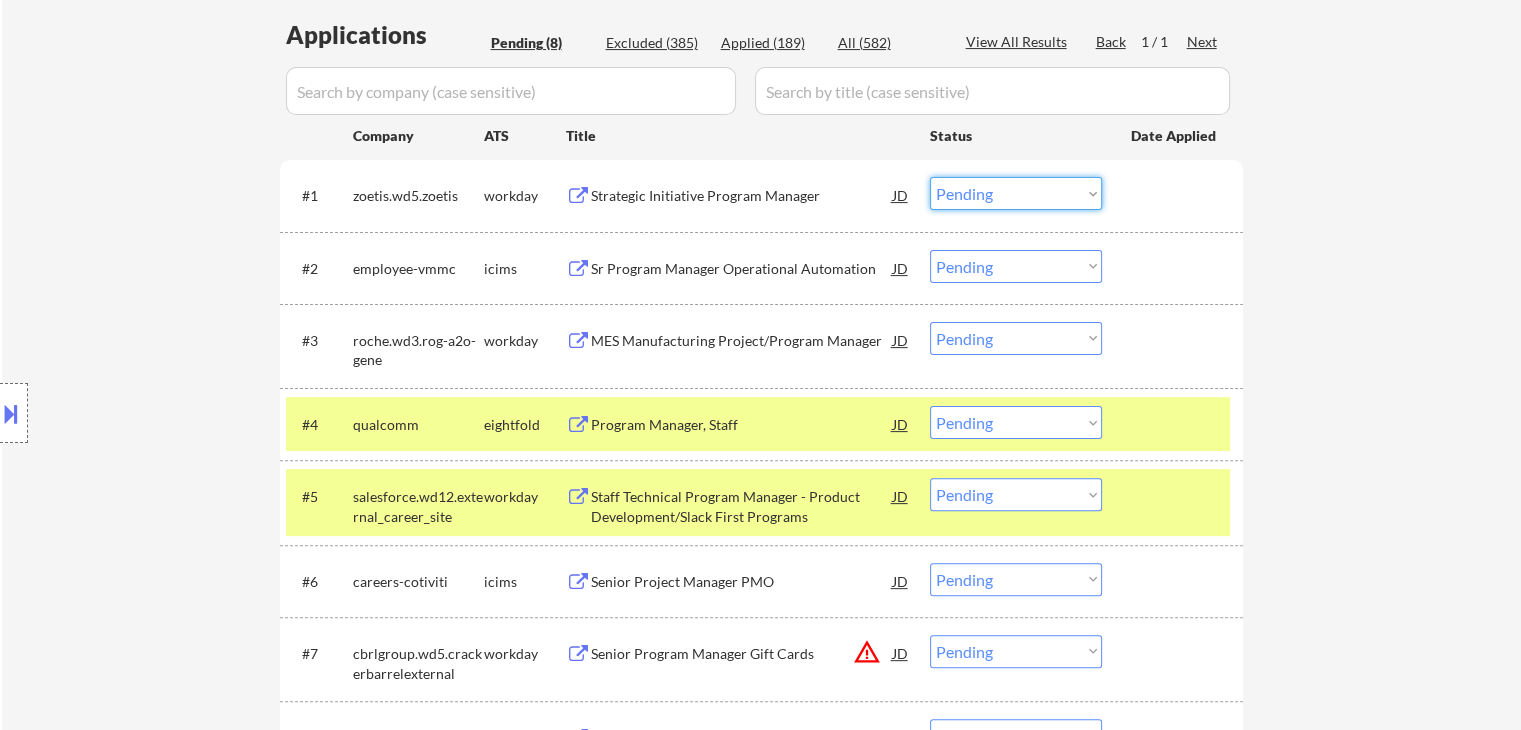 click on "Choose an option... Pending Applied Excluded (Questions) Excluded (Expired) Excluded (Location) Excluded (Bad Match) Excluded (Blocklist) Excluded (Salary) Excluded (Other)" at bounding box center [1016, 193] 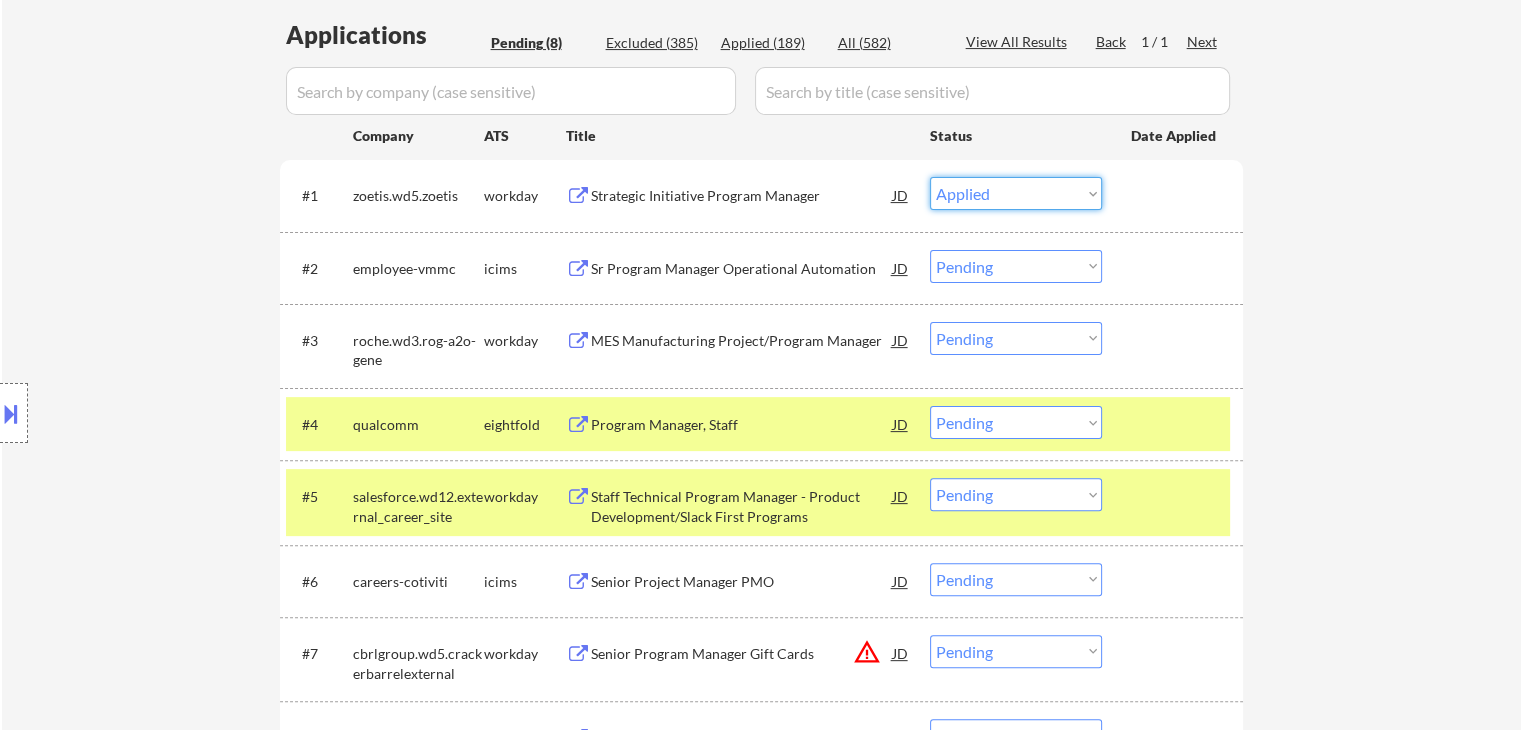 click on "Choose an option... Pending Applied Excluded (Questions) Excluded (Expired) Excluded (Location) Excluded (Bad Match) Excluded (Blocklist) Excluded (Salary) Excluded (Other)" at bounding box center (1016, 193) 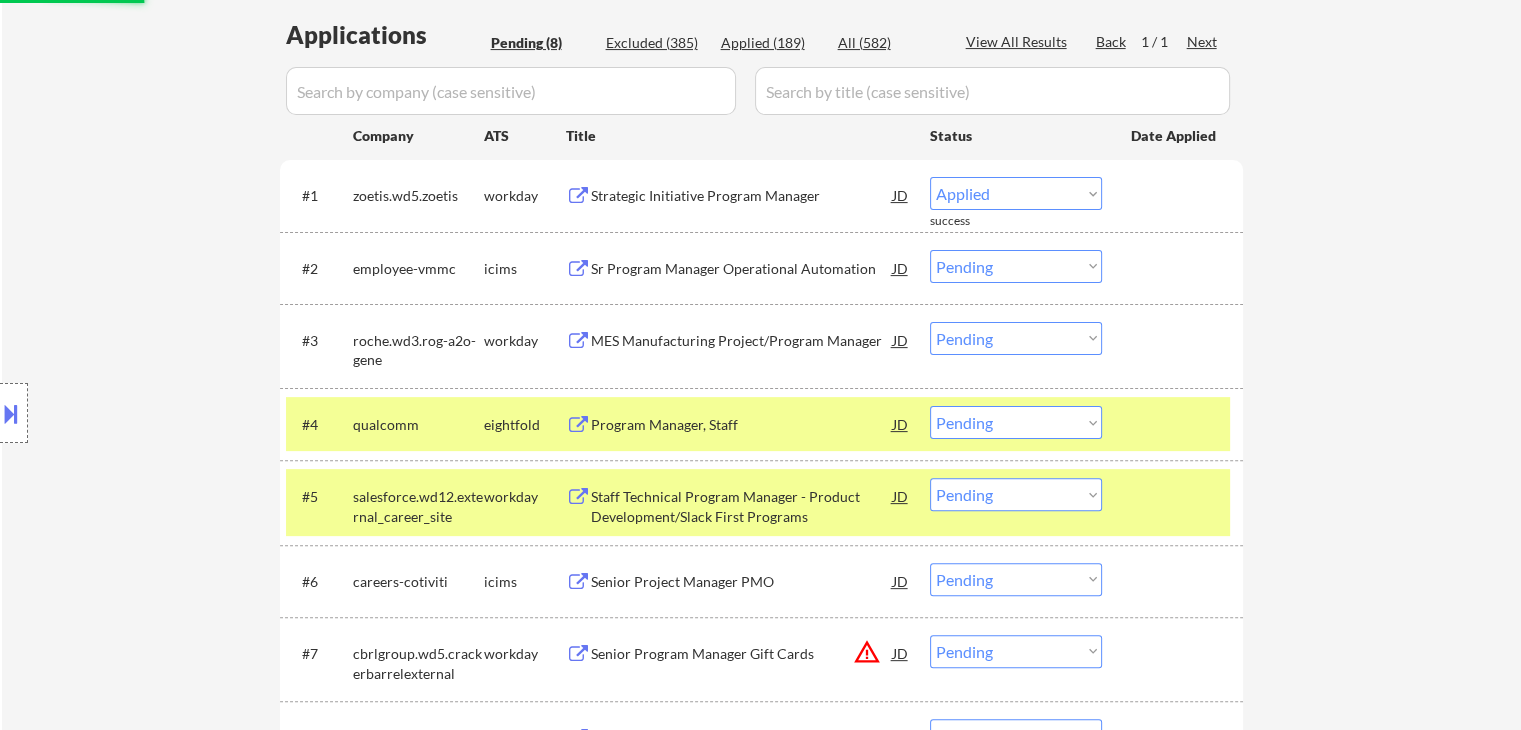 select on ""pending"" 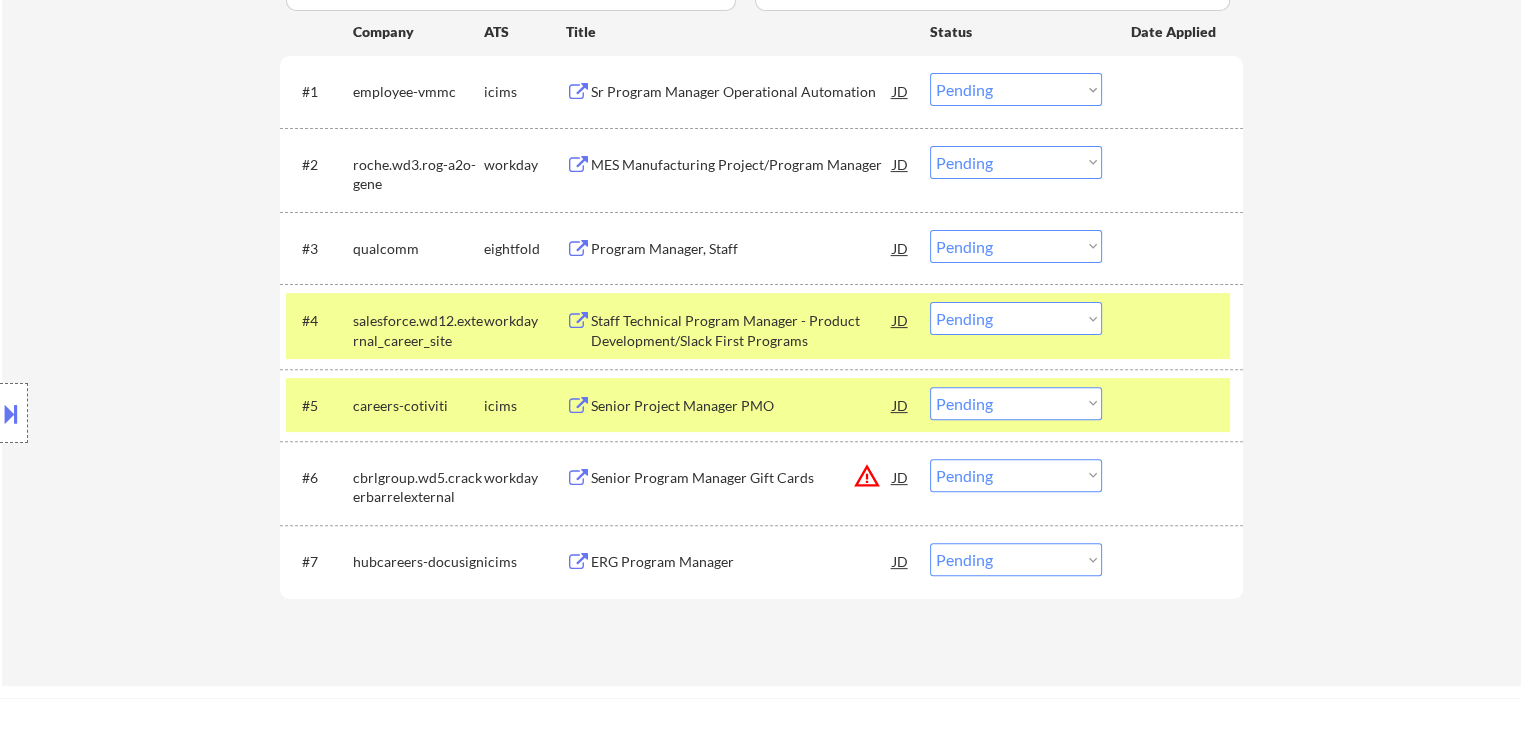scroll, scrollTop: 600, scrollLeft: 0, axis: vertical 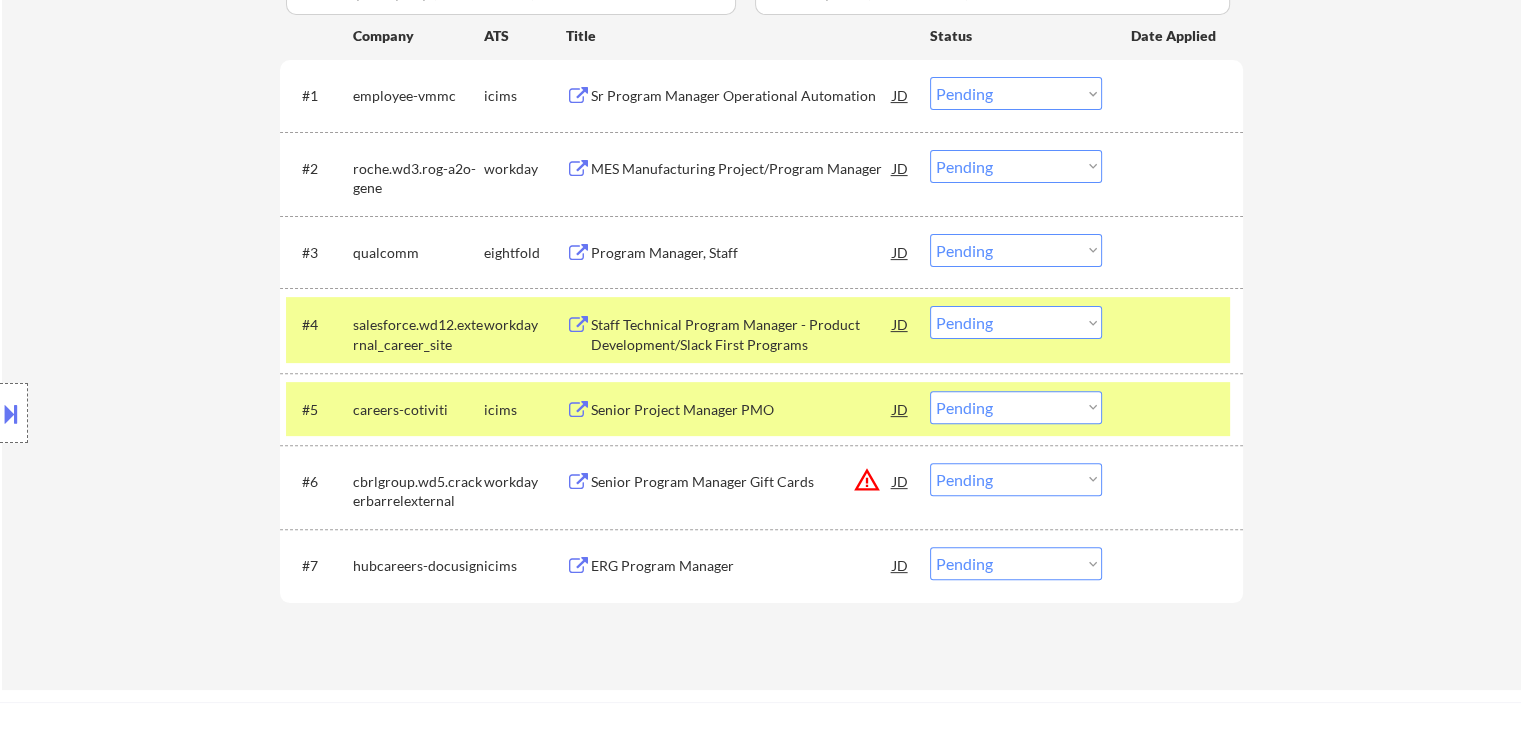 click on "MES Manufacturing Project/Program Manager" at bounding box center (742, 169) 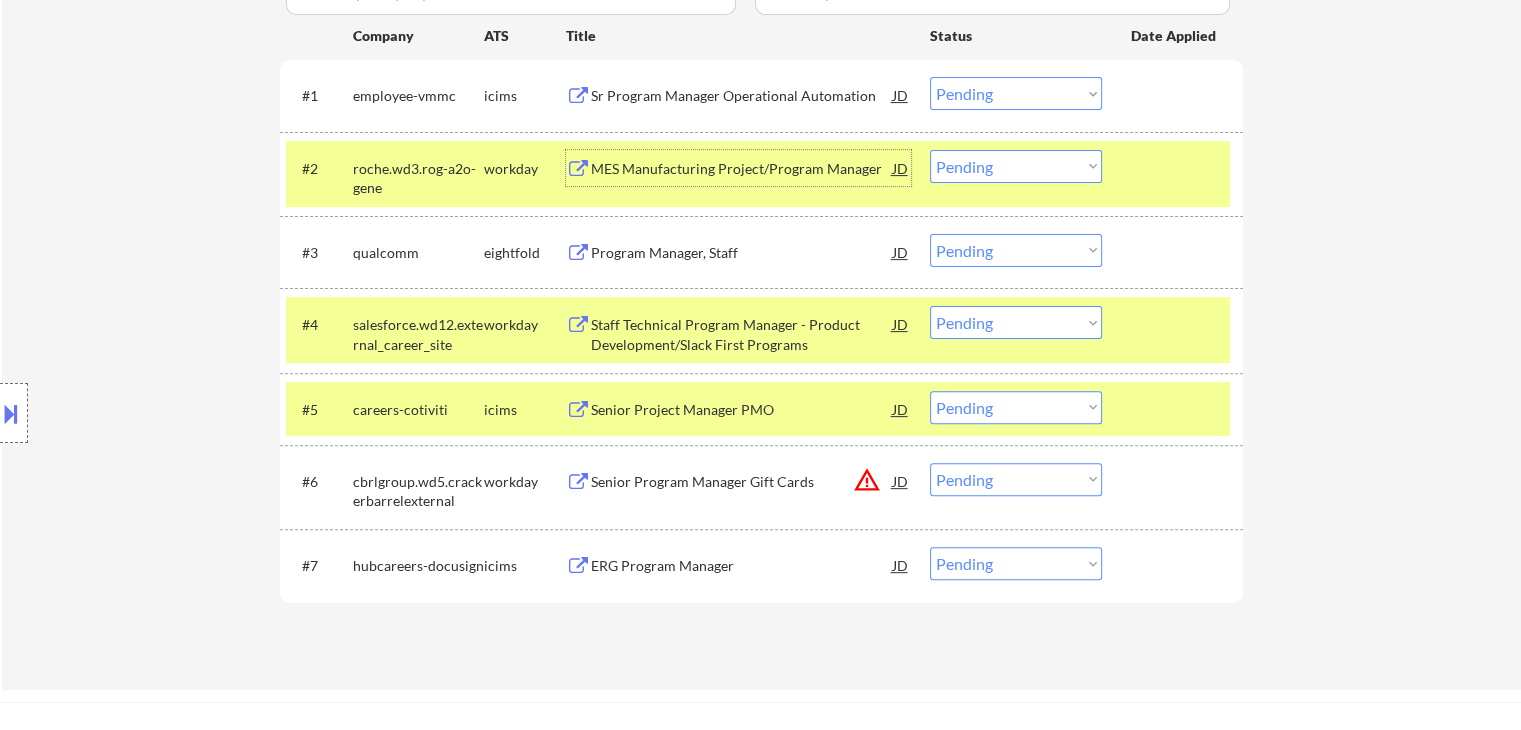 click at bounding box center (11, 413) 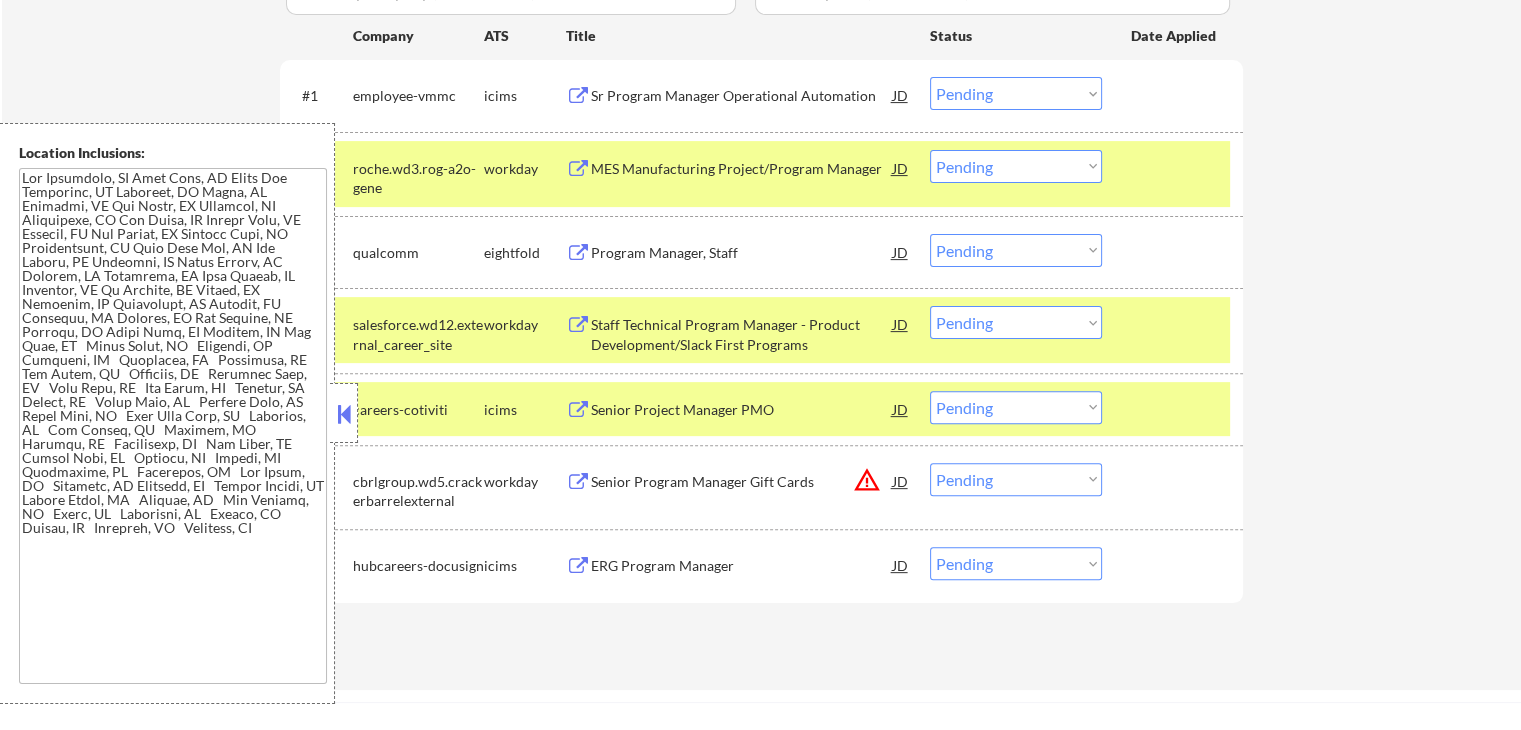 click at bounding box center (344, 414) 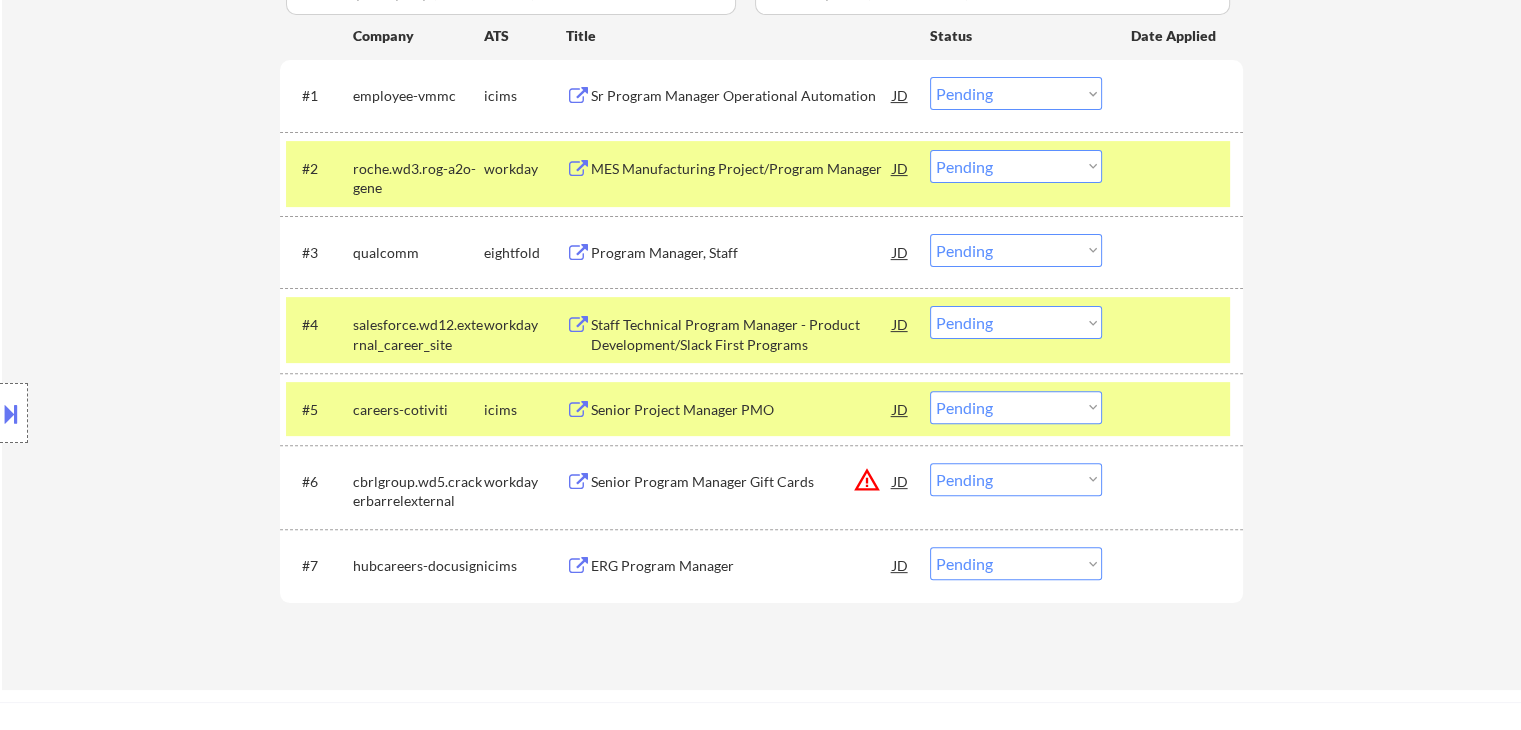 click on "Choose an option... Pending Applied Excluded (Questions) Excluded (Expired) Excluded (Location) Excluded (Bad Match) Excluded (Blocklist) Excluded (Salary) Excluded (Other)" at bounding box center [1016, 166] 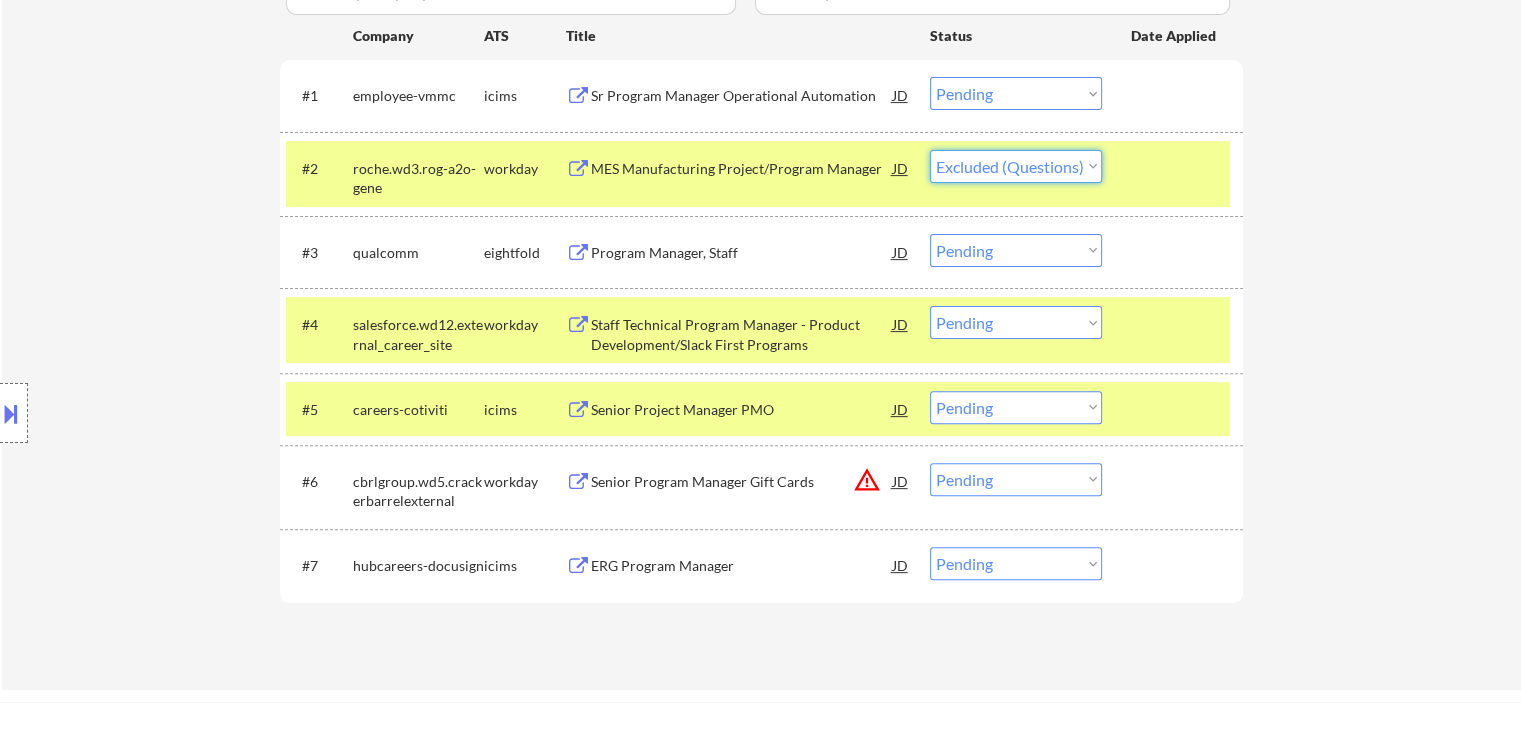 click on "Choose an option... Pending Applied Excluded (Questions) Excluded (Expired) Excluded (Location) Excluded (Bad Match) Excluded (Blocklist) Excluded (Salary) Excluded (Other)" at bounding box center (1016, 166) 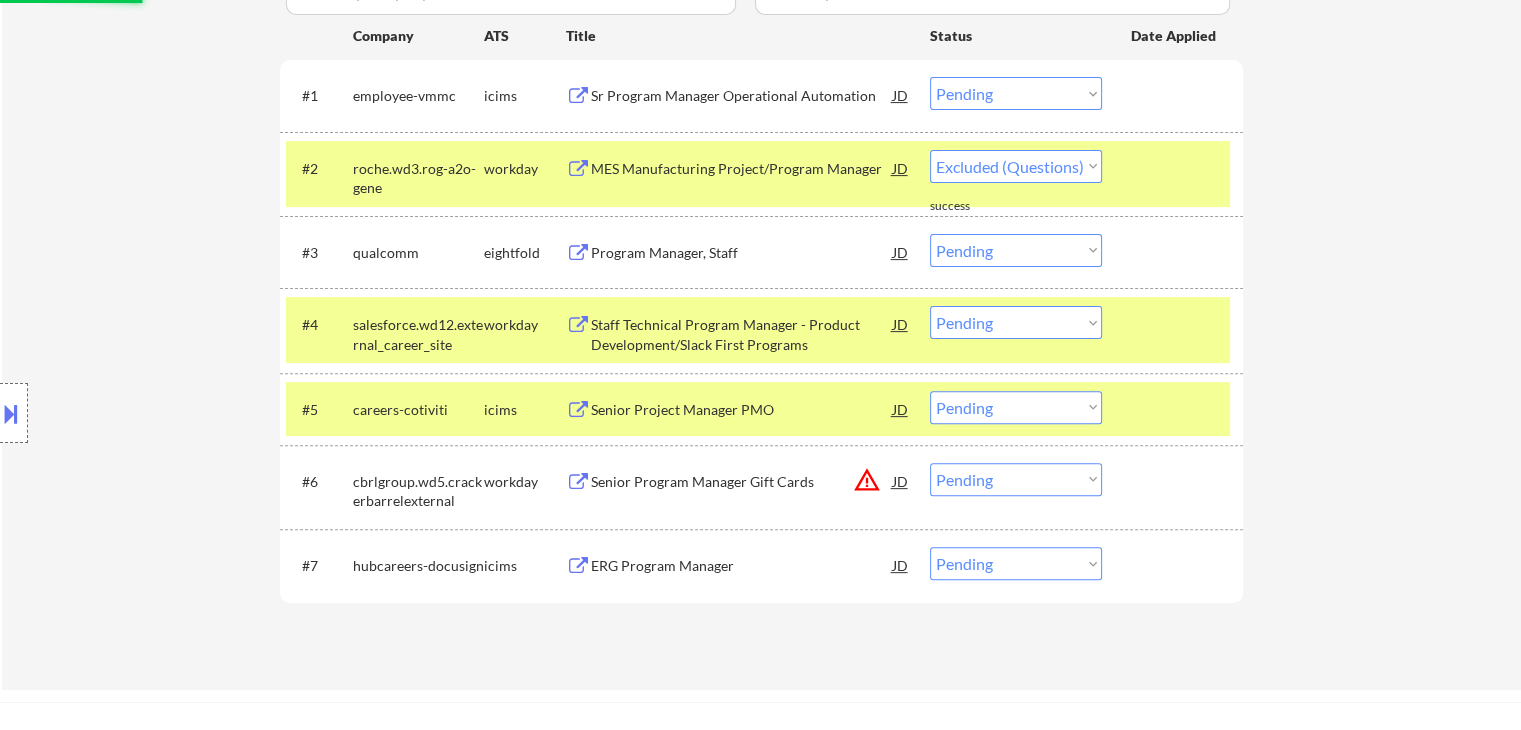 select on ""pending"" 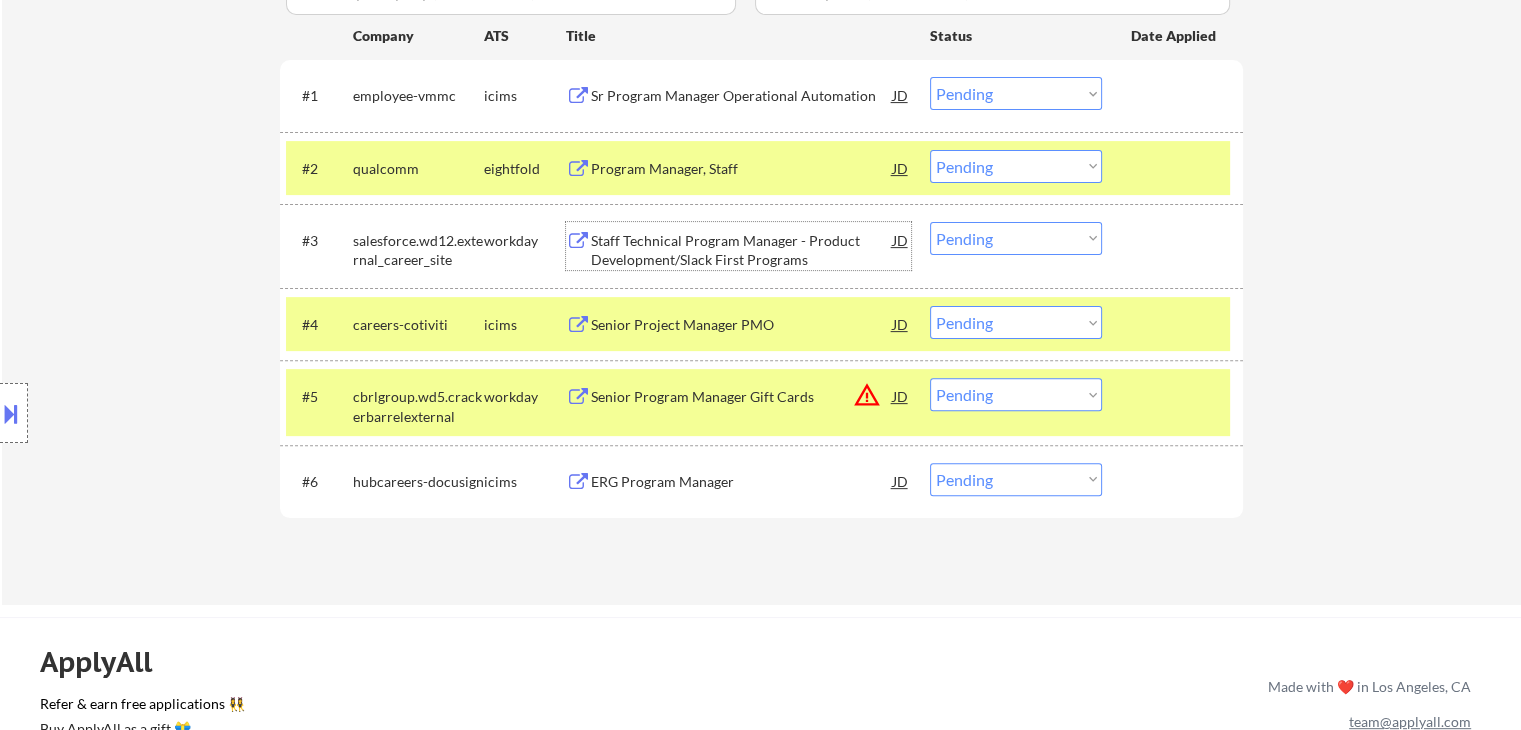 click on "Staff Technical Program Manager - Product Development/Slack First Programs" at bounding box center (742, 250) 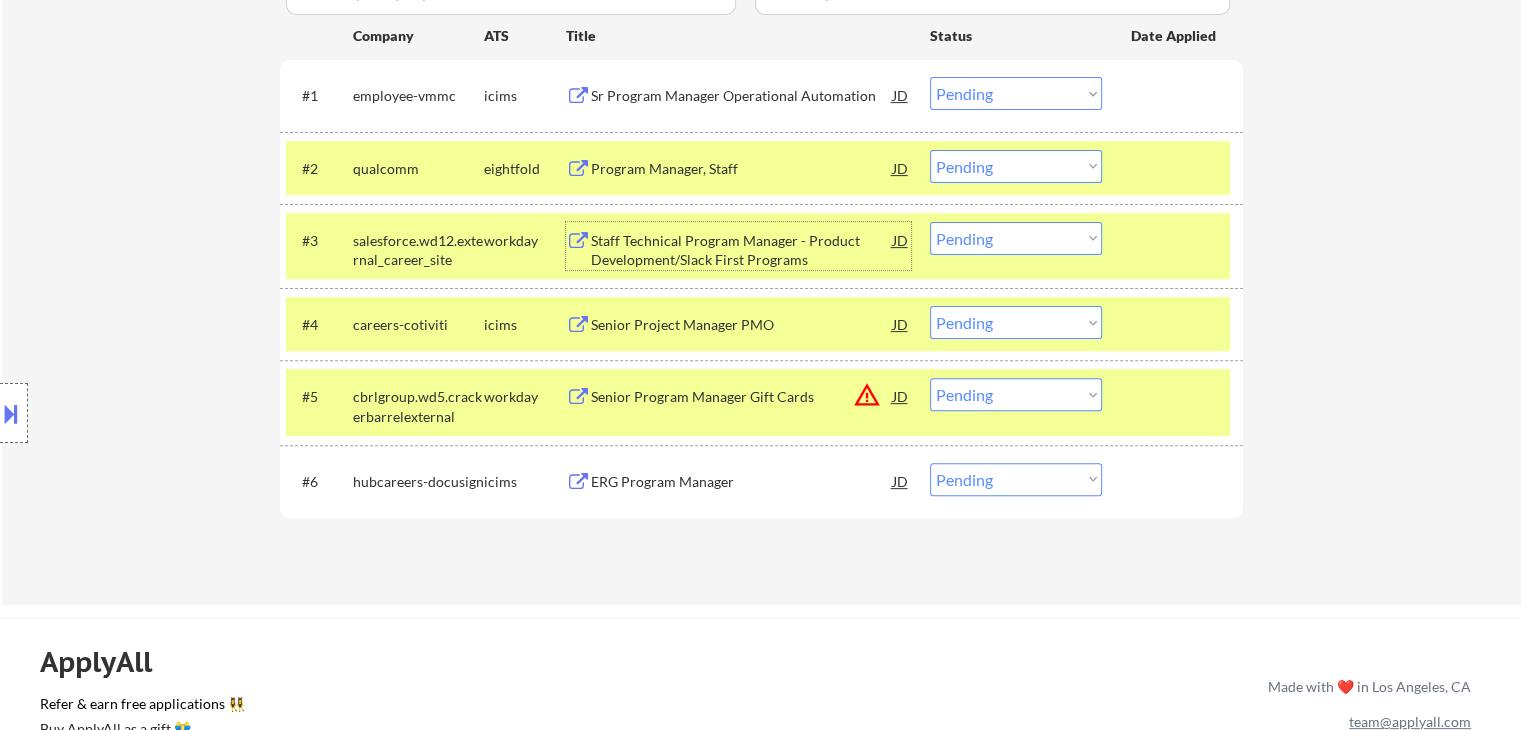 click at bounding box center [1175, 168] 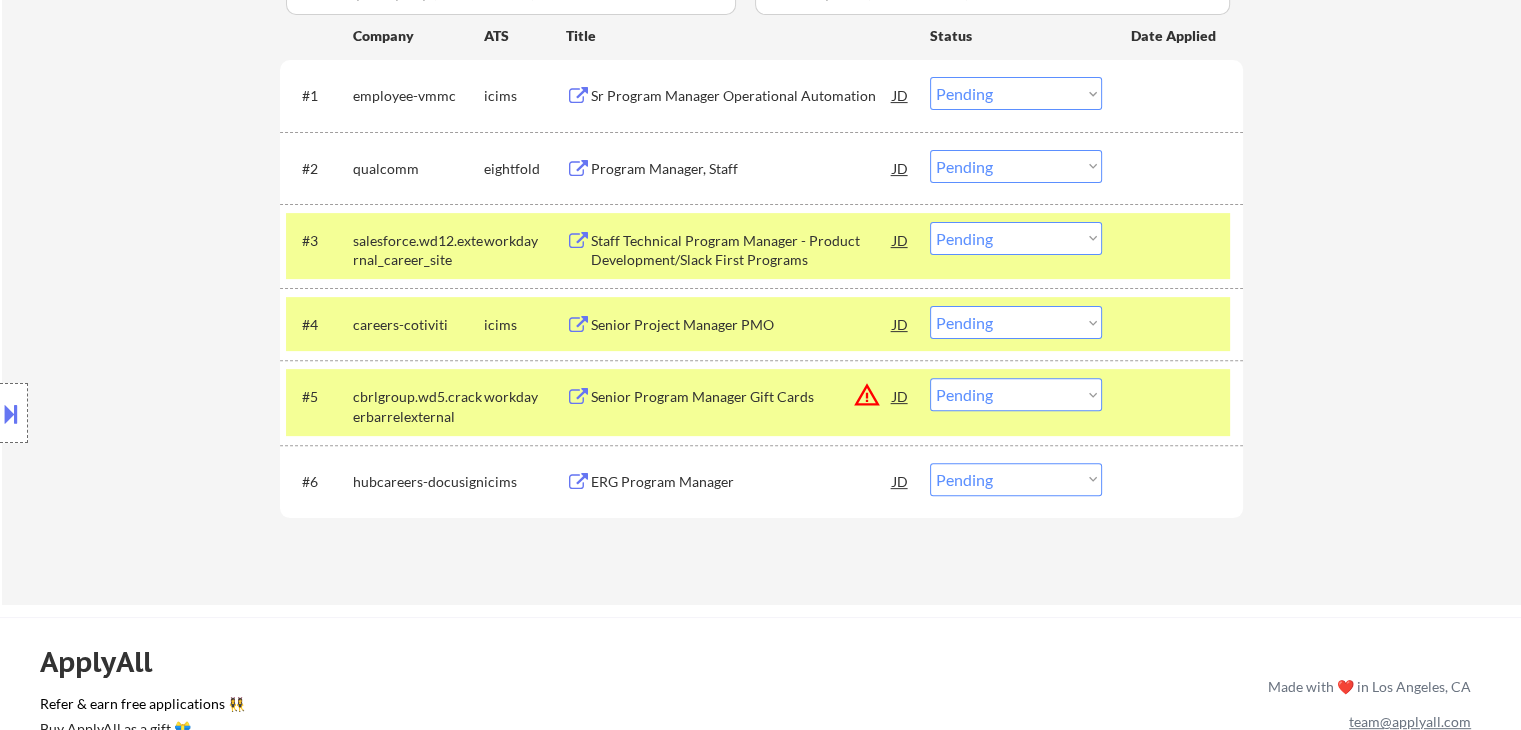 click at bounding box center (1175, 324) 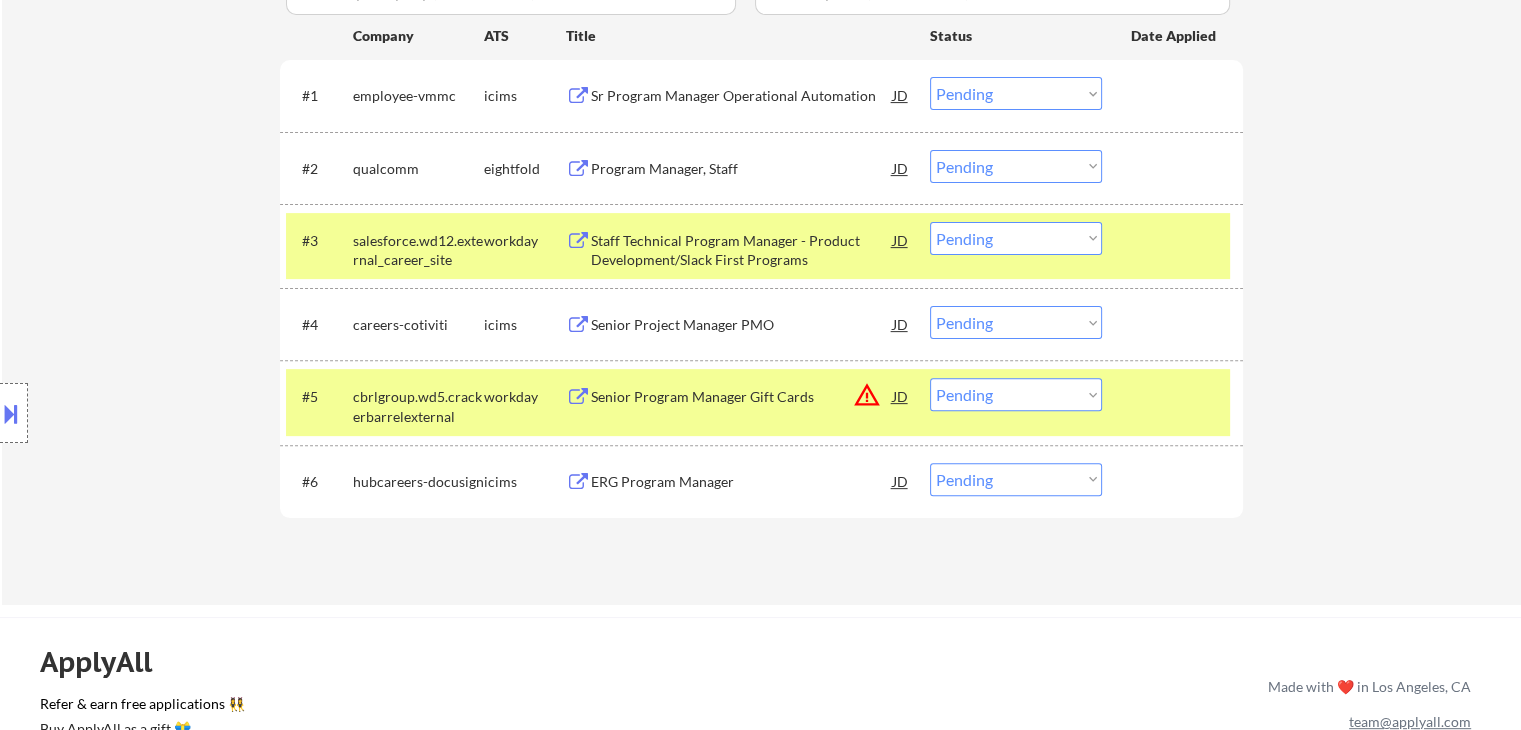 click at bounding box center [1175, 396] 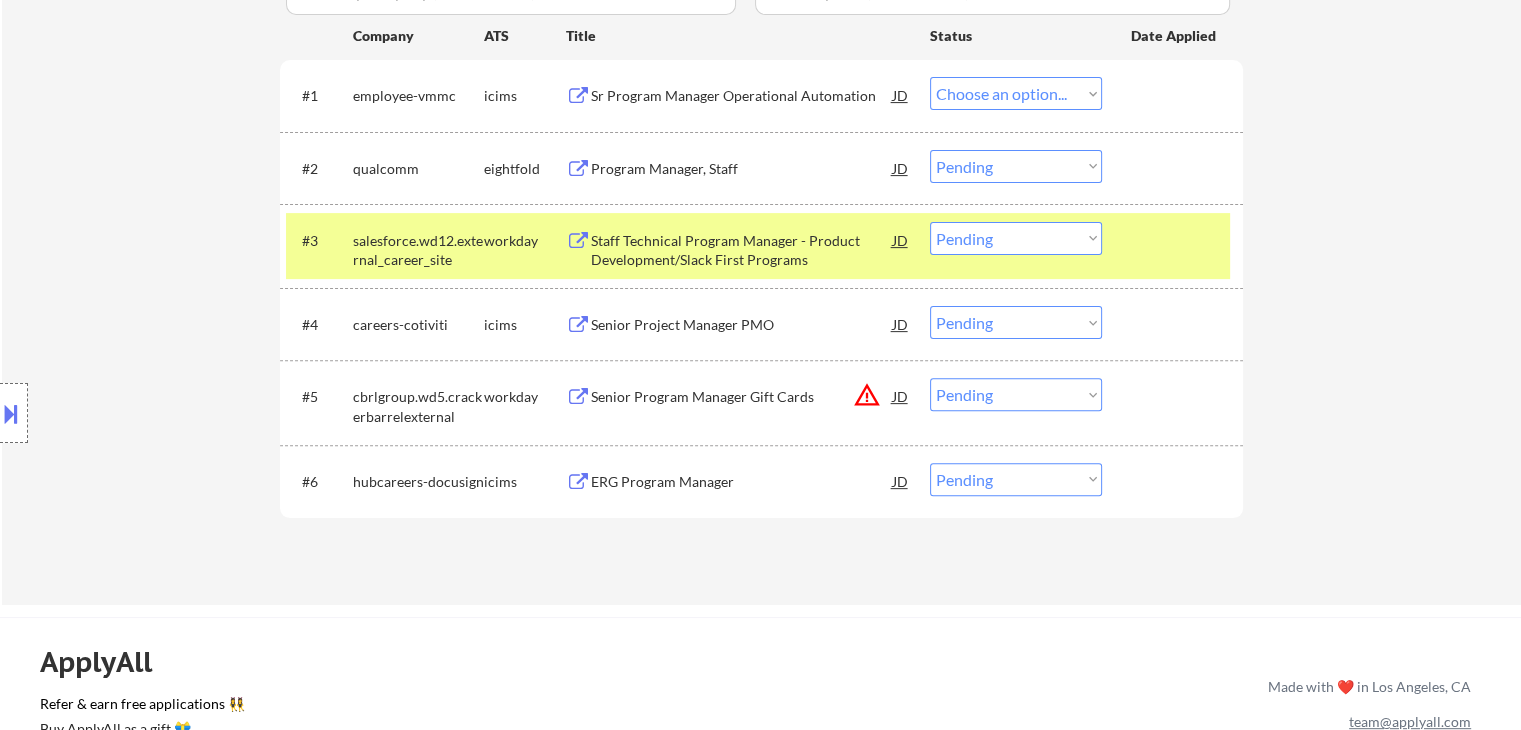 select on ""pending"" 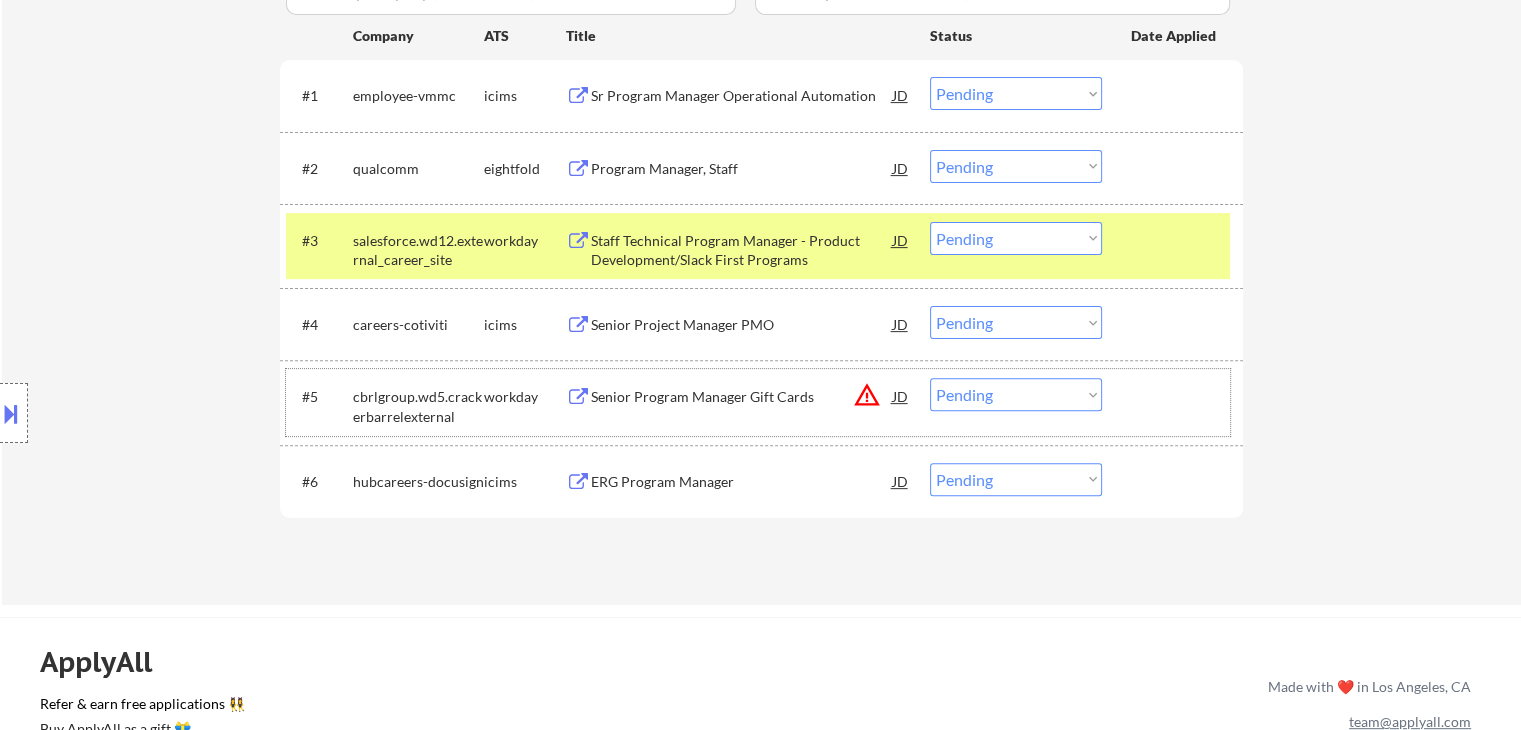 click on "Choose an option... Pending Applied Excluded (Questions) Excluded (Expired) Excluded (Location) Excluded (Bad Match) Excluded (Blocklist) Excluded (Salary) Excluded (Other)" at bounding box center [1016, 238] 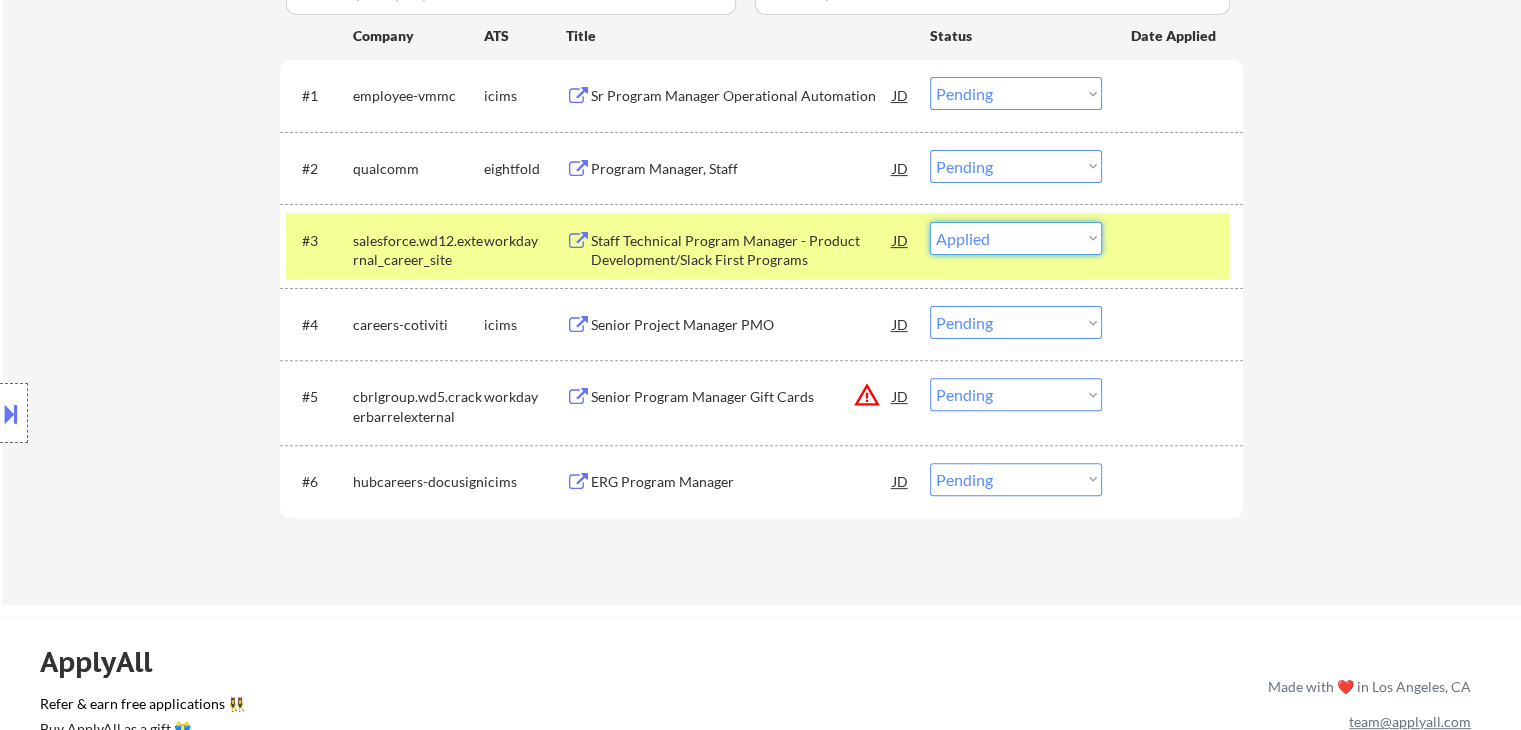 click on "Choose an option... Pending Applied Excluded (Questions) Excluded (Expired) Excluded (Location) Excluded (Bad Match) Excluded (Blocklist) Excluded (Salary) Excluded (Other)" at bounding box center [1016, 238] 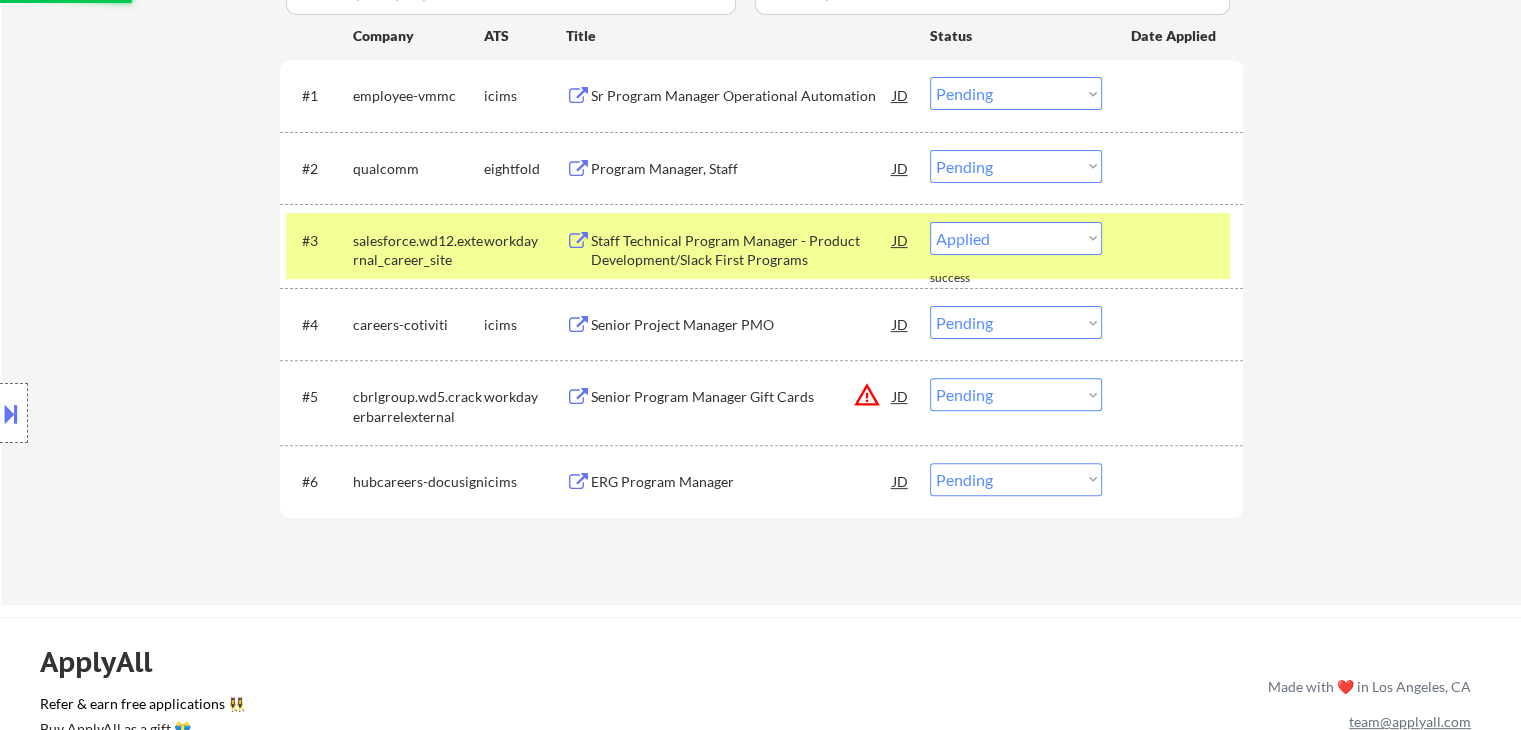 select on ""pending"" 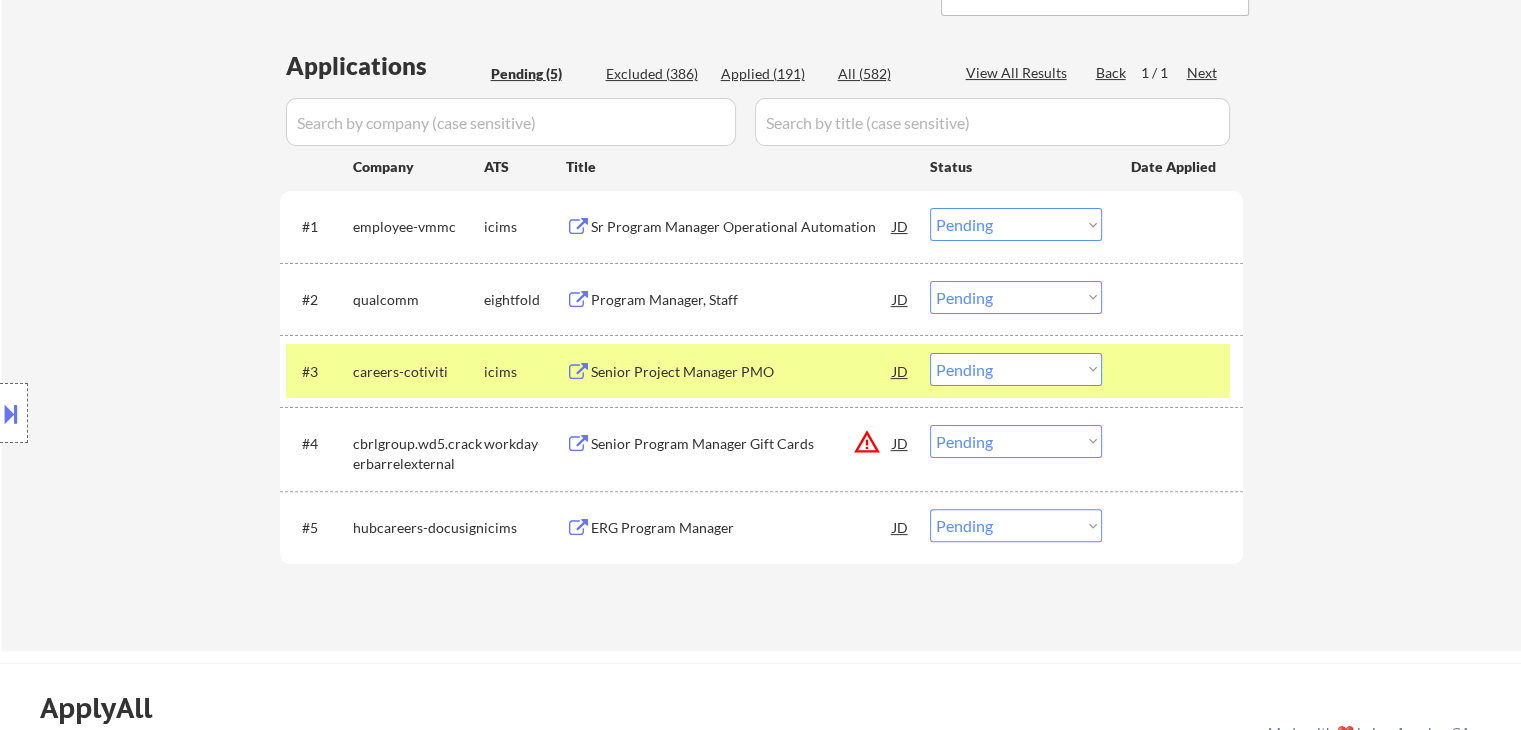 scroll, scrollTop: 500, scrollLeft: 0, axis: vertical 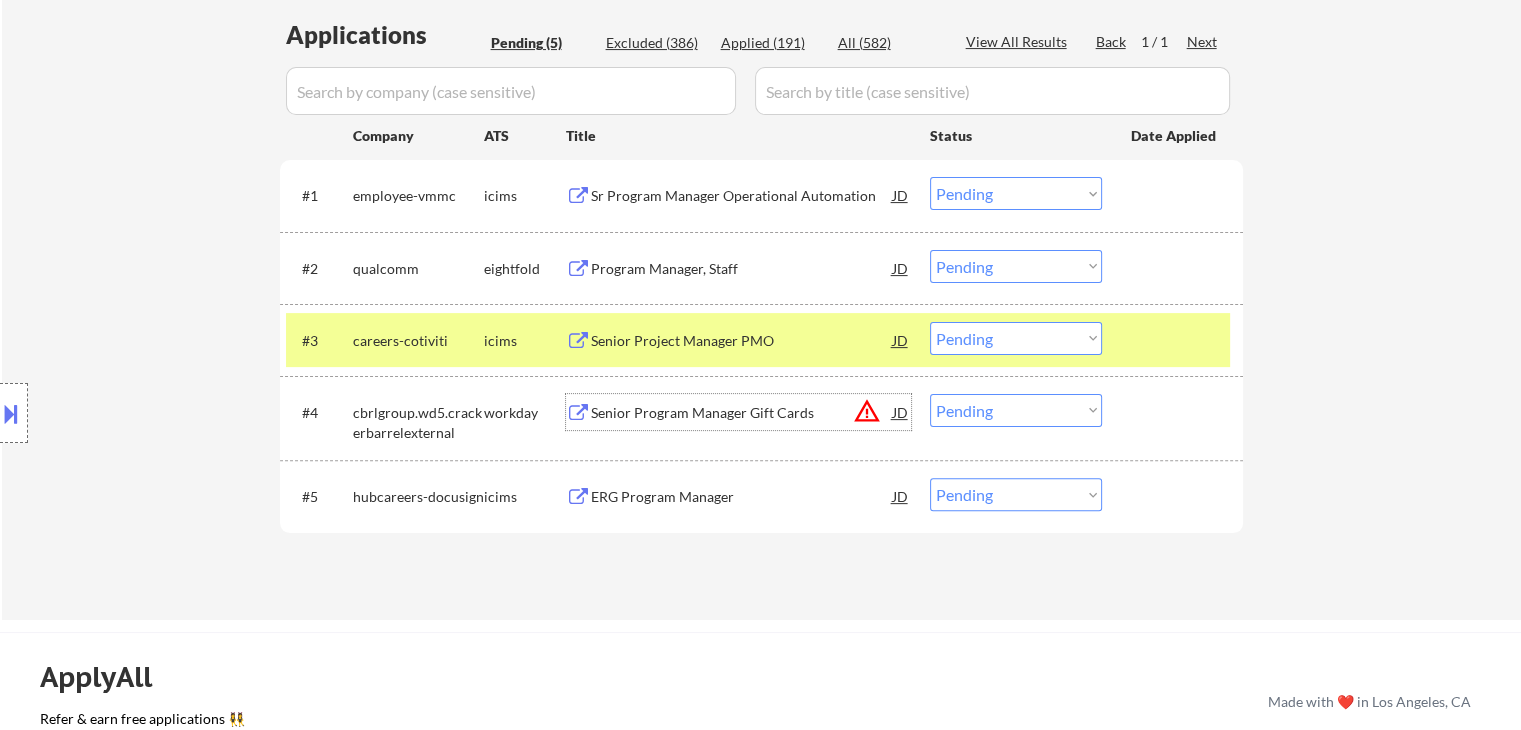 click on "Senior Program Manager Gift Cards" at bounding box center [742, 413] 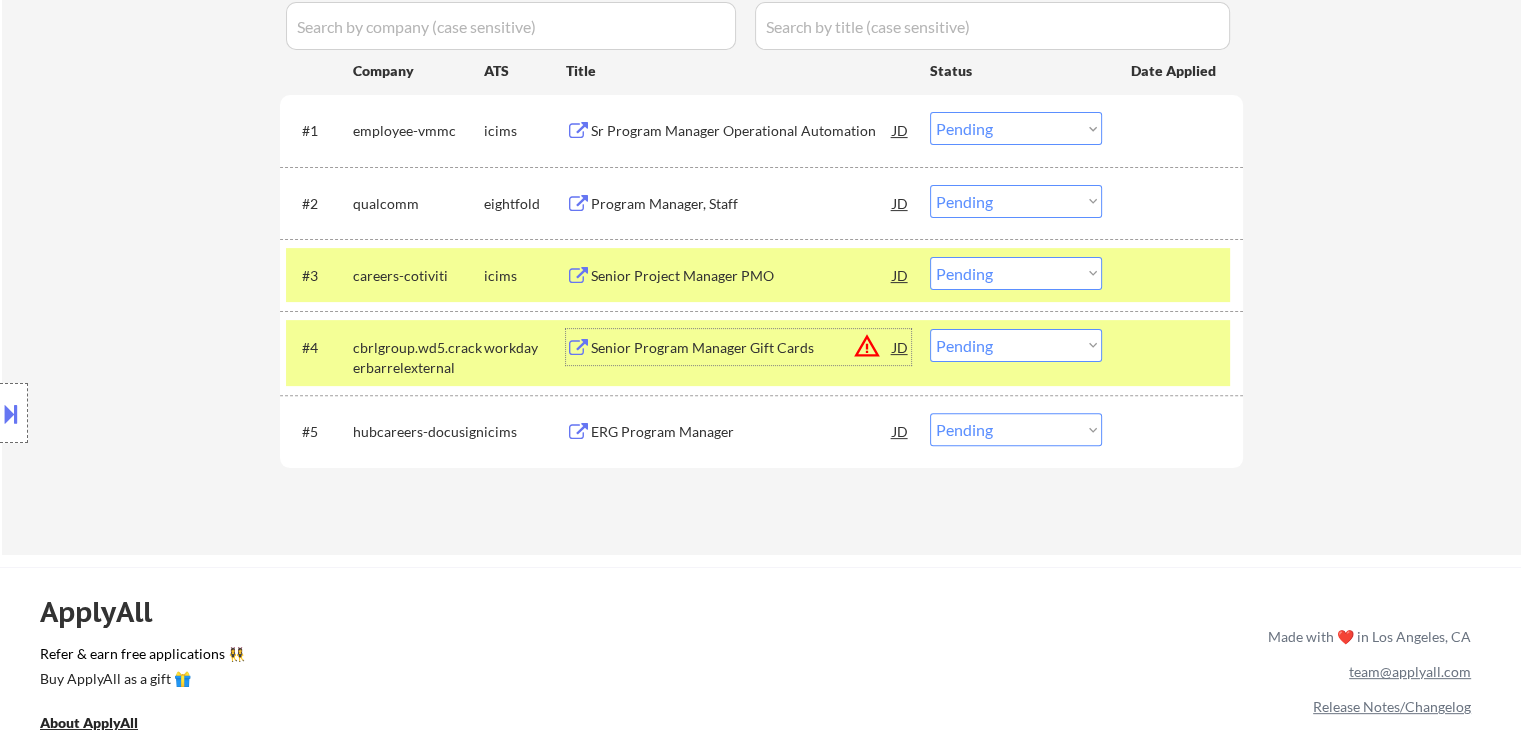 scroll, scrollTop: 600, scrollLeft: 0, axis: vertical 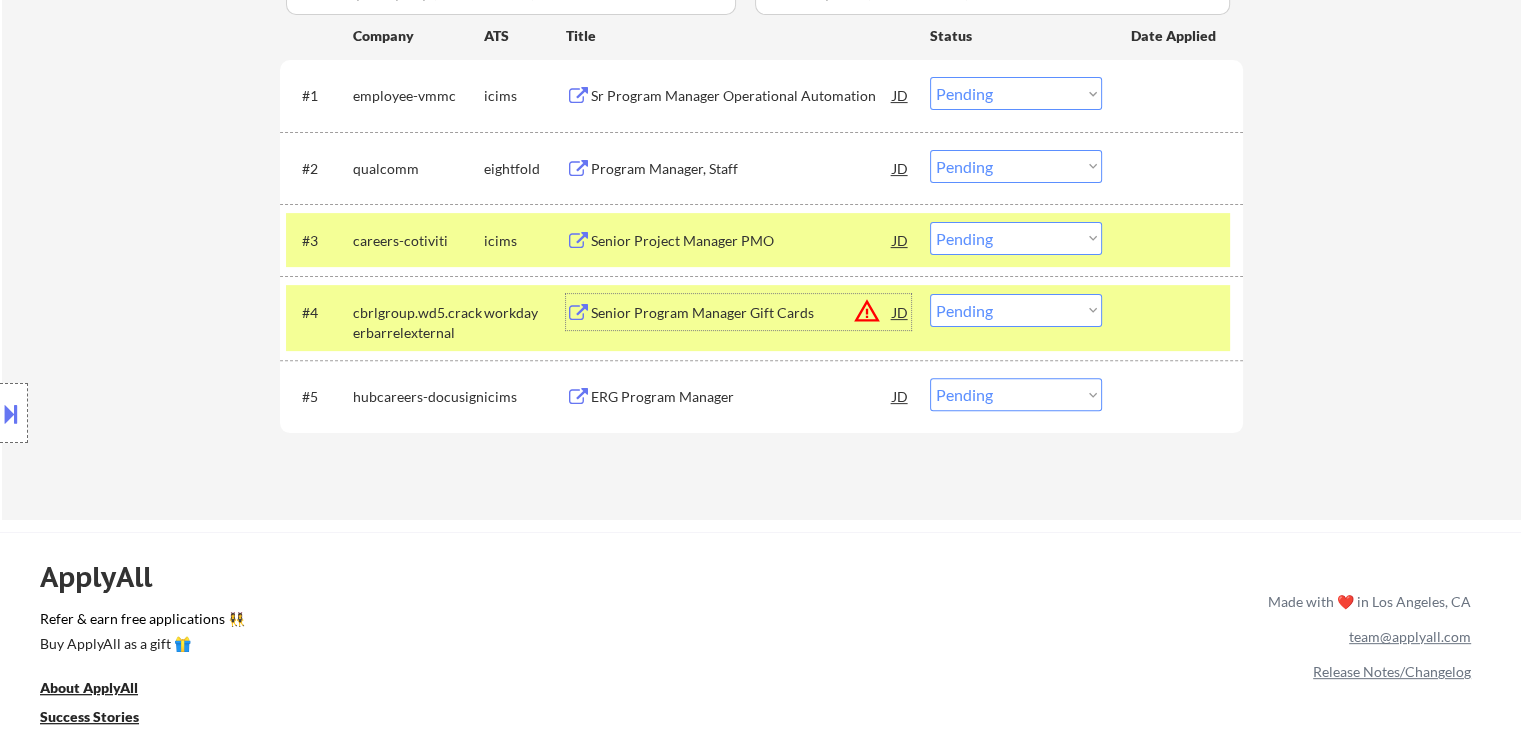 click on "Choose an option... Pending Applied Excluded (Questions) Excluded (Expired) Excluded (Location) Excluded (Bad Match) Excluded (Blocklist) Excluded (Salary) Excluded (Other)" at bounding box center (1016, 310) 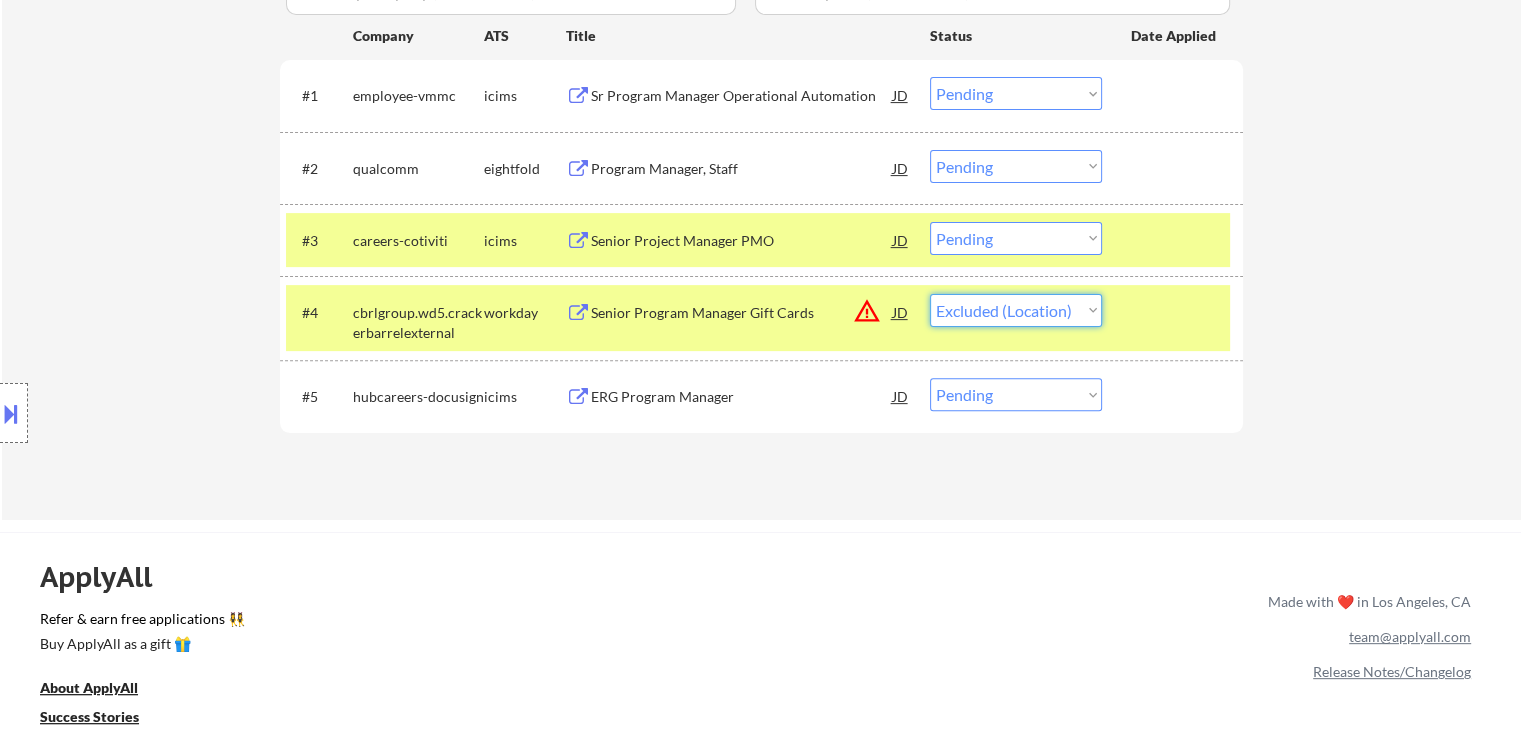 click on "Choose an option... Pending Applied Excluded (Questions) Excluded (Expired) Excluded (Location) Excluded (Bad Match) Excluded (Blocklist) Excluded (Salary) Excluded (Other)" at bounding box center (1016, 310) 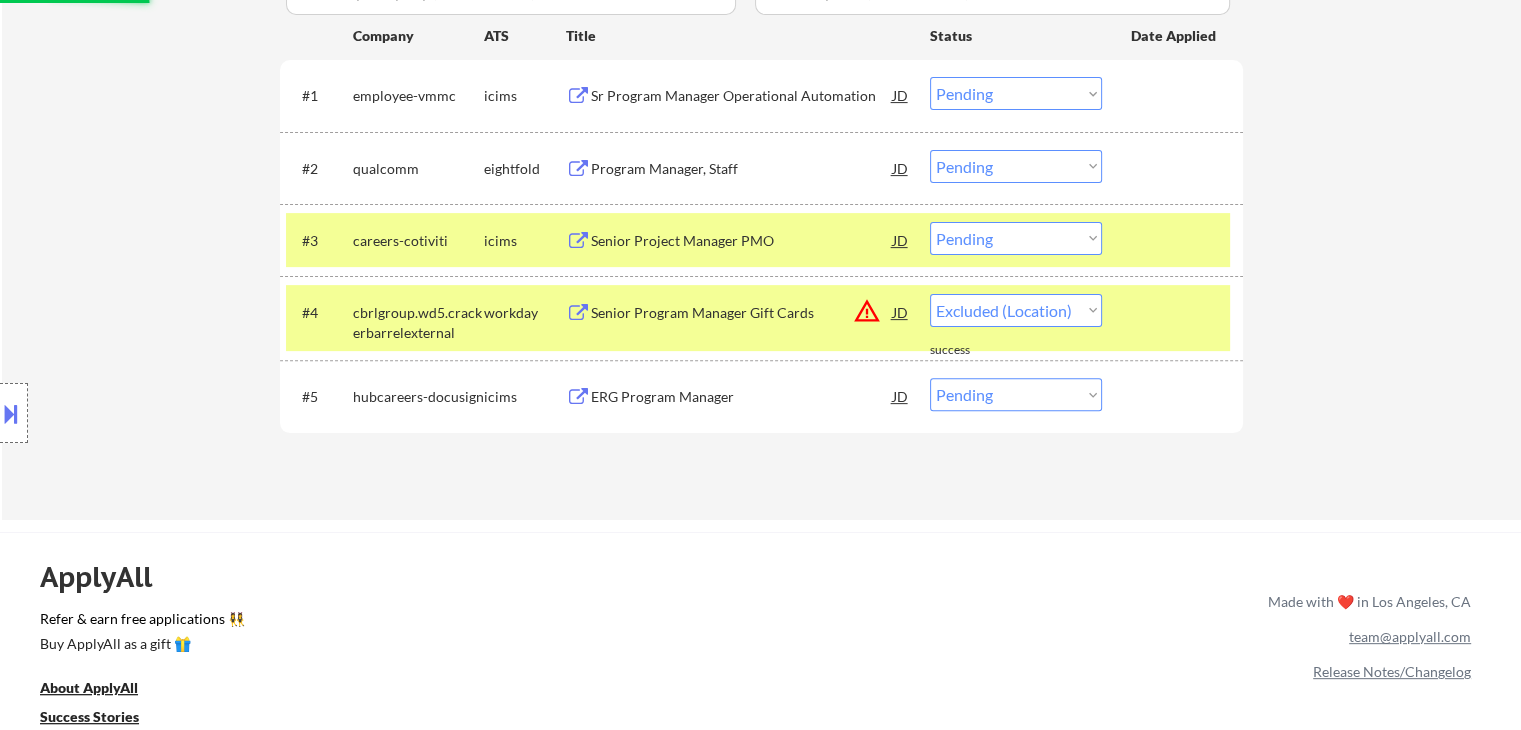 select on ""pending"" 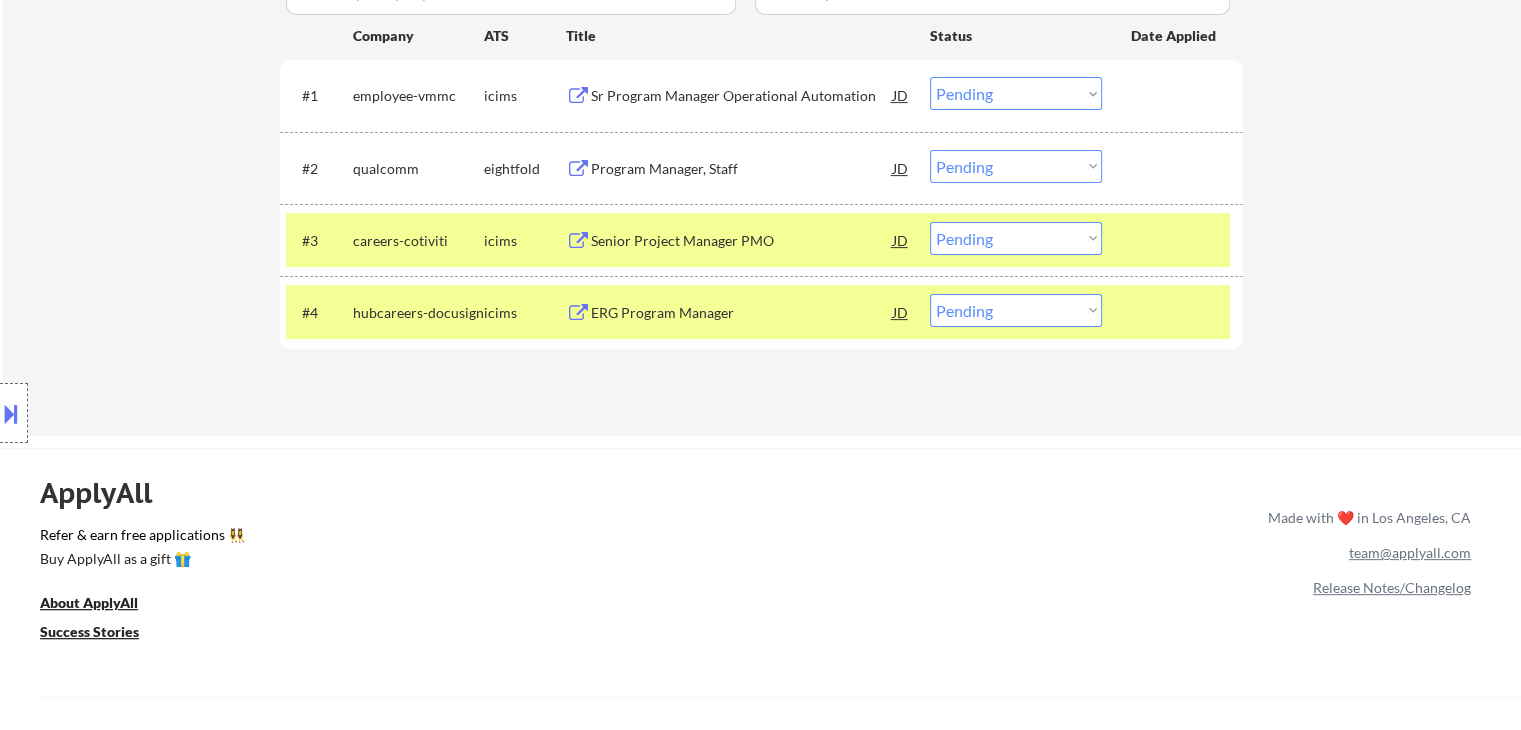 click on "Senior Project Manager PMO" at bounding box center [742, 241] 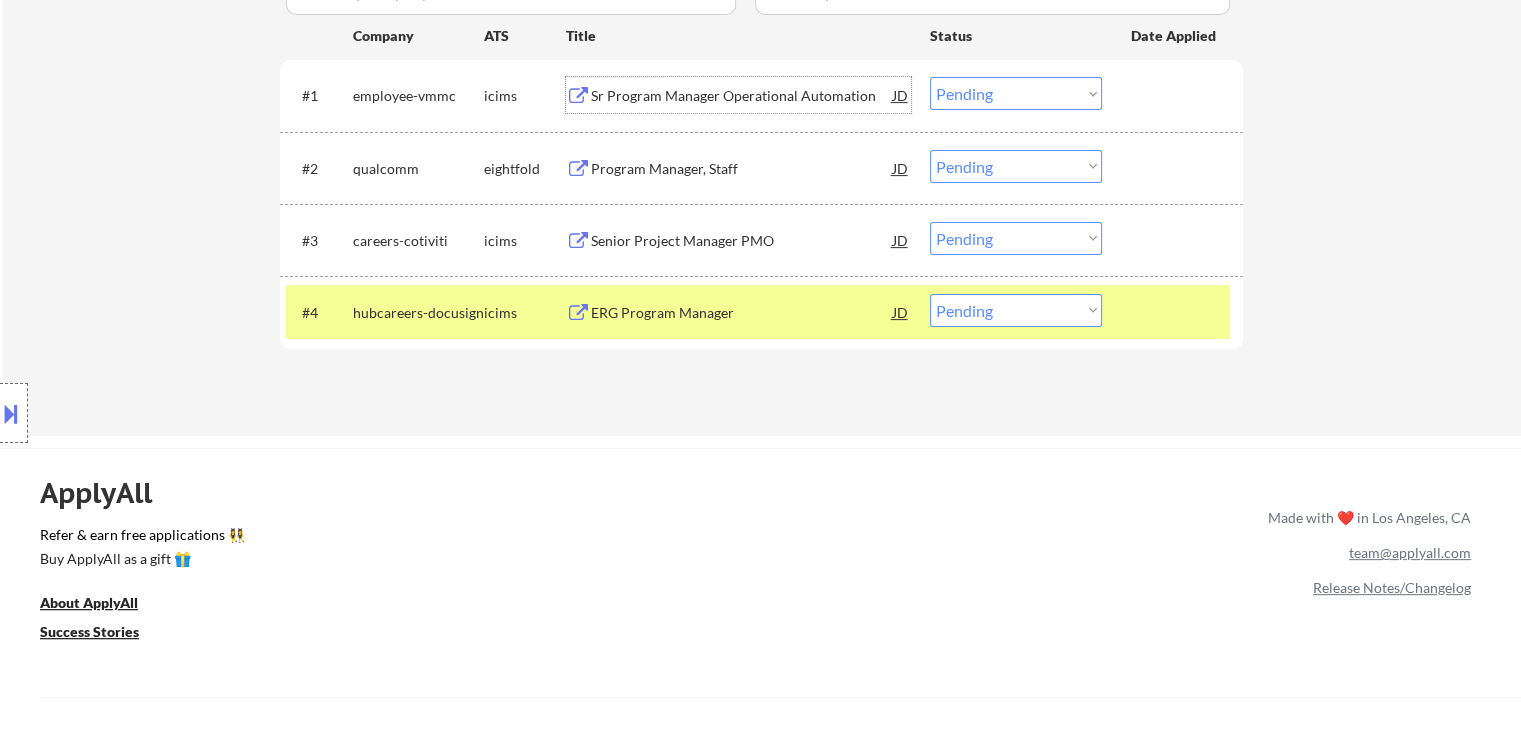click on "Sr Program Manager Operational Automation" at bounding box center [742, 96] 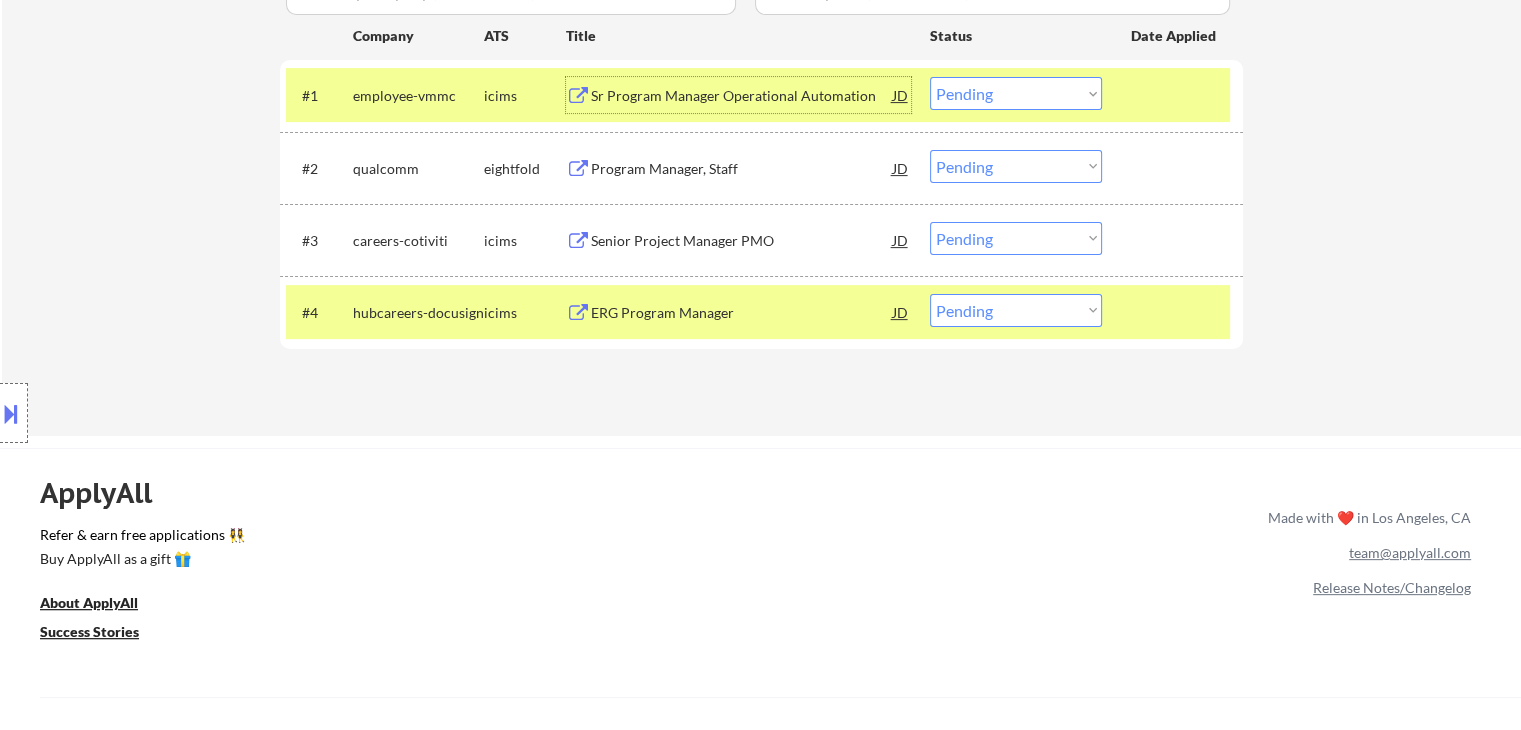 click at bounding box center (11, 413) 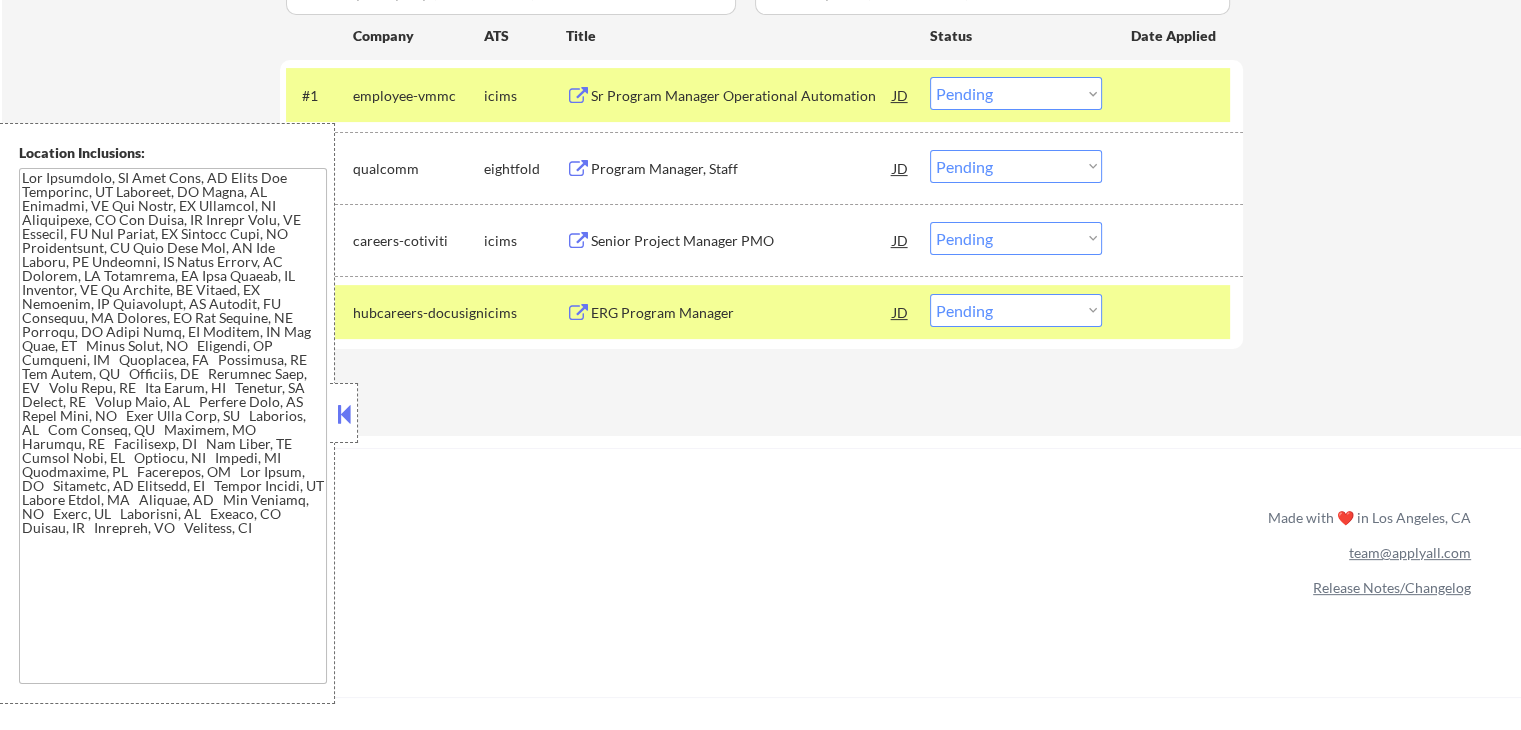 click on "Choose an option... Pending Applied Excluded (Questions) Excluded (Expired) Excluded (Location) Excluded (Bad Match) Excluded (Blocklist) Excluded (Salary) Excluded (Other)" at bounding box center [1016, 93] 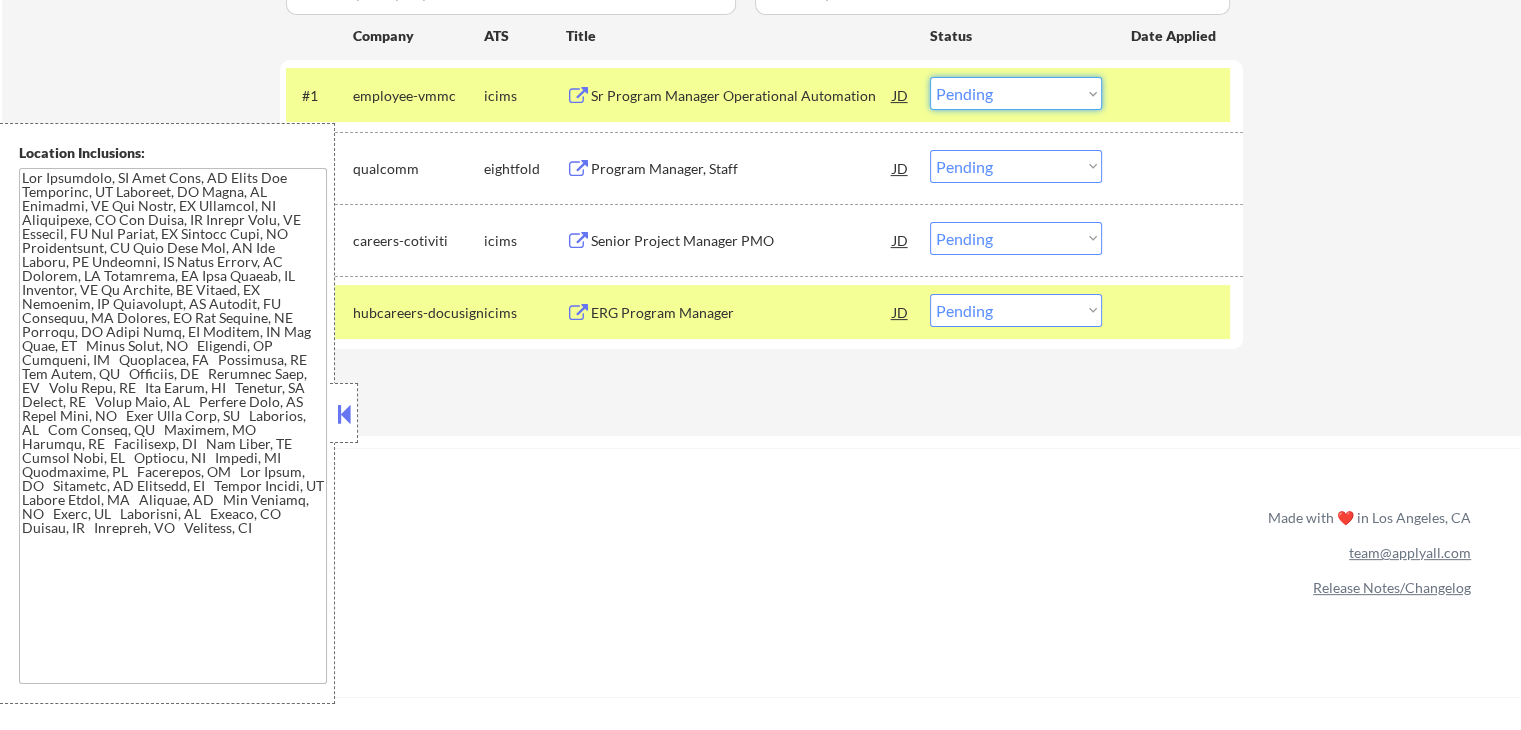 click on "Choose an option... Pending Applied Excluded (Questions) Excluded (Expired) Excluded (Location) Excluded (Bad Match) Excluded (Blocklist) Excluded (Salary) Excluded (Other)" at bounding box center (1016, 93) 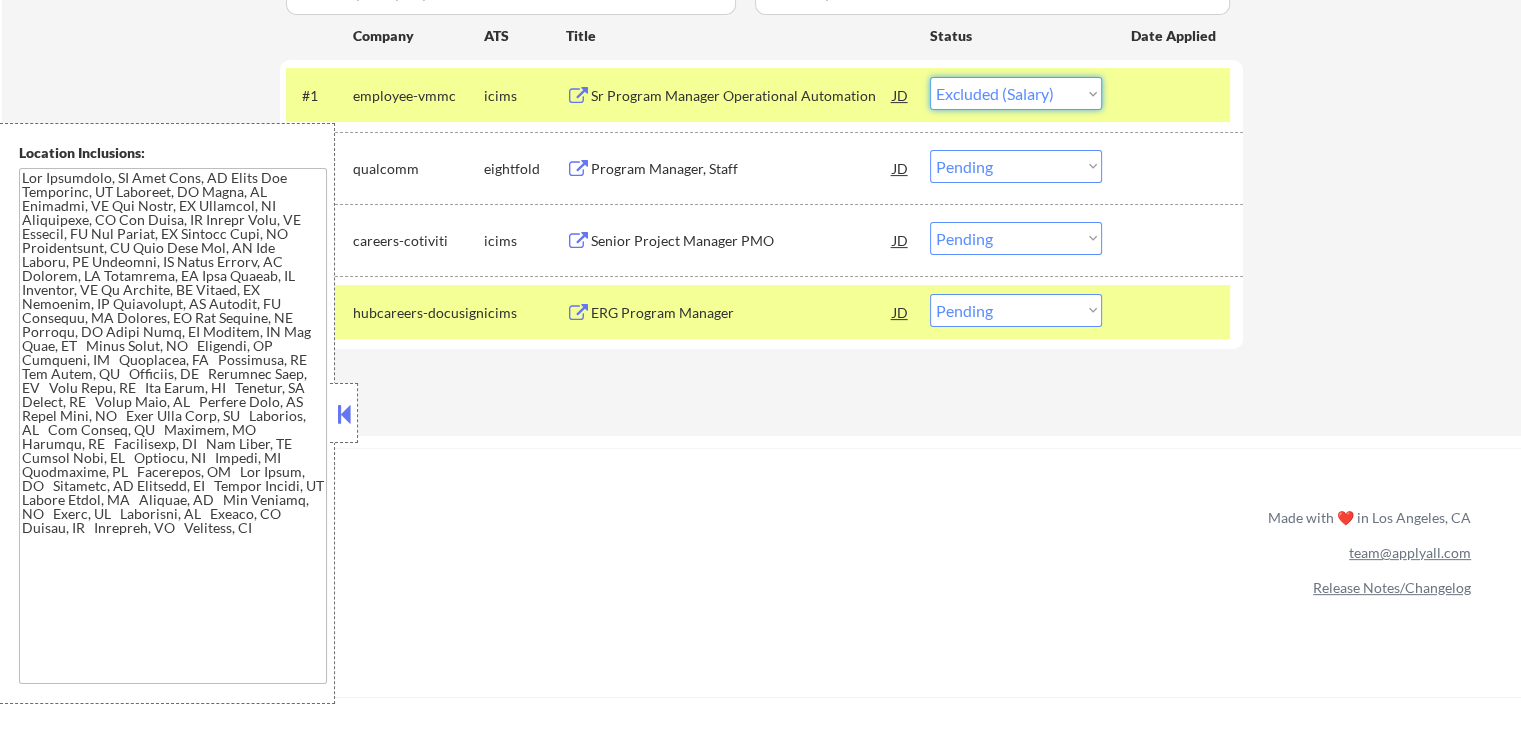 click on "Choose an option... Pending Applied Excluded (Questions) Excluded (Expired) Excluded (Location) Excluded (Bad Match) Excluded (Blocklist) Excluded (Salary) Excluded (Other)" at bounding box center (1016, 93) 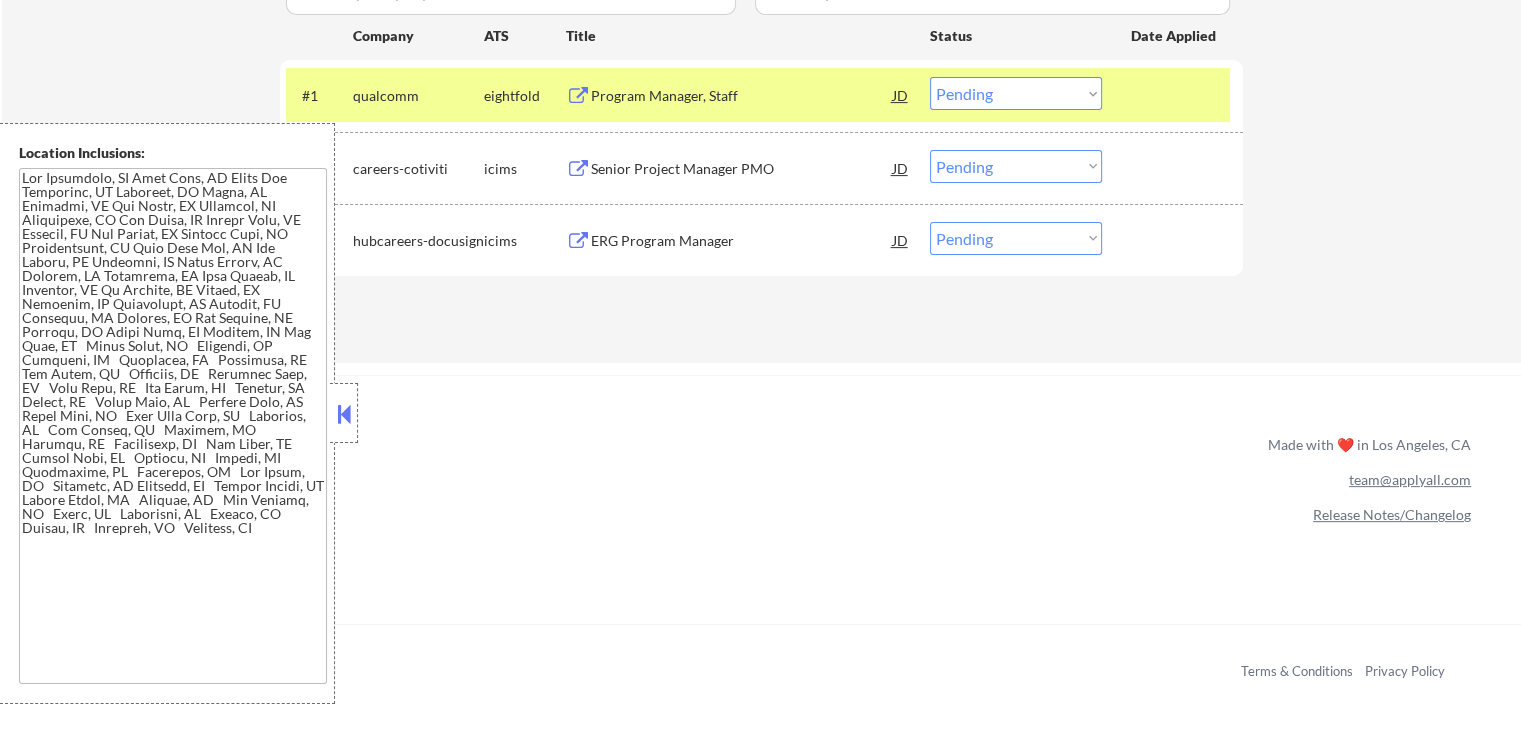click at bounding box center [344, 414] 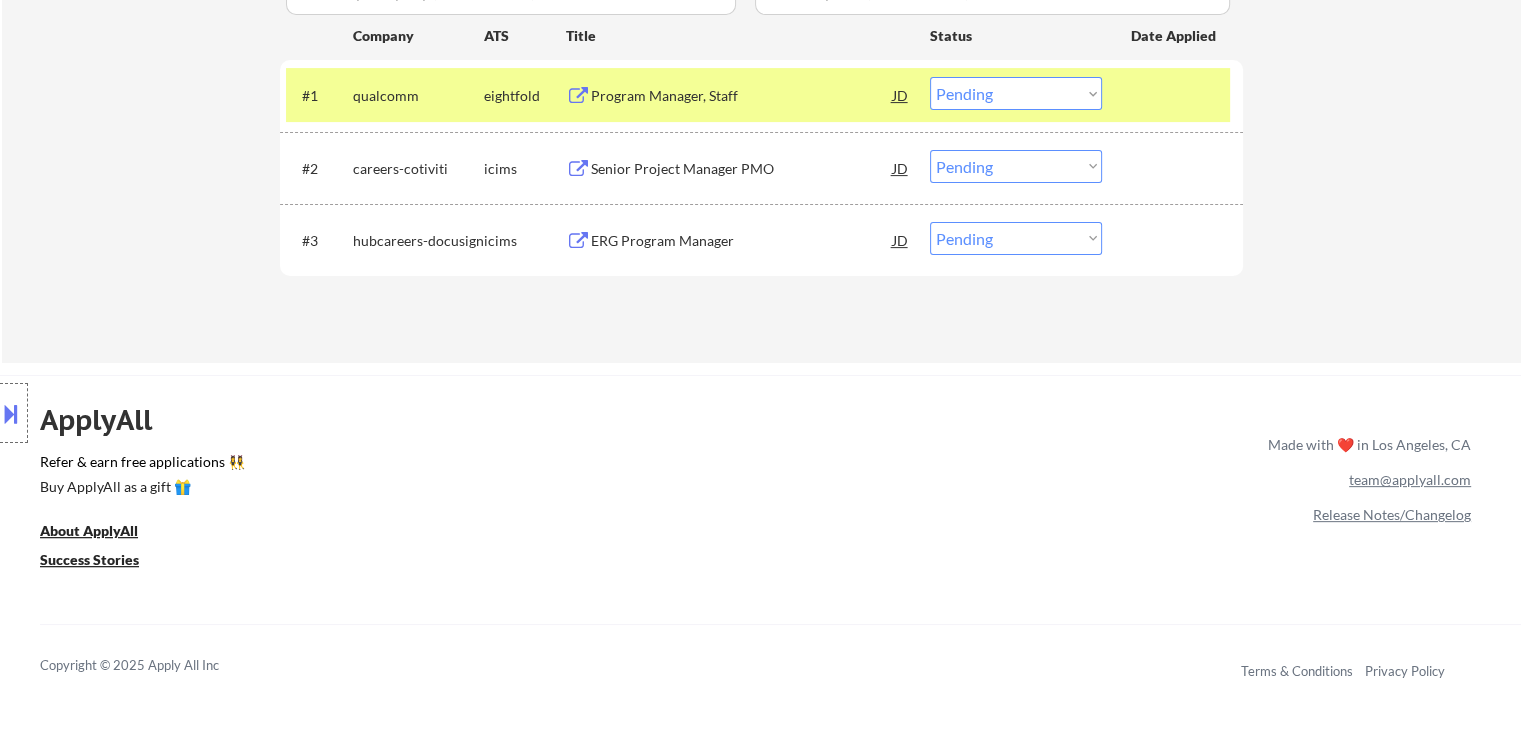 click on "Program Manager, Staff" at bounding box center (742, 96) 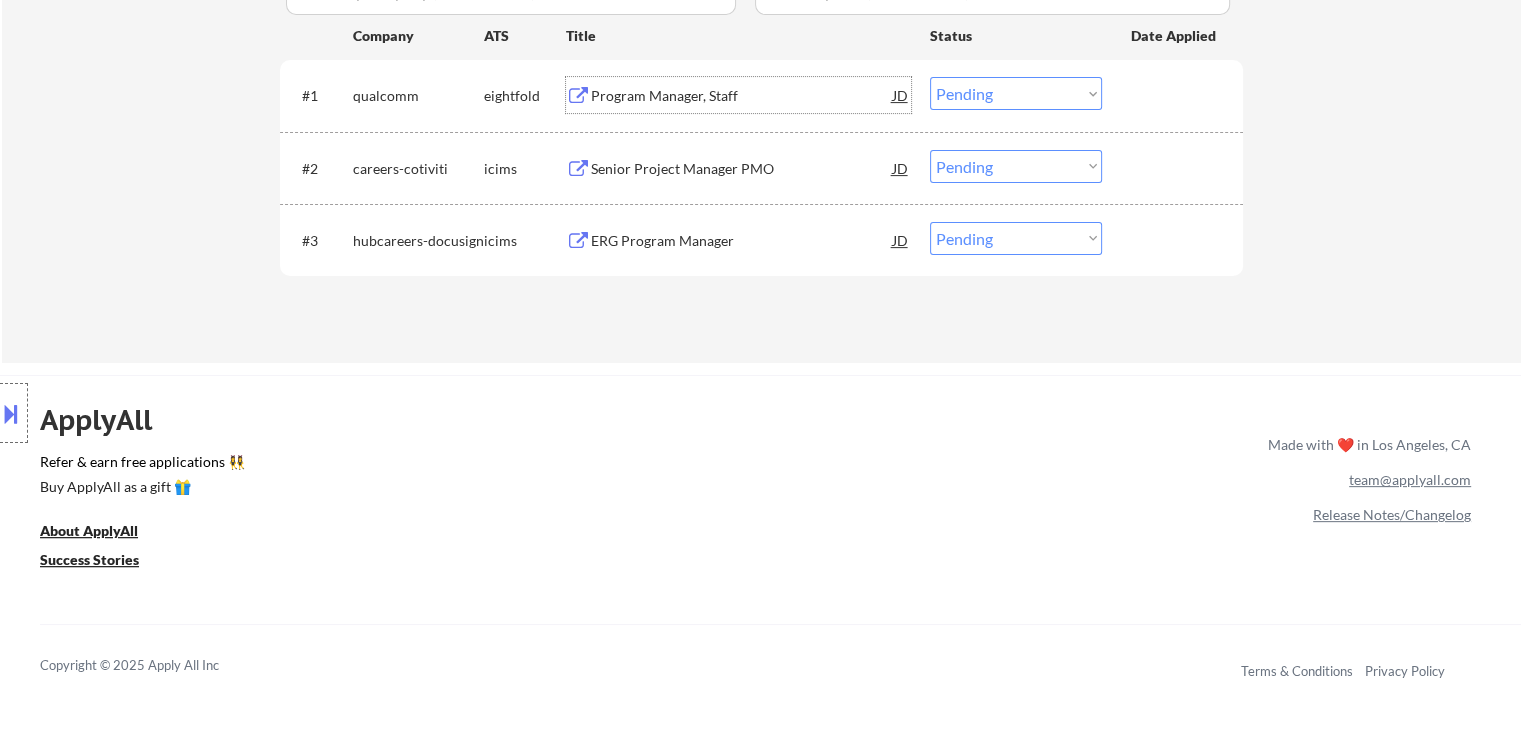 click on "Senior Project Manager PMO" at bounding box center (742, 169) 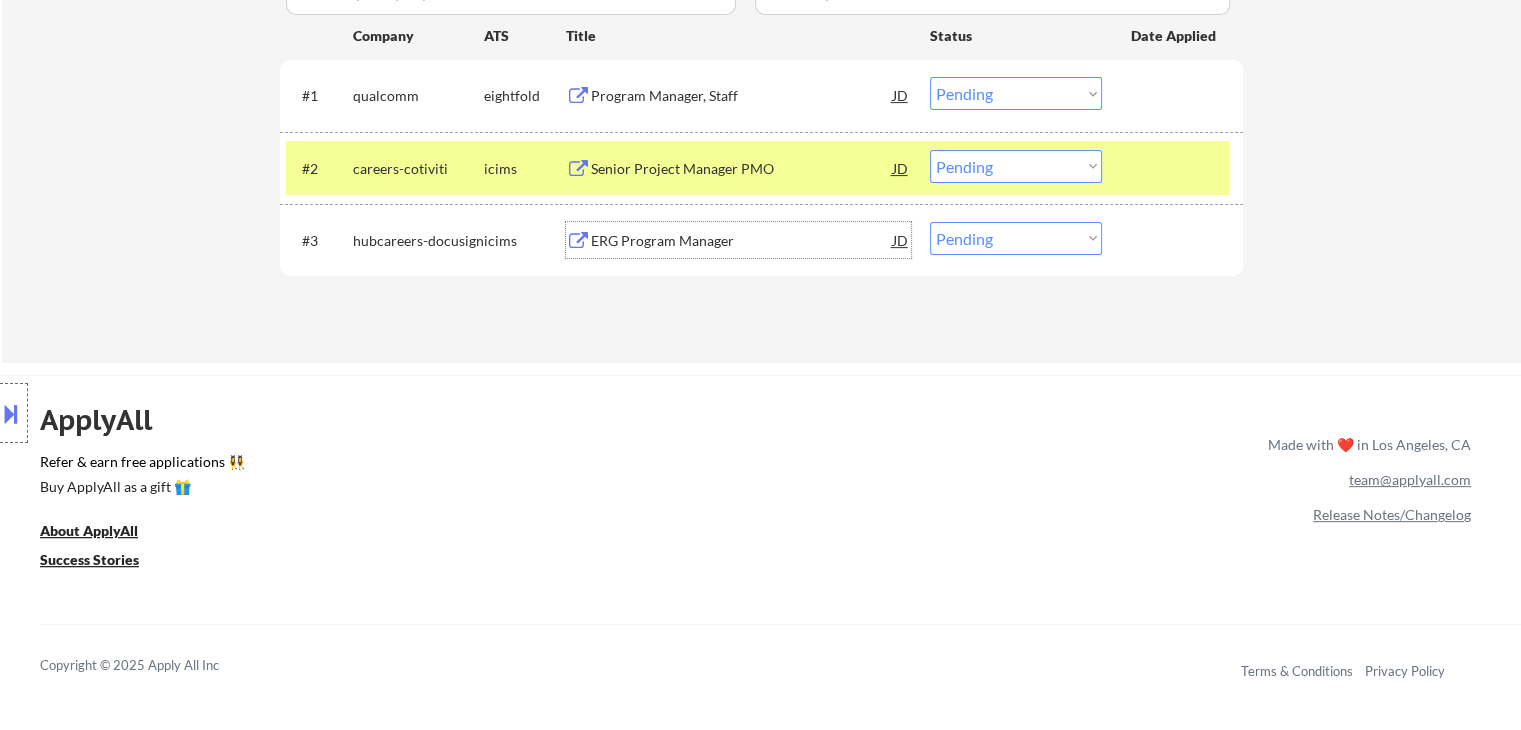 click on "ERG Program Manager" at bounding box center [742, 241] 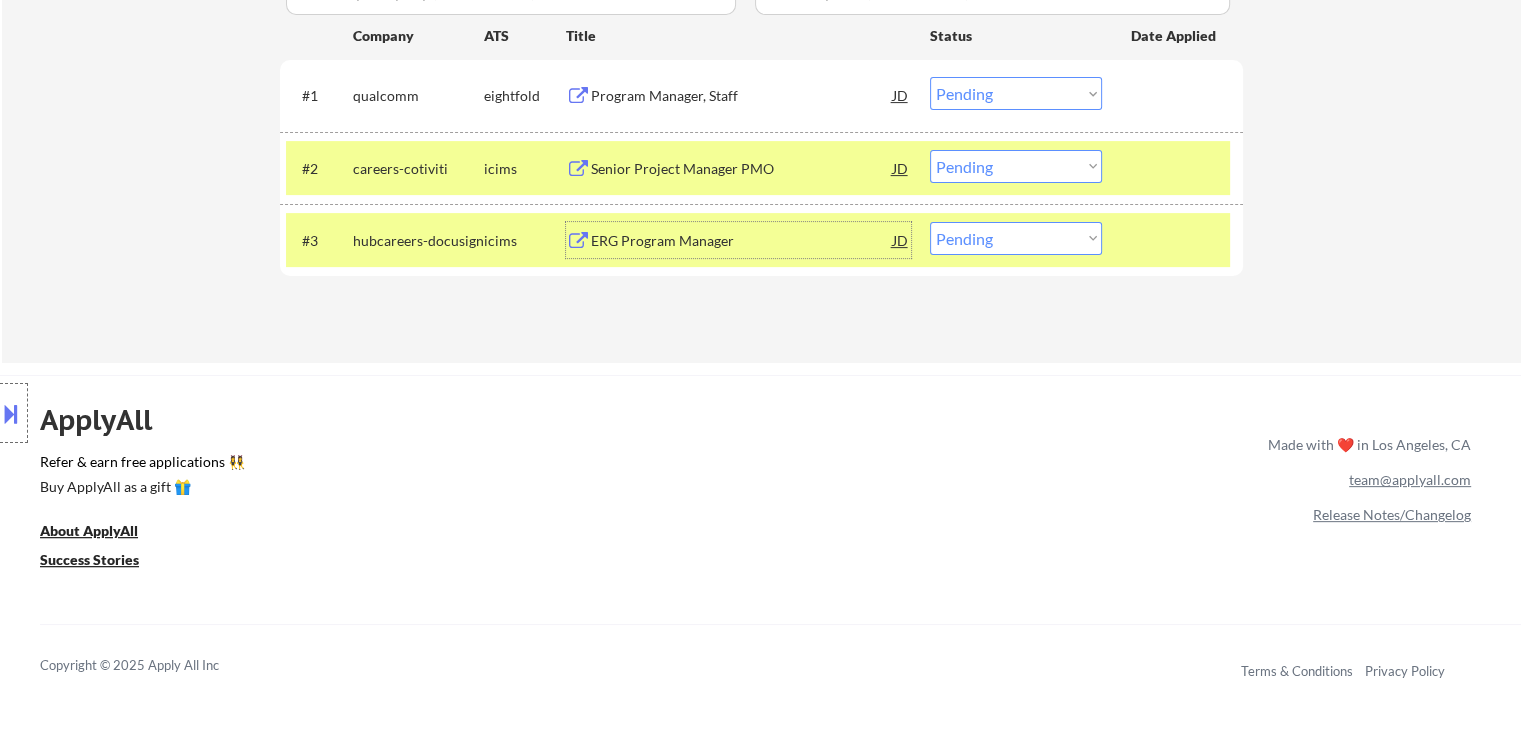click at bounding box center [11, 413] 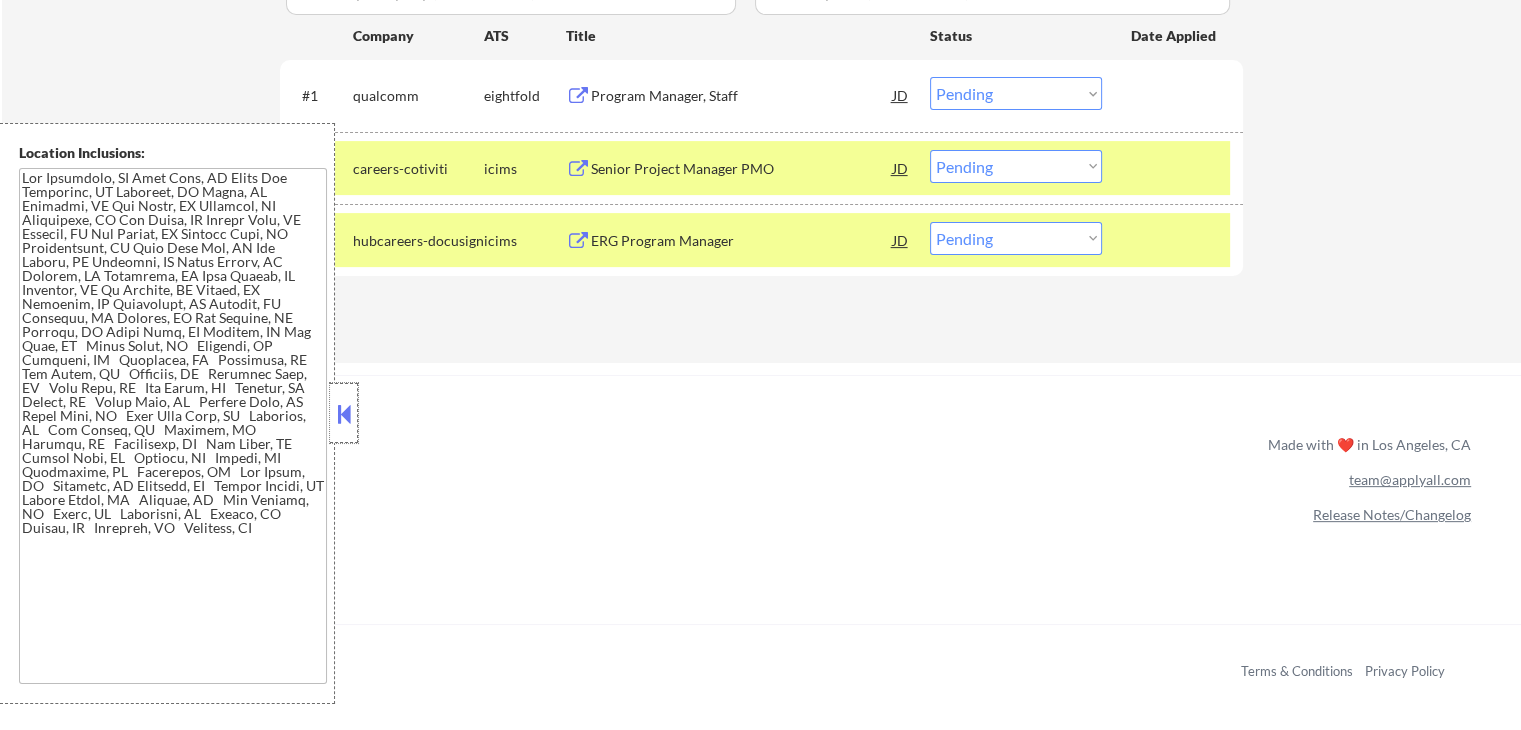 drag, startPoint x: 346, startPoint y: 394, endPoint x: 388, endPoint y: 346, distance: 63.780876 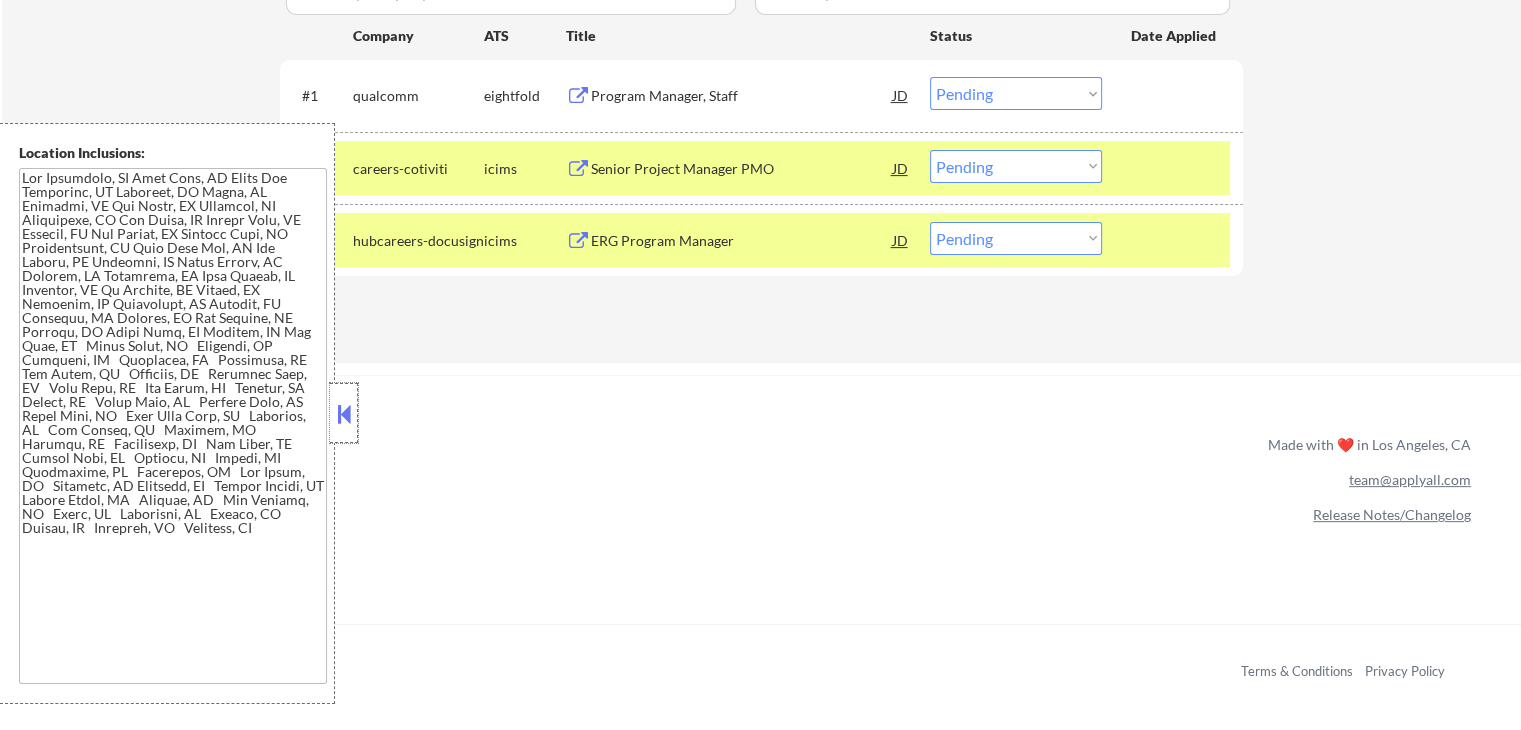 click at bounding box center (344, 413) 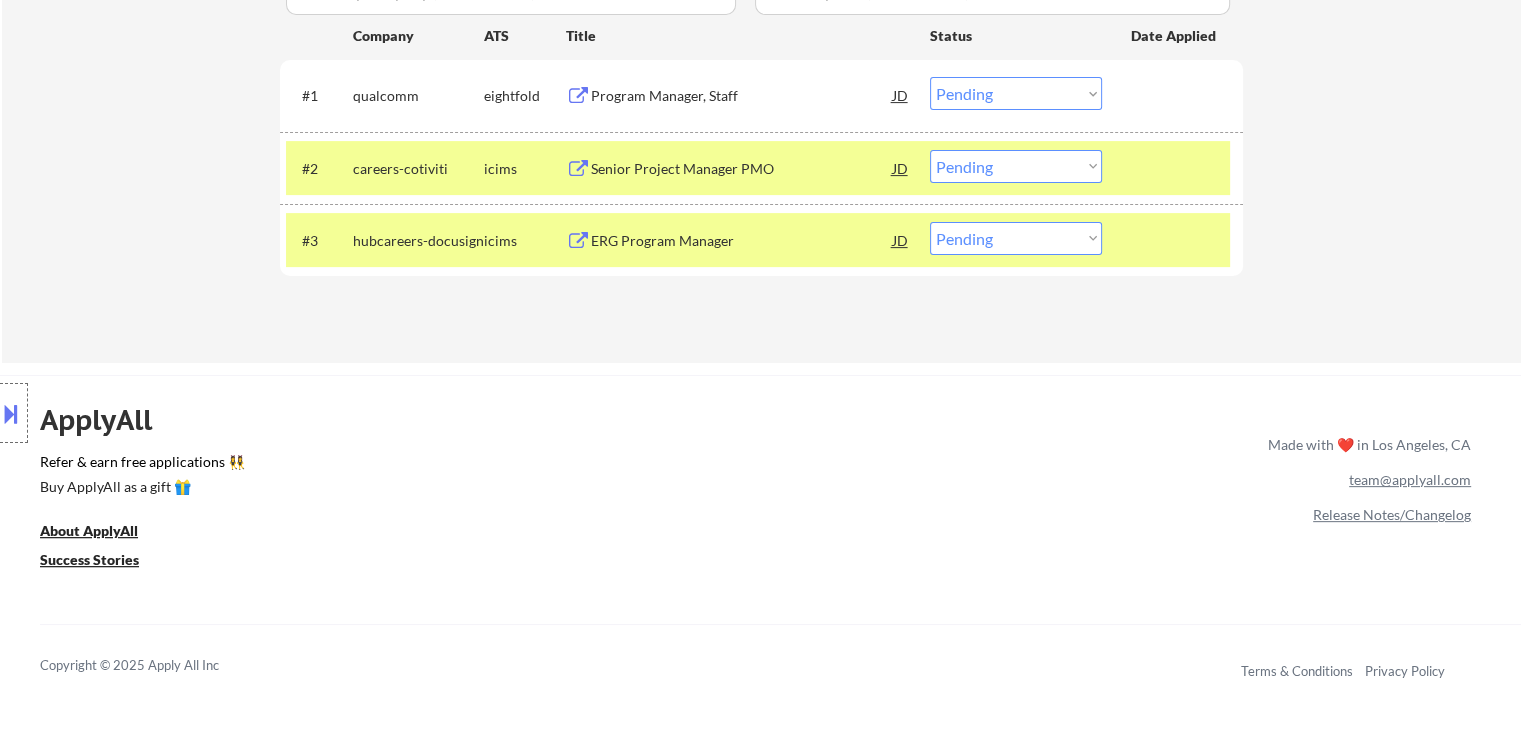 click on "Choose an option... Pending Applied Excluded (Questions) Excluded (Expired) Excluded (Location) Excluded (Bad Match) Excluded (Blocklist) Excluded (Salary) Excluded (Other)" at bounding box center (1016, 93) 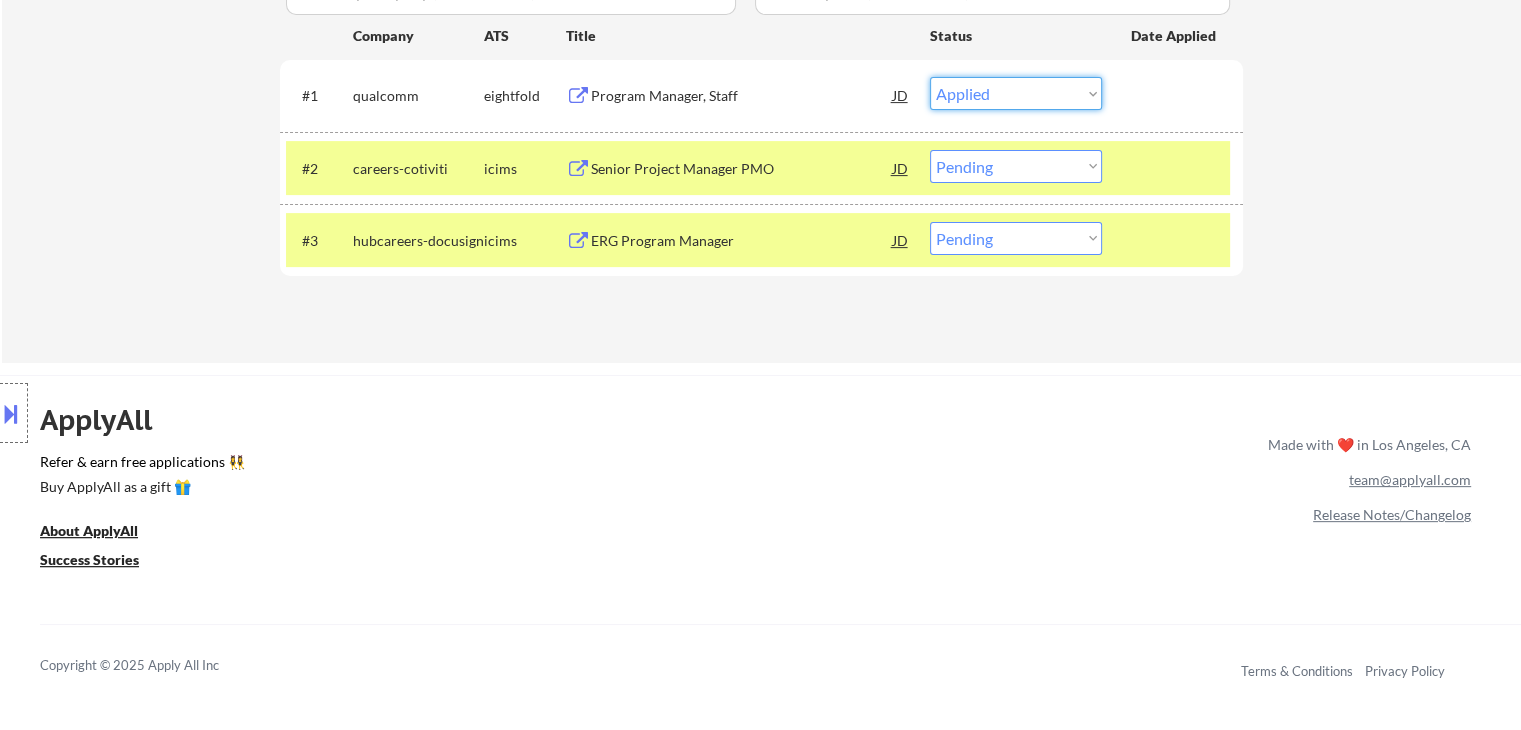 click on "Choose an option... Pending Applied Excluded (Questions) Excluded (Expired) Excluded (Location) Excluded (Bad Match) Excluded (Blocklist) Excluded (Salary) Excluded (Other)" at bounding box center (1016, 93) 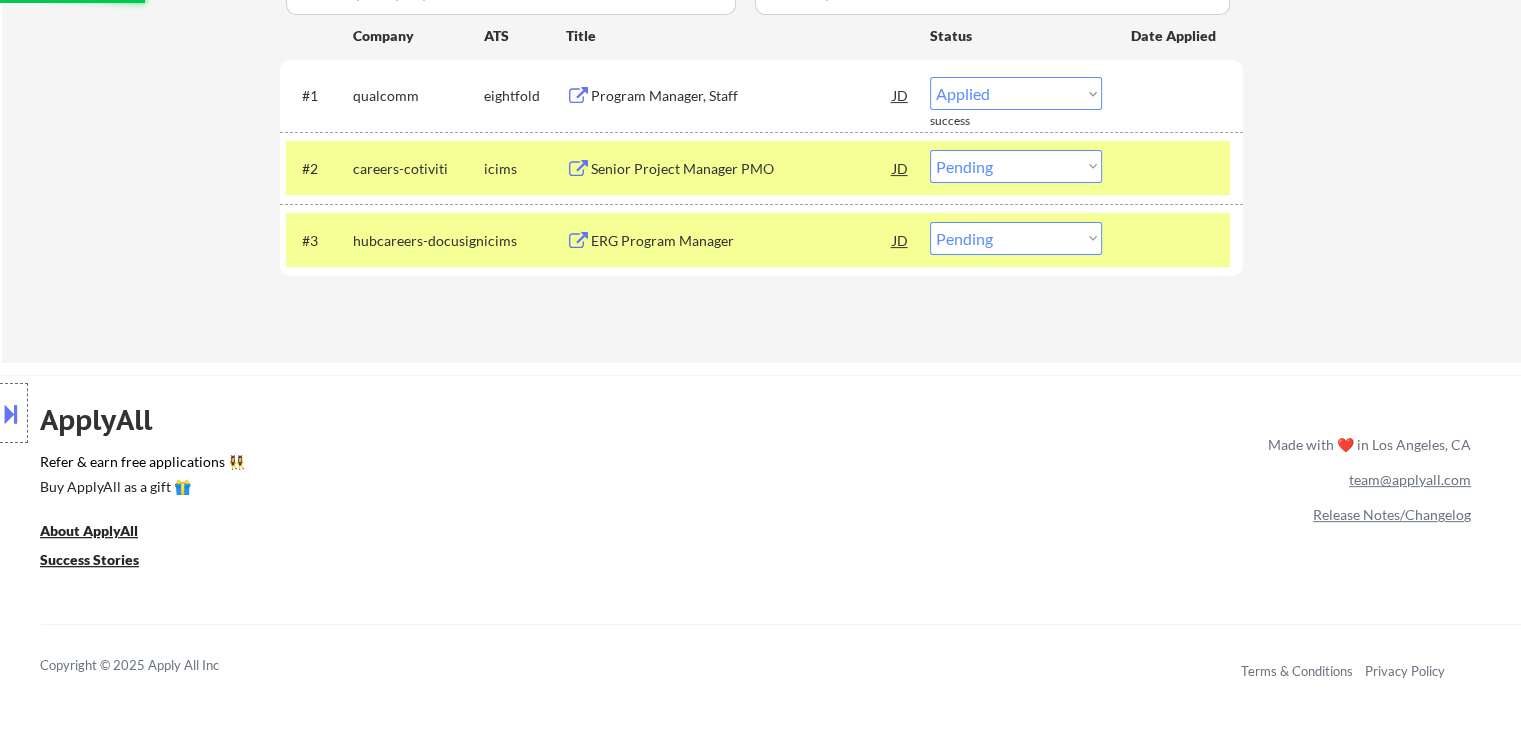 select on ""pending"" 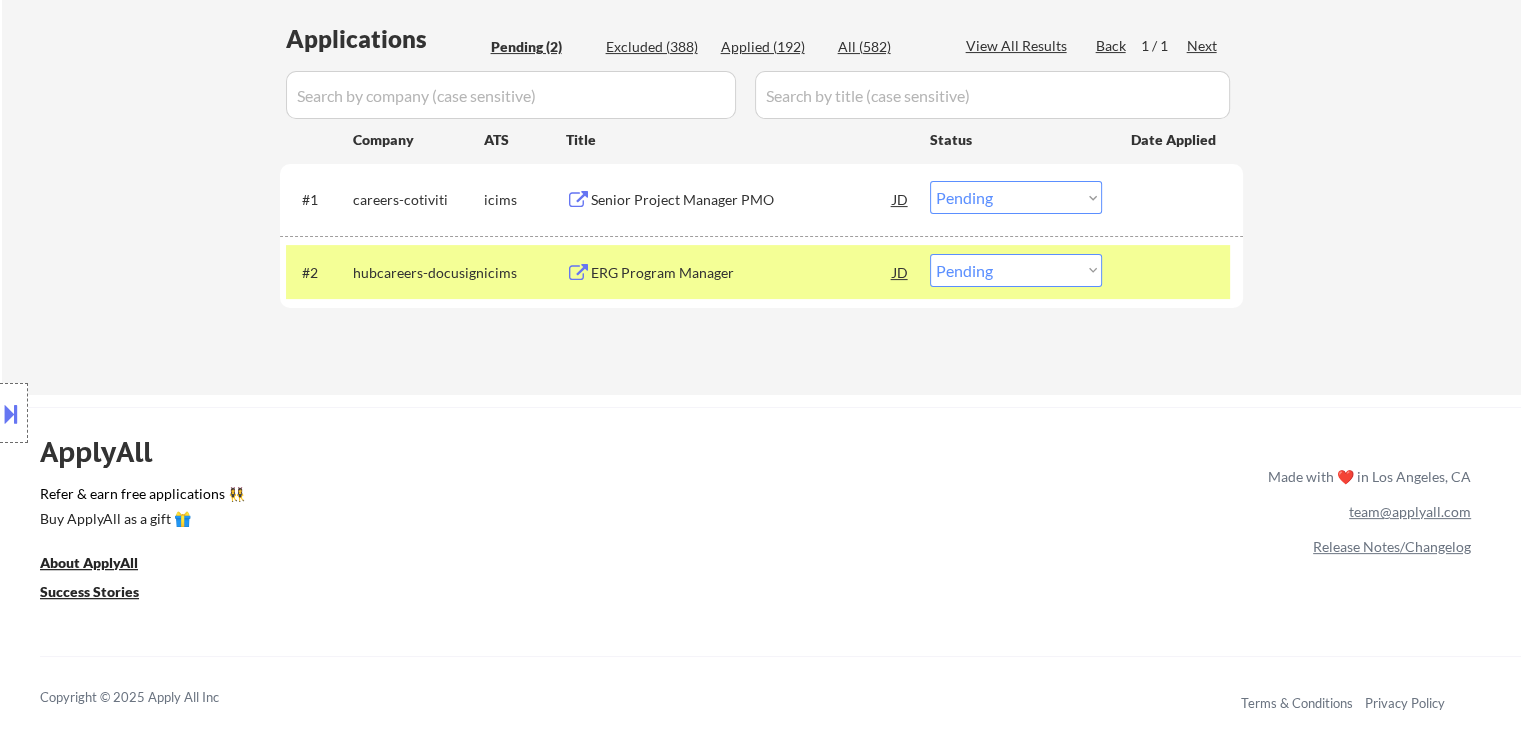 scroll, scrollTop: 500, scrollLeft: 0, axis: vertical 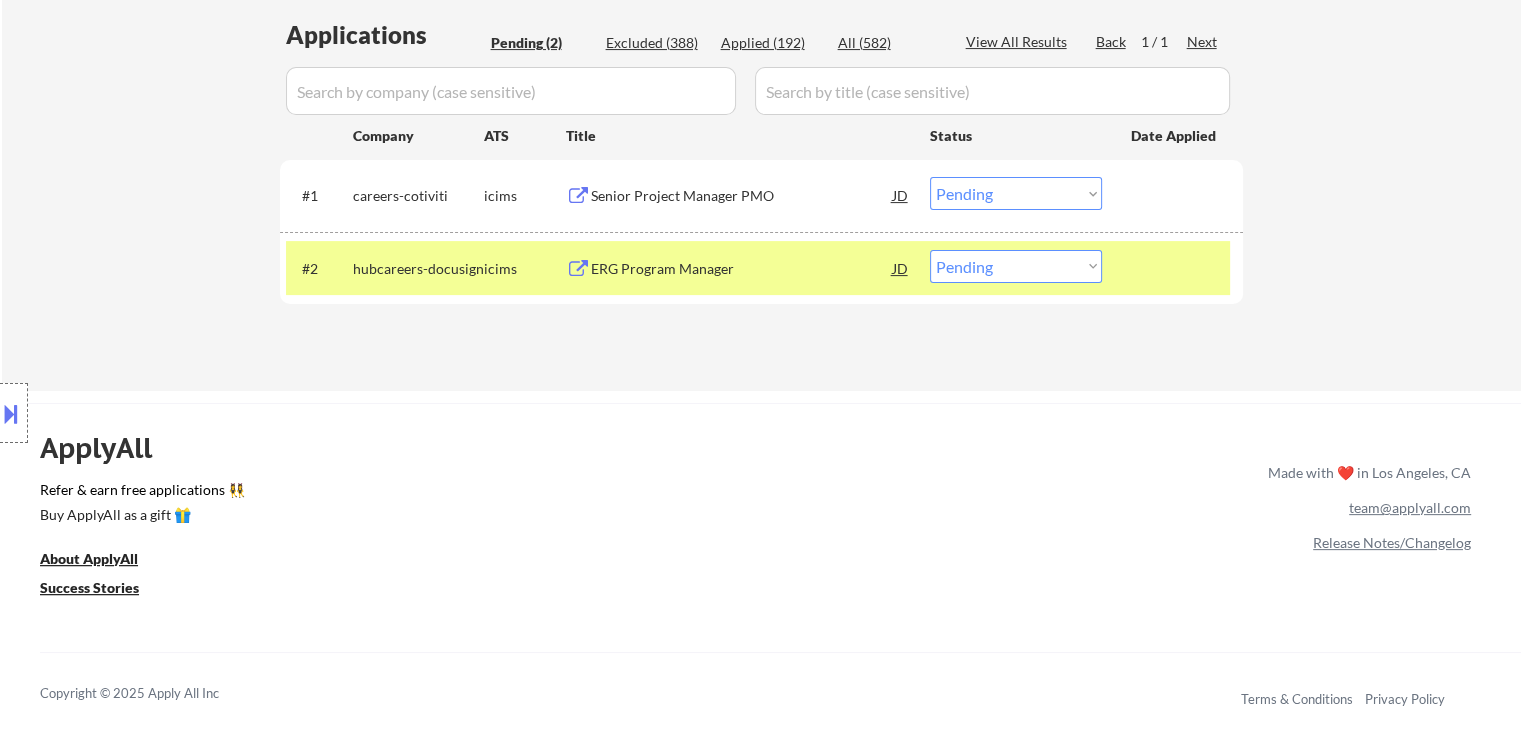 click on "ERG Program Manager" at bounding box center (742, 269) 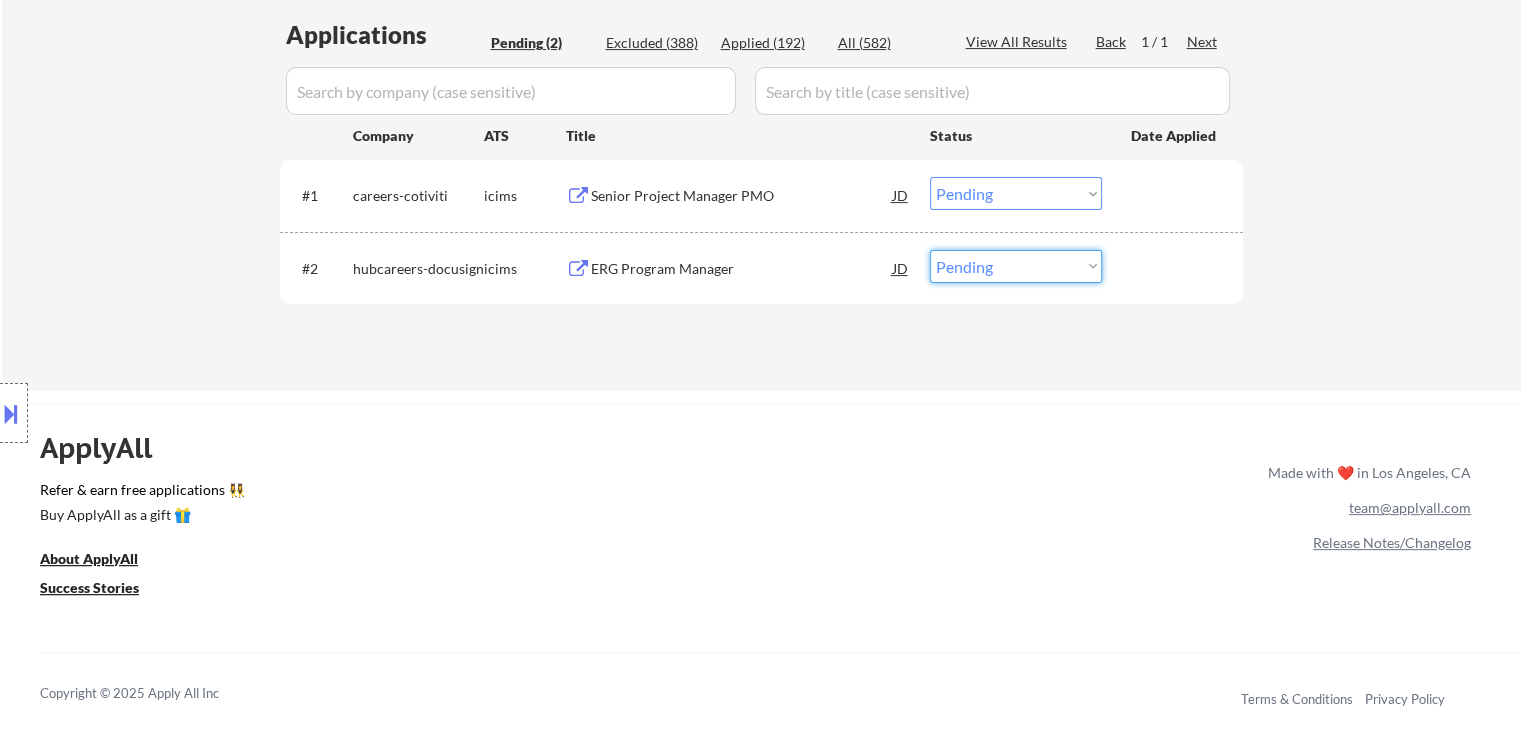 click on "Choose an option... Pending Applied Excluded (Questions) Excluded (Expired) Excluded (Location) Excluded (Bad Match) Excluded (Blocklist) Excluded (Salary) Excluded (Other)" at bounding box center [1016, 266] 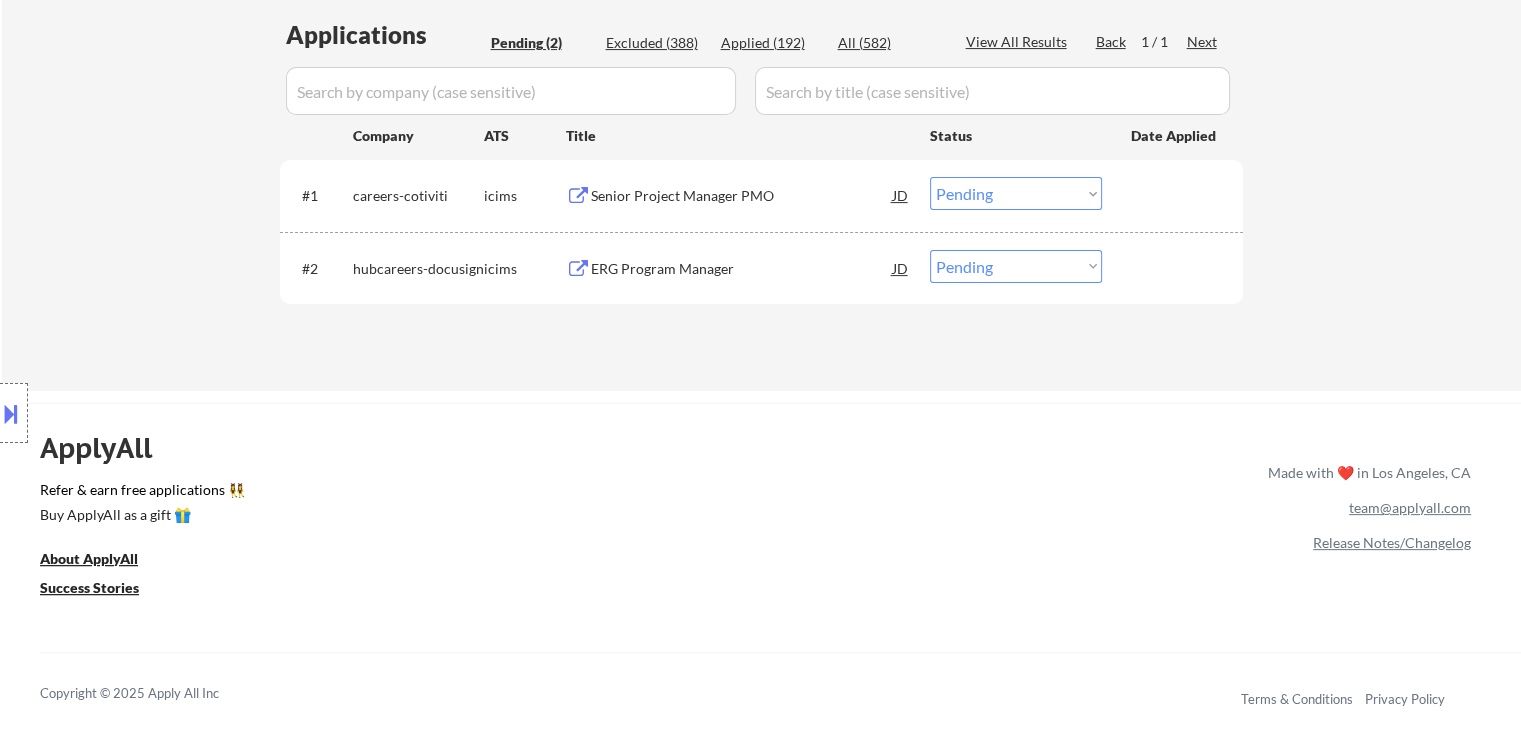 click on "← Return to /applysquad Mailslurp Inbox Job Search Builder Raya Abdykulova User Email:  rayaabdykulova@example.com Application Email:  rayaabdykulova@example.com Mailslurp Email:  raya.abdykulova@example.com LinkedIn:   www.linkedin.com/rayaabdykulova
Phone:  415-413-6131 Current Location:  [CITY], [STATE] Applies:  187 sent / 10000 bought Internal Notes You can use Pleasanton, CA as current location
This subscriber came in through Velvet Vision (Yonelly). She pays us per sent appication, so please apply to as many jobs as possible ASAP, maximum 200 jobs **PER CALENDAR MONTH**  (e.g. July 1-31, July 1-30).
🤖 You CAN use AI for open-ended questions and cover letters!
🔎 You CAN manually source applications for this customer (low priority) Can work in country of residence?:  yes Squad Notes Minimum salary:  $180,000 Will need Visa to work in that country now/future?:   no Download Resume Add a Job Manually Shah Applications Pending (2) Excluded (388) Applied (192) All (582) Back Next" at bounding box center [760, 458] 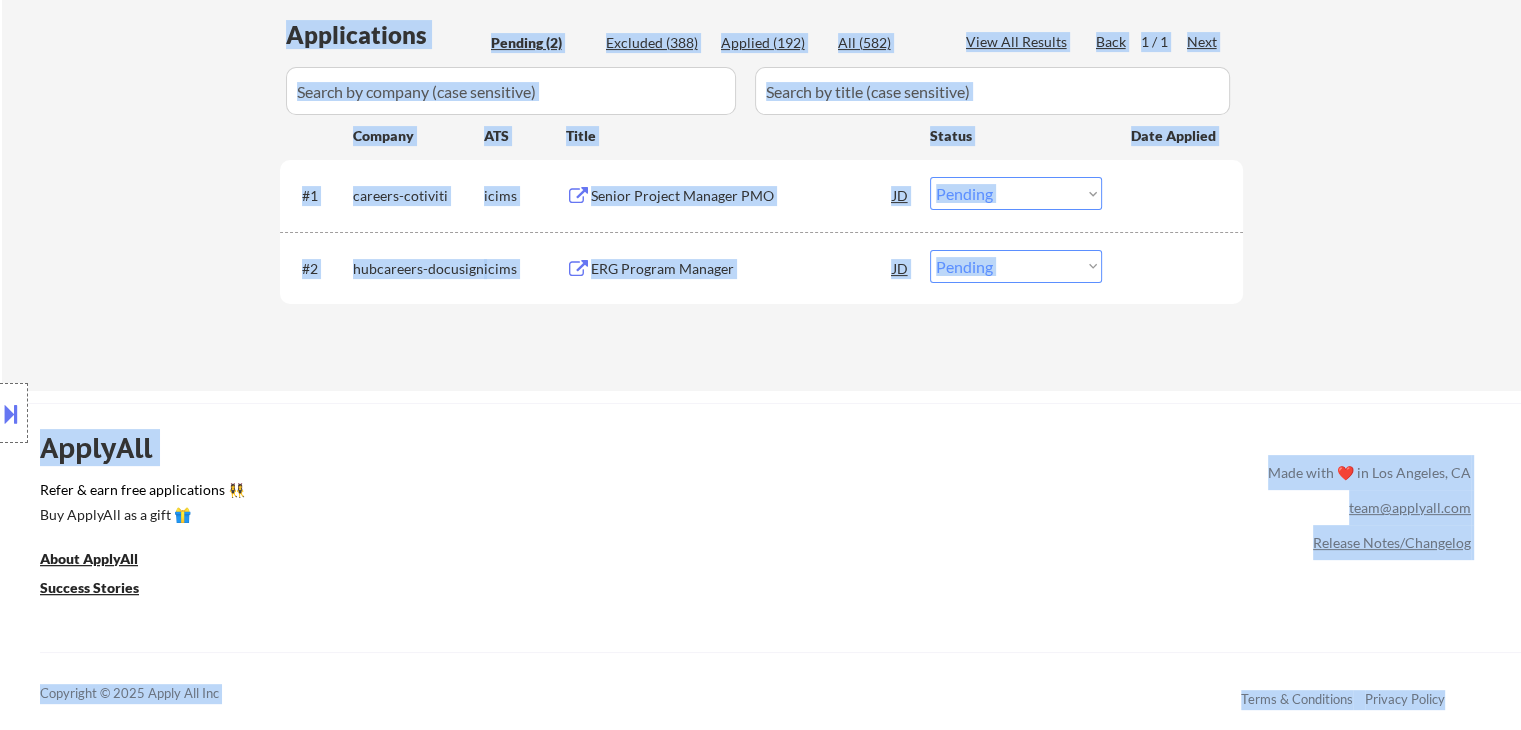 click on "← Return to /applysquad Mailslurp Inbox Job Search Builder Raya Abdykulova User Email:  rayaabdykulova@example.com Application Email:  rayaabdykulova@example.com Mailslurp Email:  raya.abdykulova@example.com LinkedIn:   www.linkedin.com/rayaabdykulova
Phone:  415-413-6131 Current Location:  [CITY], [STATE] Applies:  187 sent / 10000 bought Internal Notes You can use Pleasanton, CA as current location
This subscriber came in through Velvet Vision (Yonelly). She pays us per sent appication, so please apply to as many jobs as possible ASAP, maximum 200 jobs **PER CALENDAR MONTH**  (e.g. July 1-31, July 1-30).
🤖 You CAN use AI for open-ended questions and cover letters!
🔎 You CAN manually source applications for this customer (low priority) Can work in country of residence?:  yes Squad Notes Minimum salary:  $180,000 Will need Visa to work in that country now/future?:   no Download Resume Add a Job Manually Shah Applications Pending (2) Excluded (388) Applied (192) All (582) Back Next" at bounding box center [760, 458] 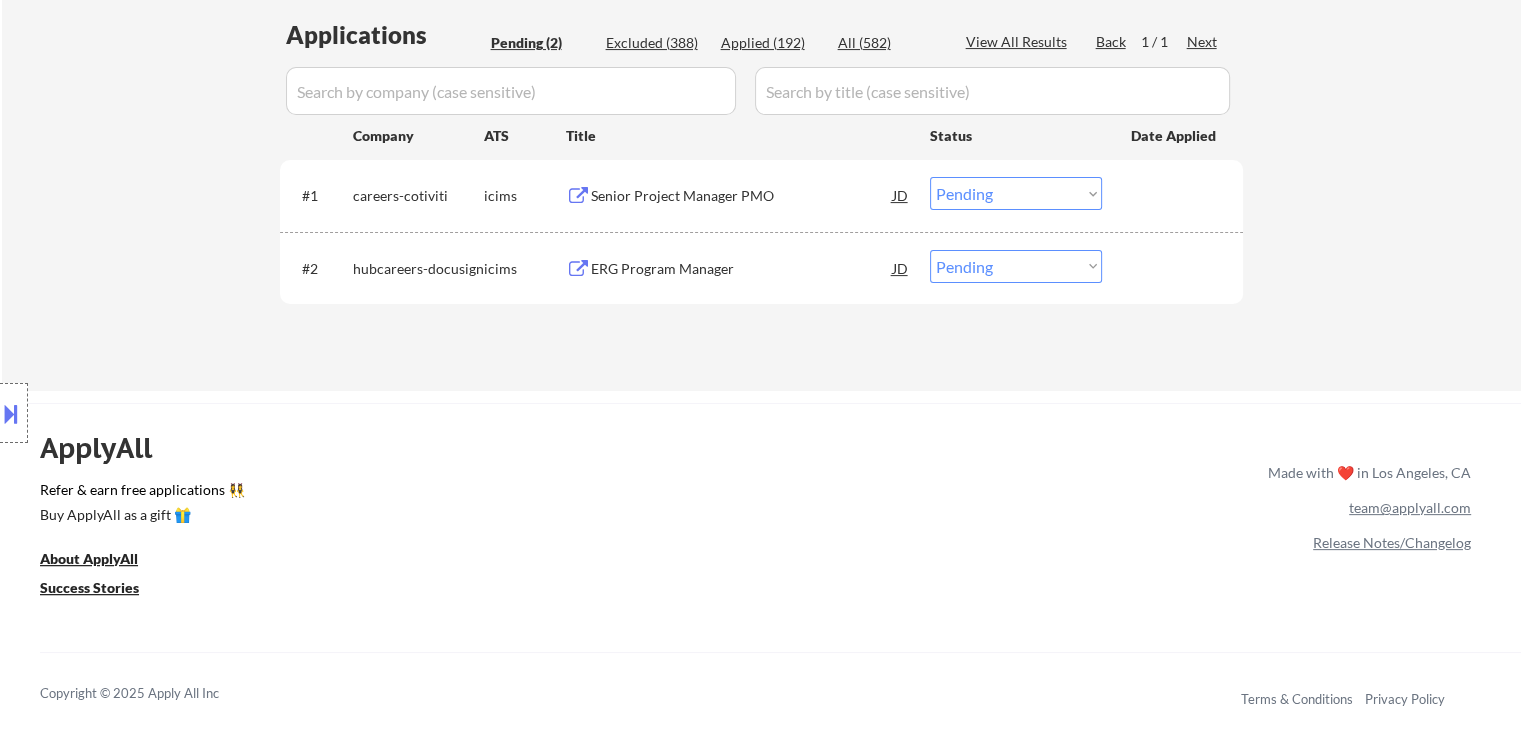 click on "Choose an option... Pending Applied Excluded (Questions) Excluded (Expired) Excluded (Location) Excluded (Bad Match) Excluded (Blocklist) Excluded (Salary) Excluded (Other)" at bounding box center [1016, 266] 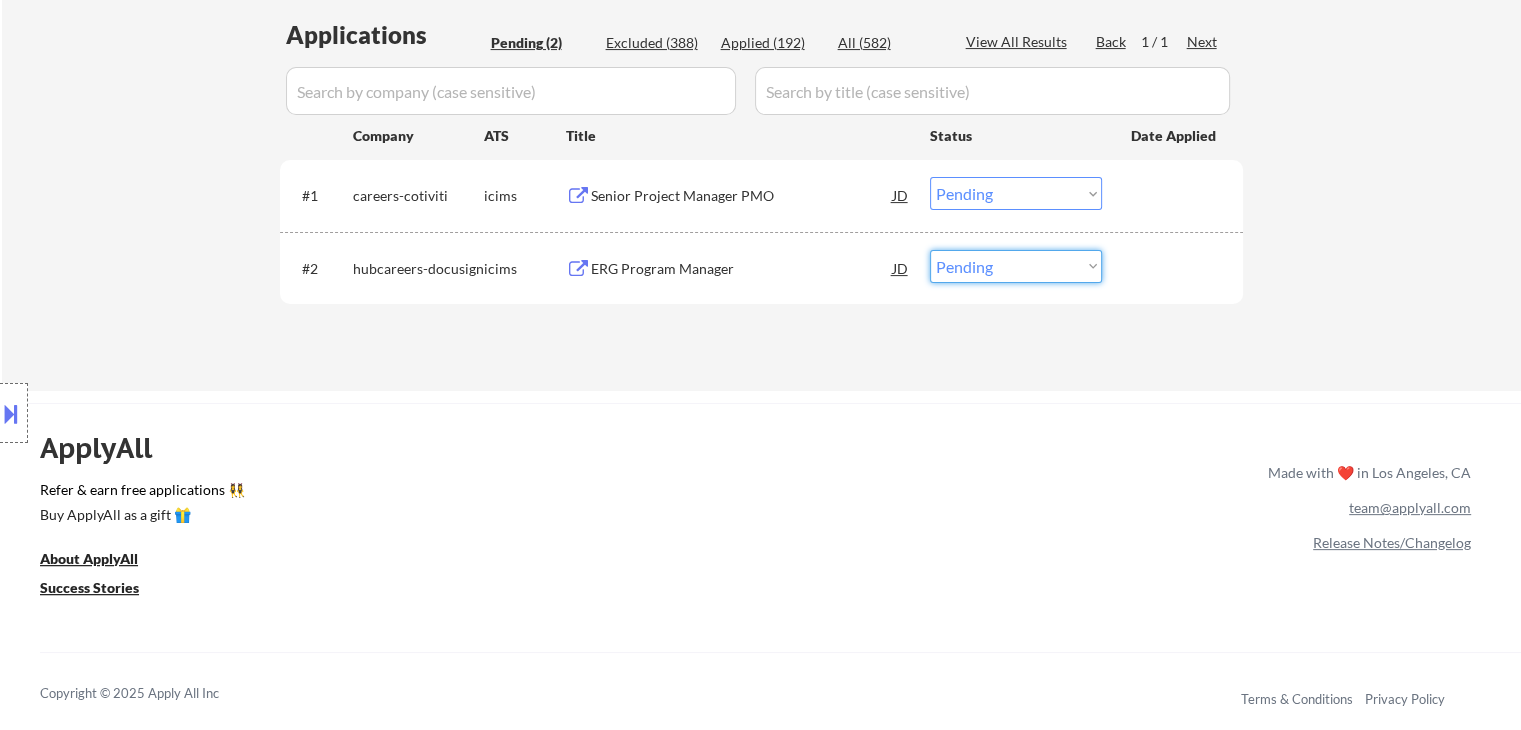 select on ""excluded__expired_"" 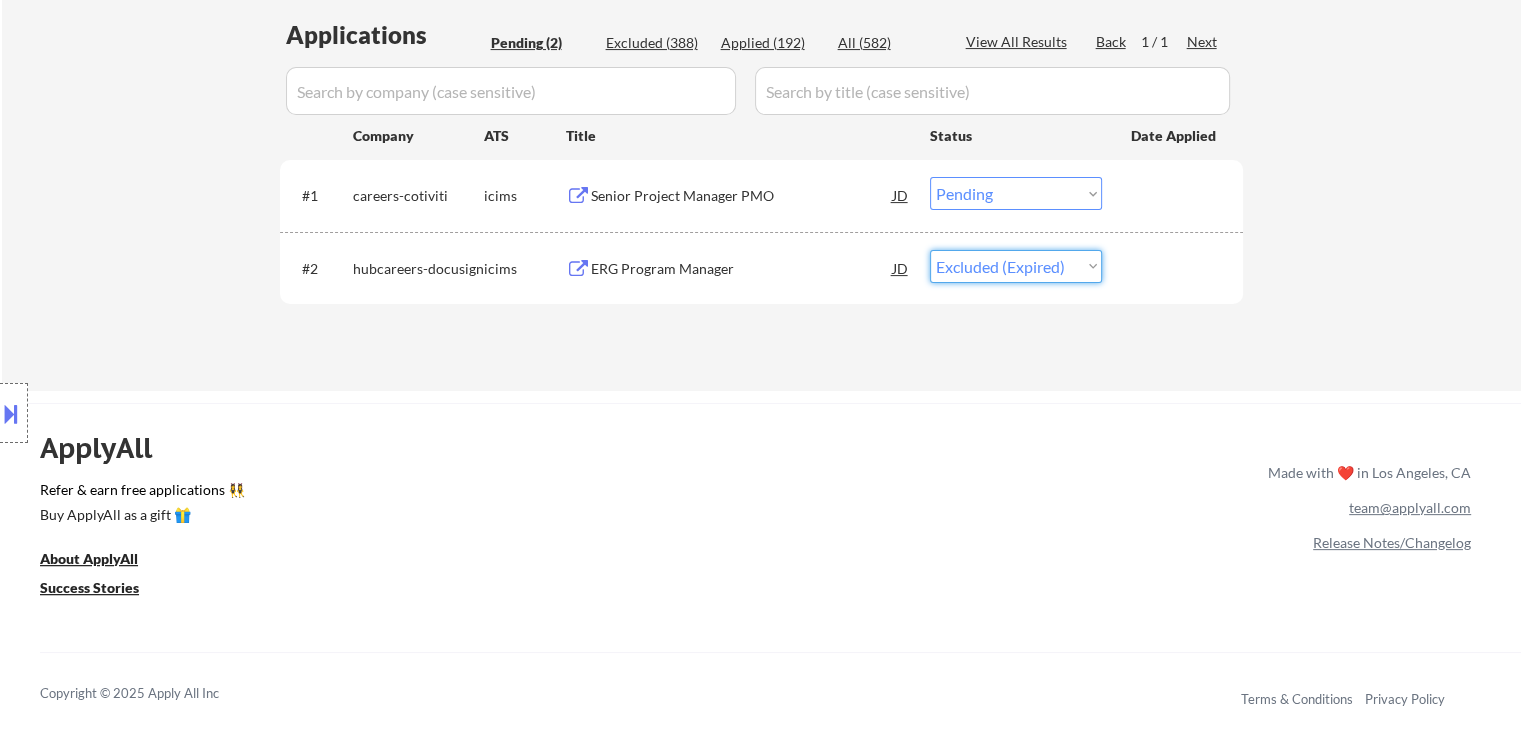 click on "Choose an option... Pending Applied Excluded (Questions) Excluded (Expired) Excluded (Location) Excluded (Bad Match) Excluded (Blocklist) Excluded (Salary) Excluded (Other)" at bounding box center (1016, 266) 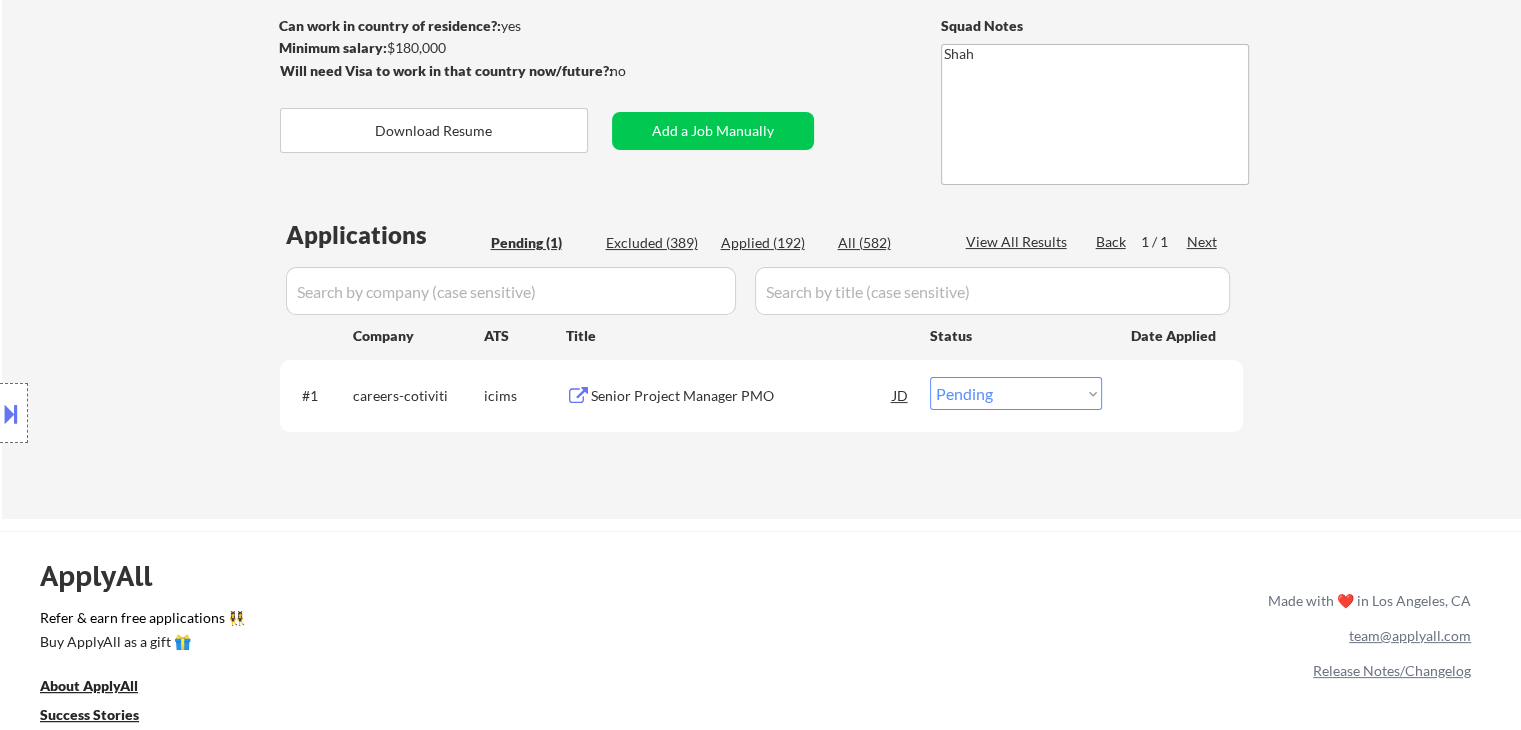 scroll, scrollTop: 200, scrollLeft: 0, axis: vertical 